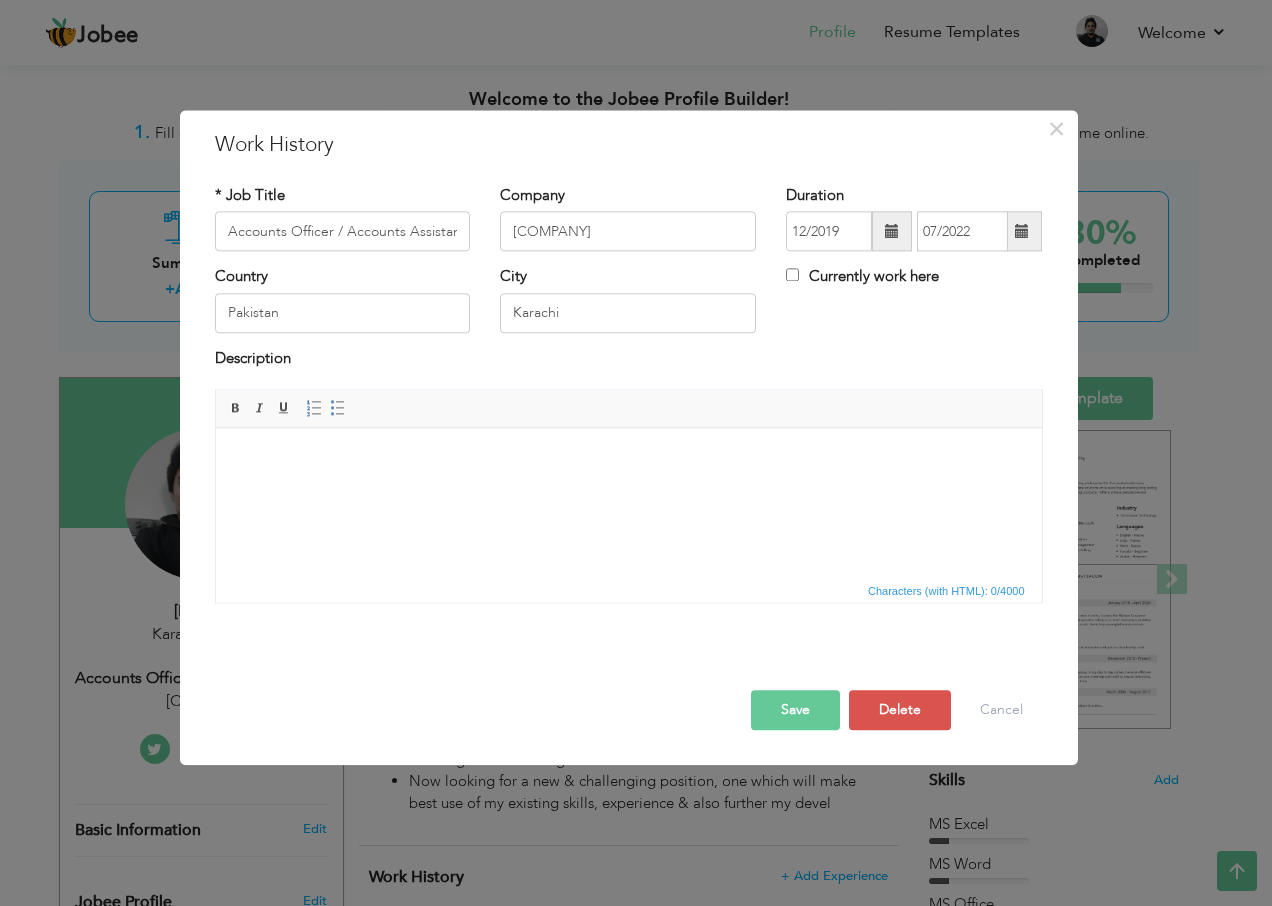 scroll, scrollTop: 555, scrollLeft: 0, axis: vertical 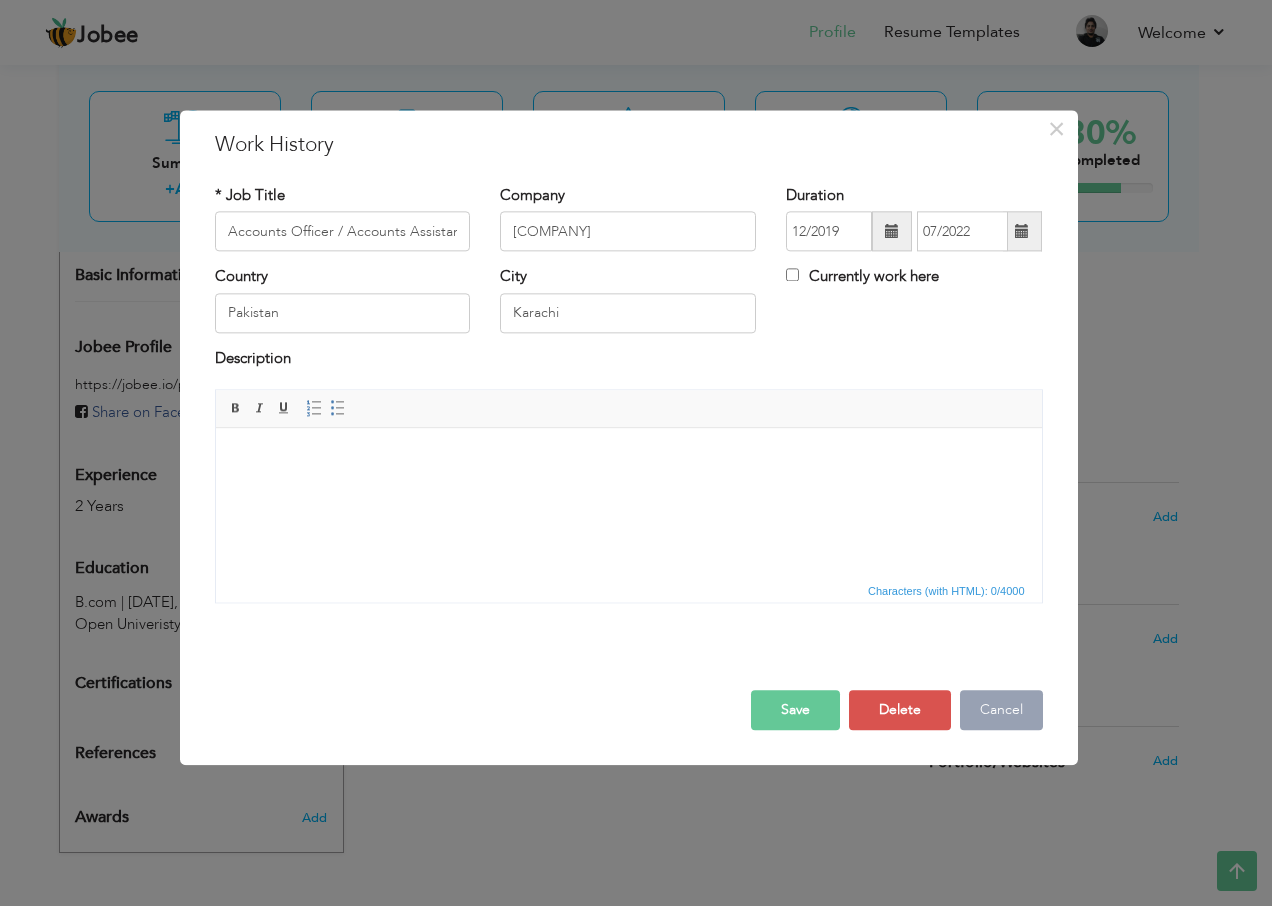 click on "Cancel" at bounding box center (1001, 711) 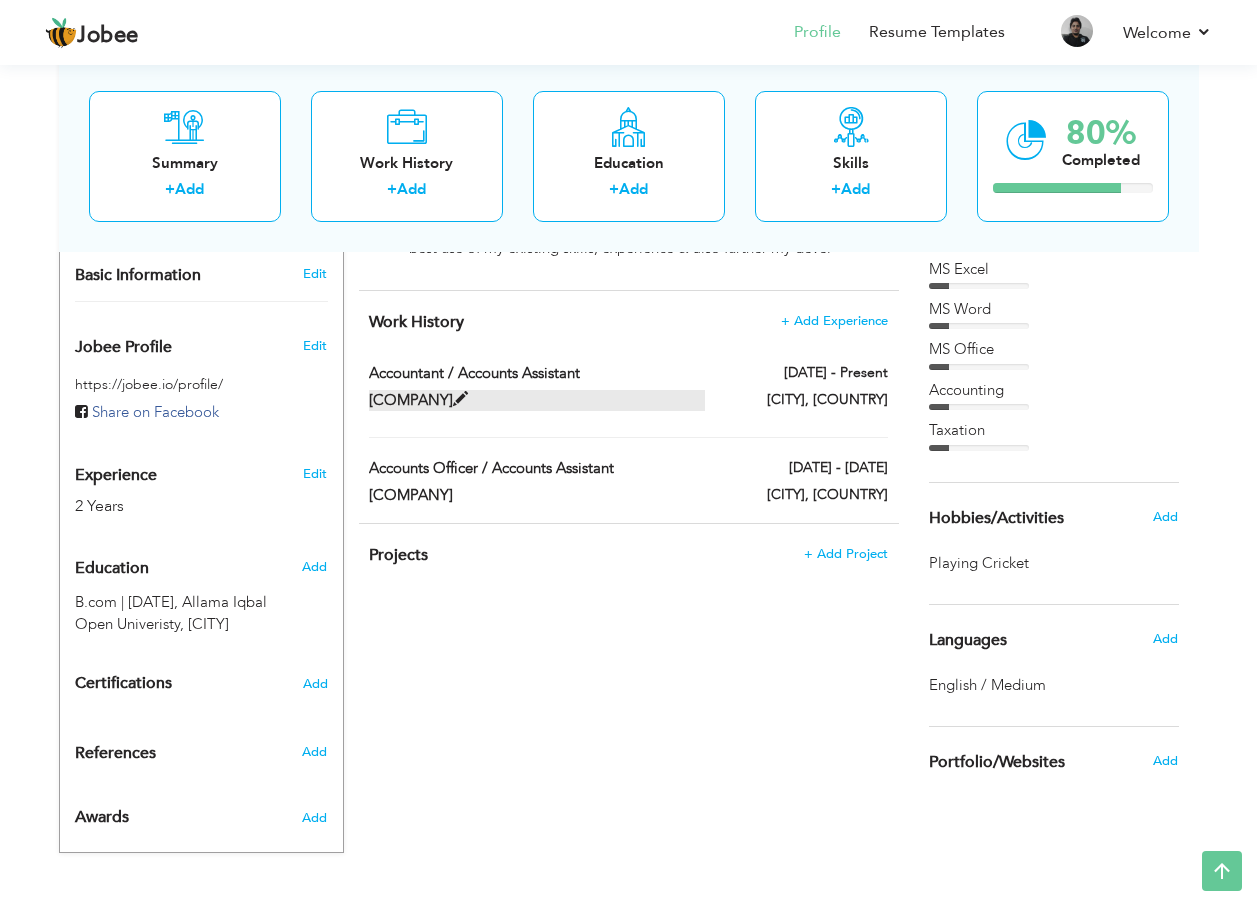 click at bounding box center (460, 399) 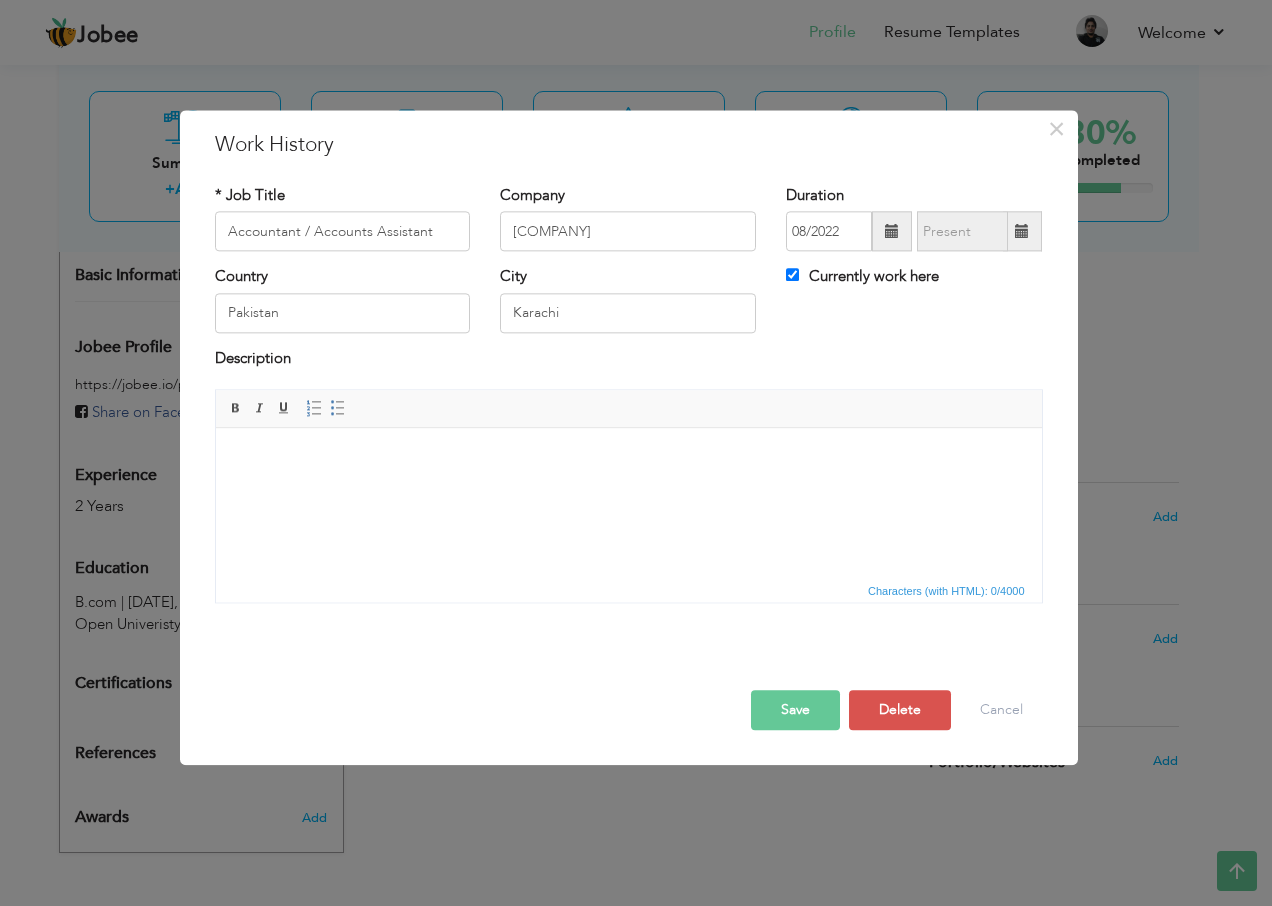 click at bounding box center [628, 458] 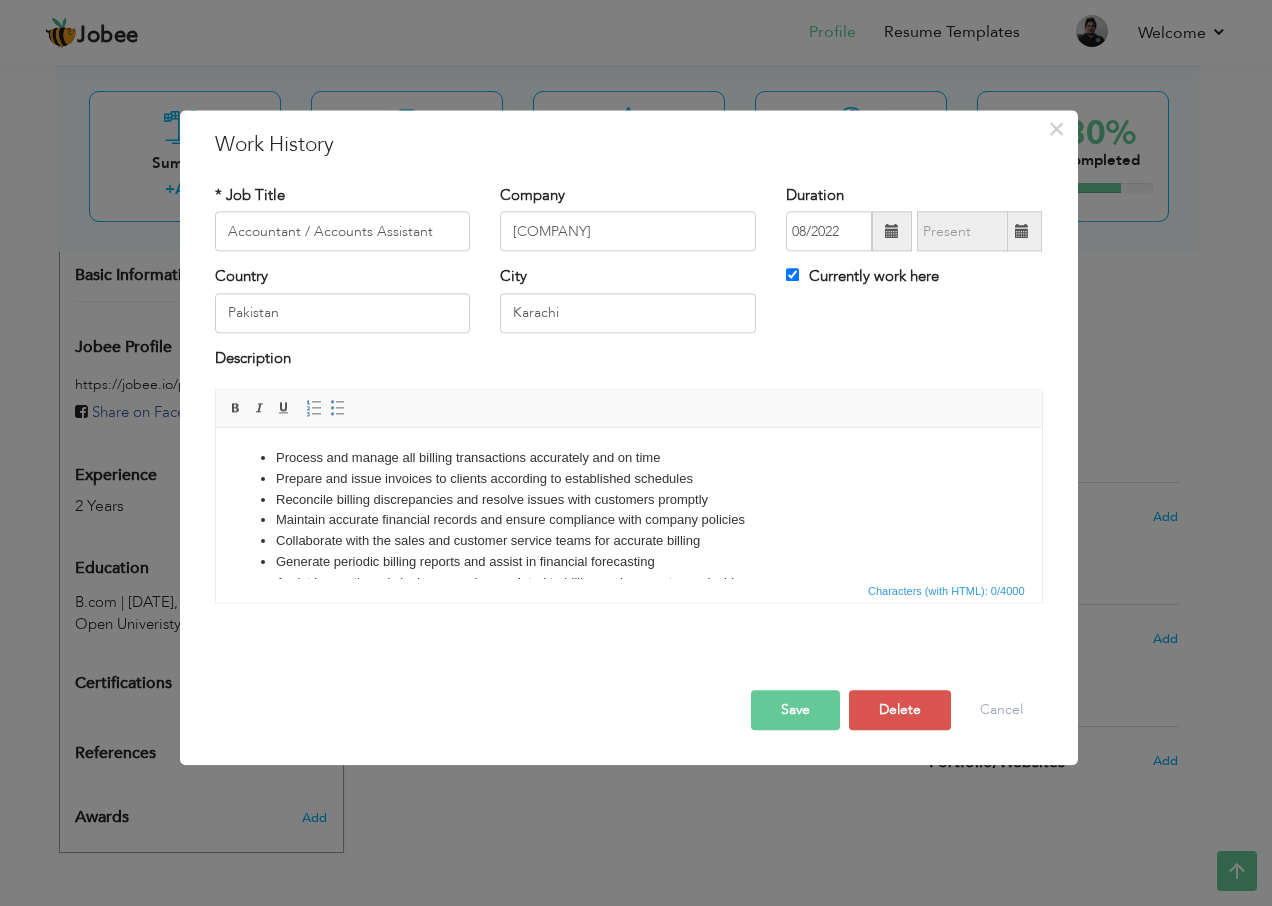 scroll, scrollTop: 12, scrollLeft: 0, axis: vertical 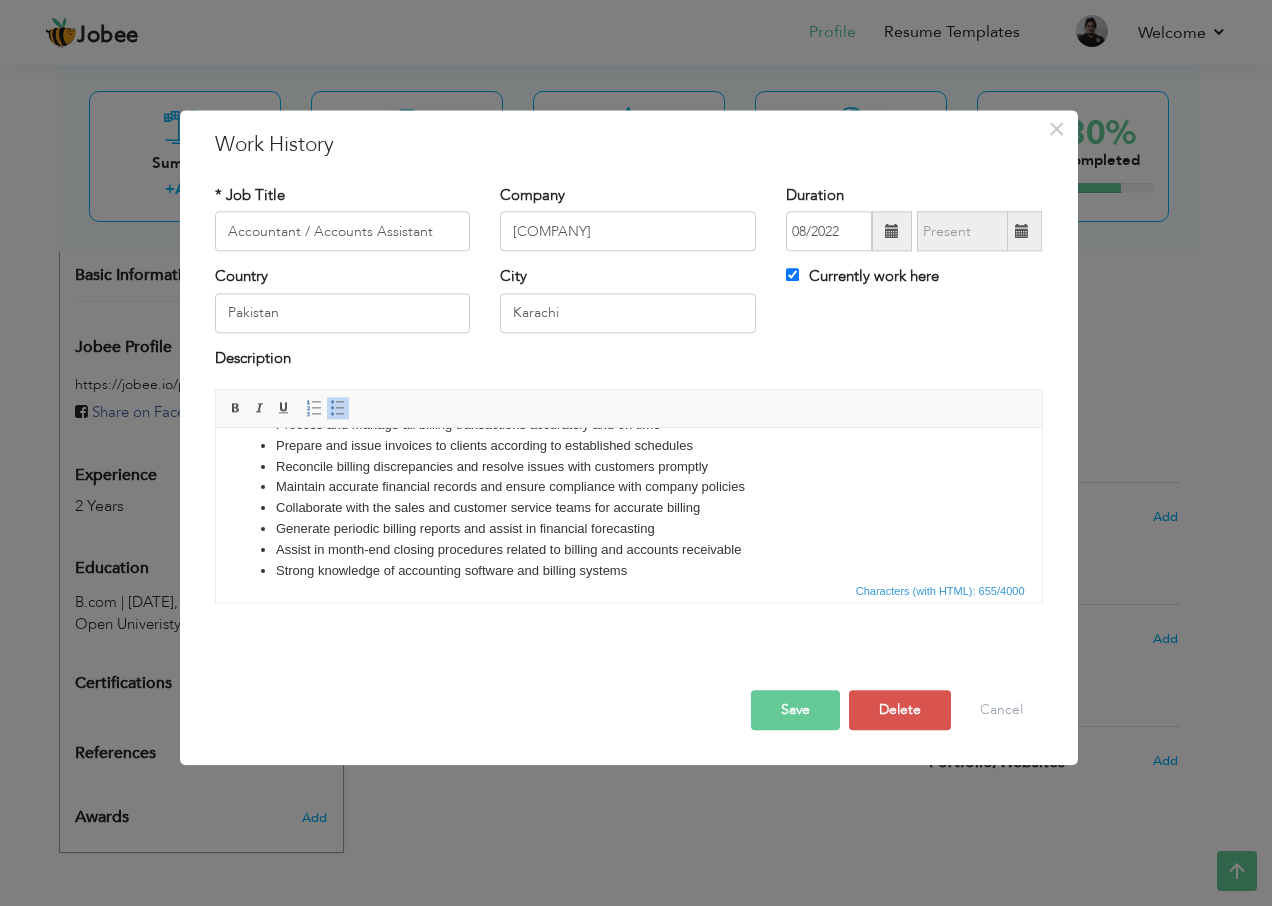 click on "Strong knowledge of accounting software and billing systems" at bounding box center (628, 571) 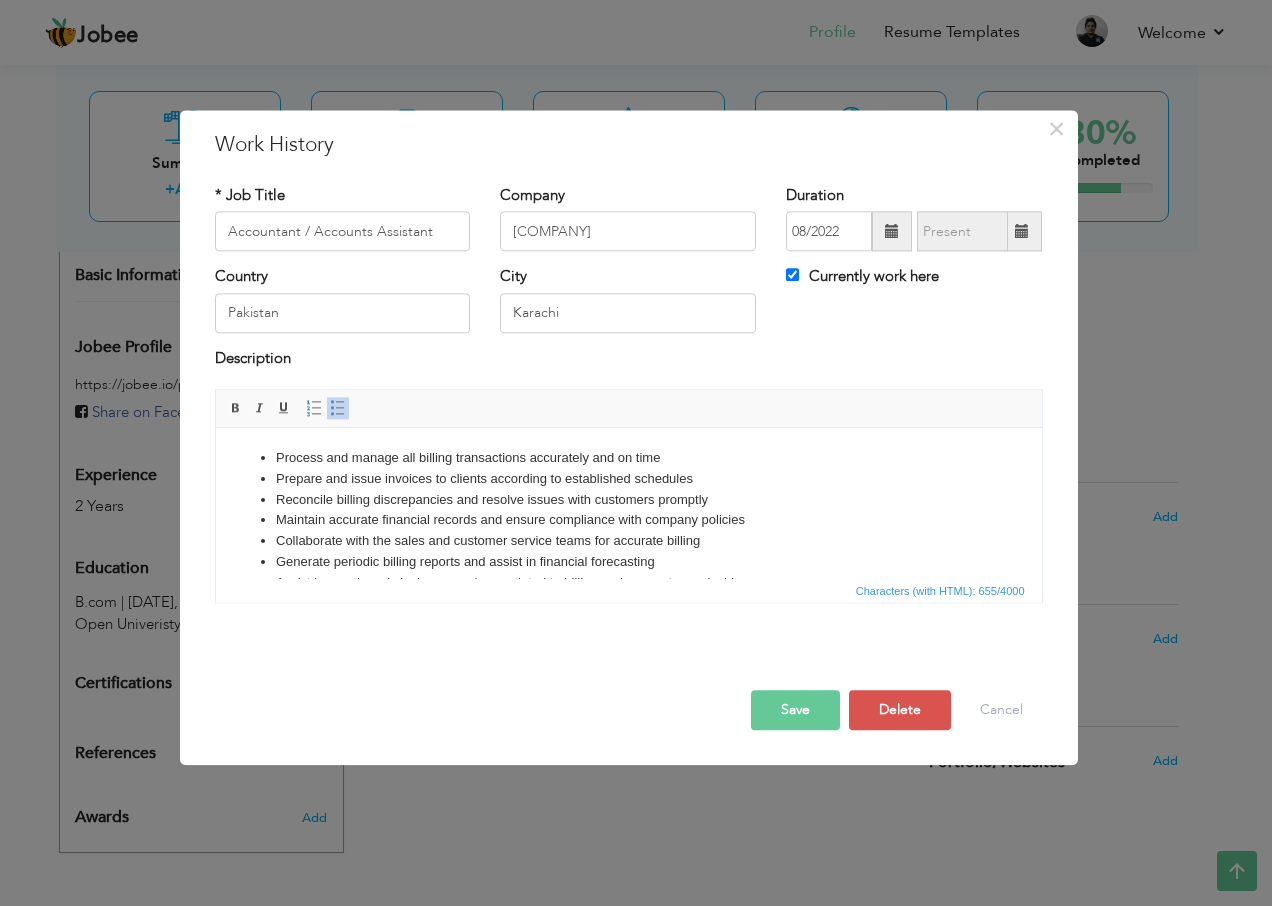 scroll, scrollTop: 56, scrollLeft: 0, axis: vertical 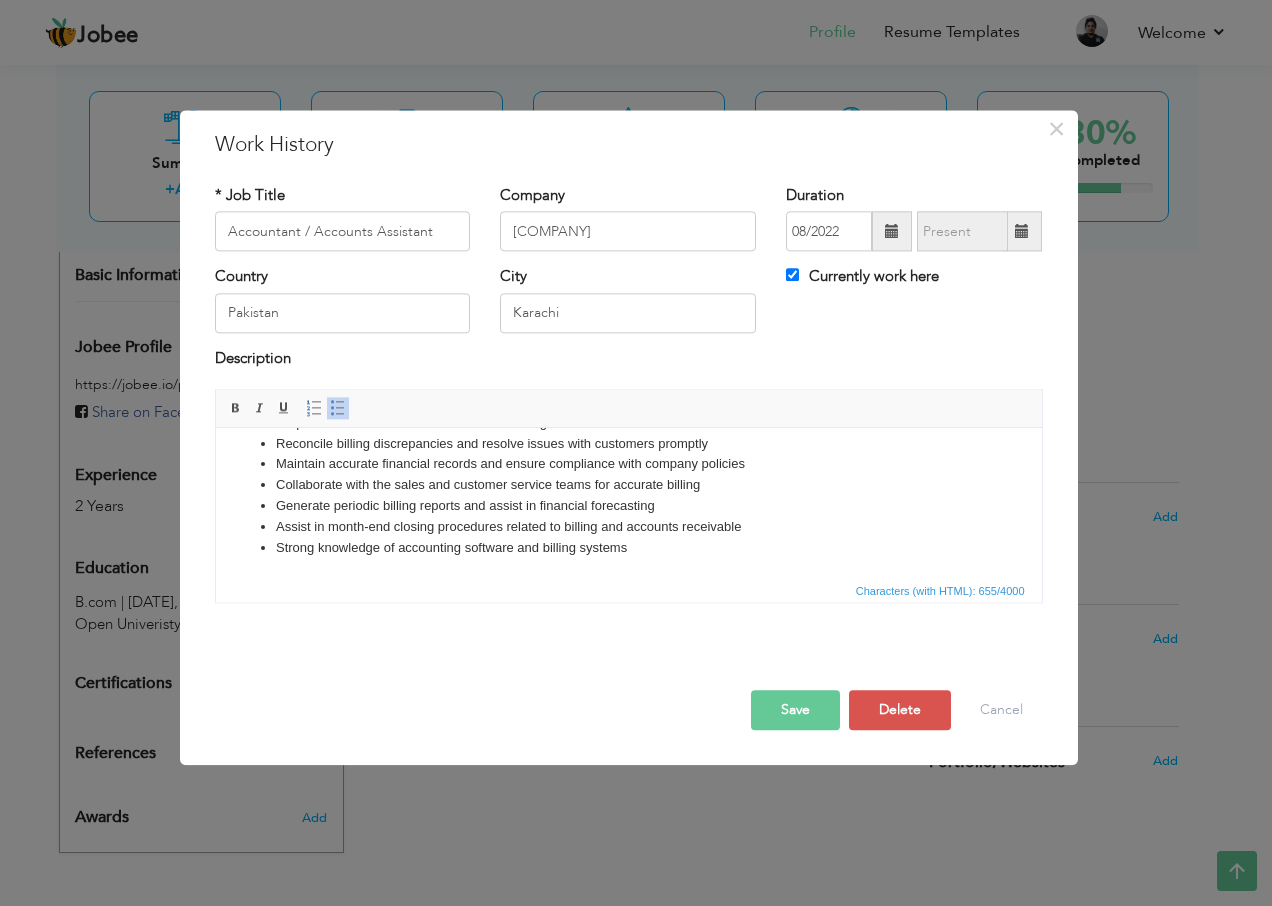 click on "Save" at bounding box center [795, 711] 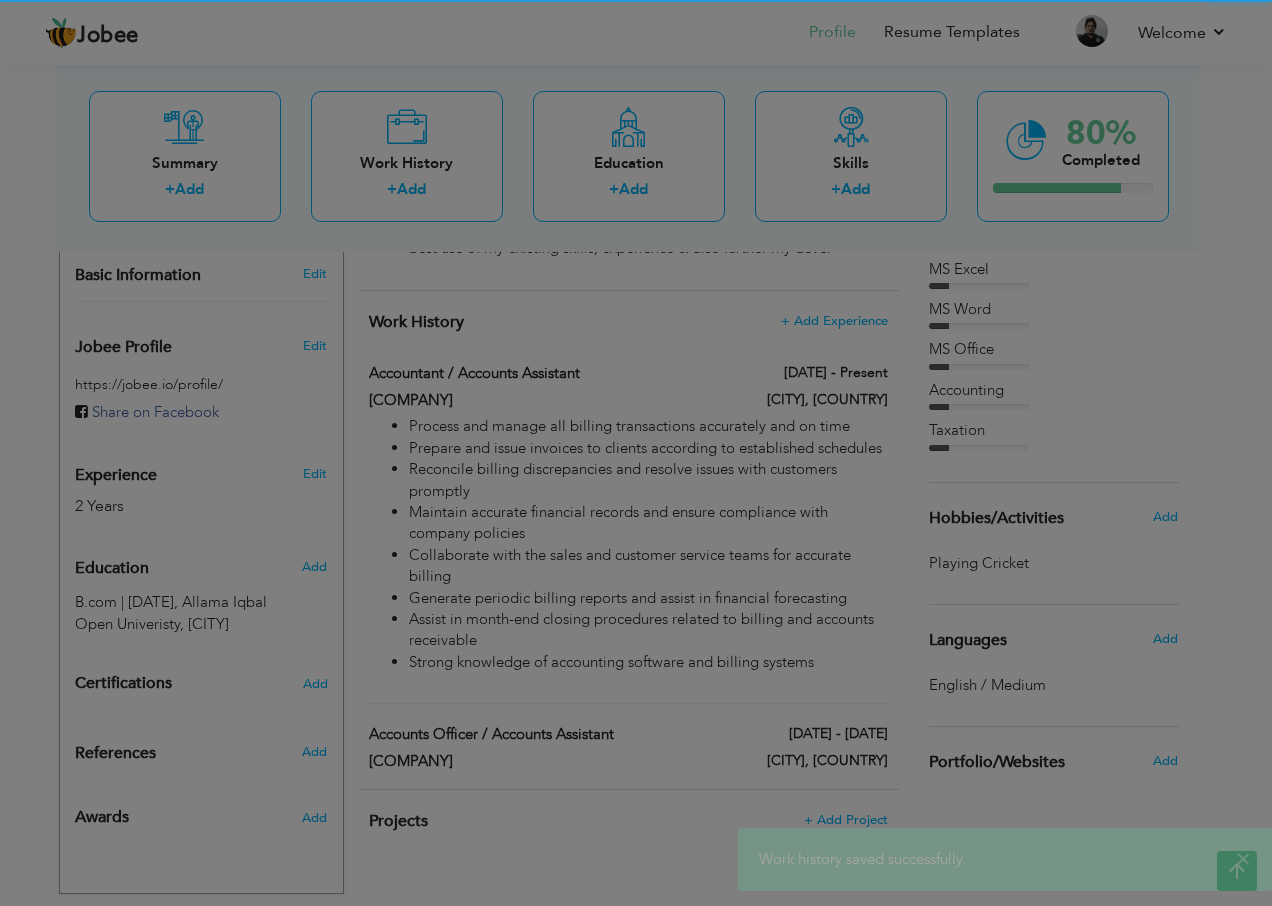 scroll, scrollTop: 0, scrollLeft: 0, axis: both 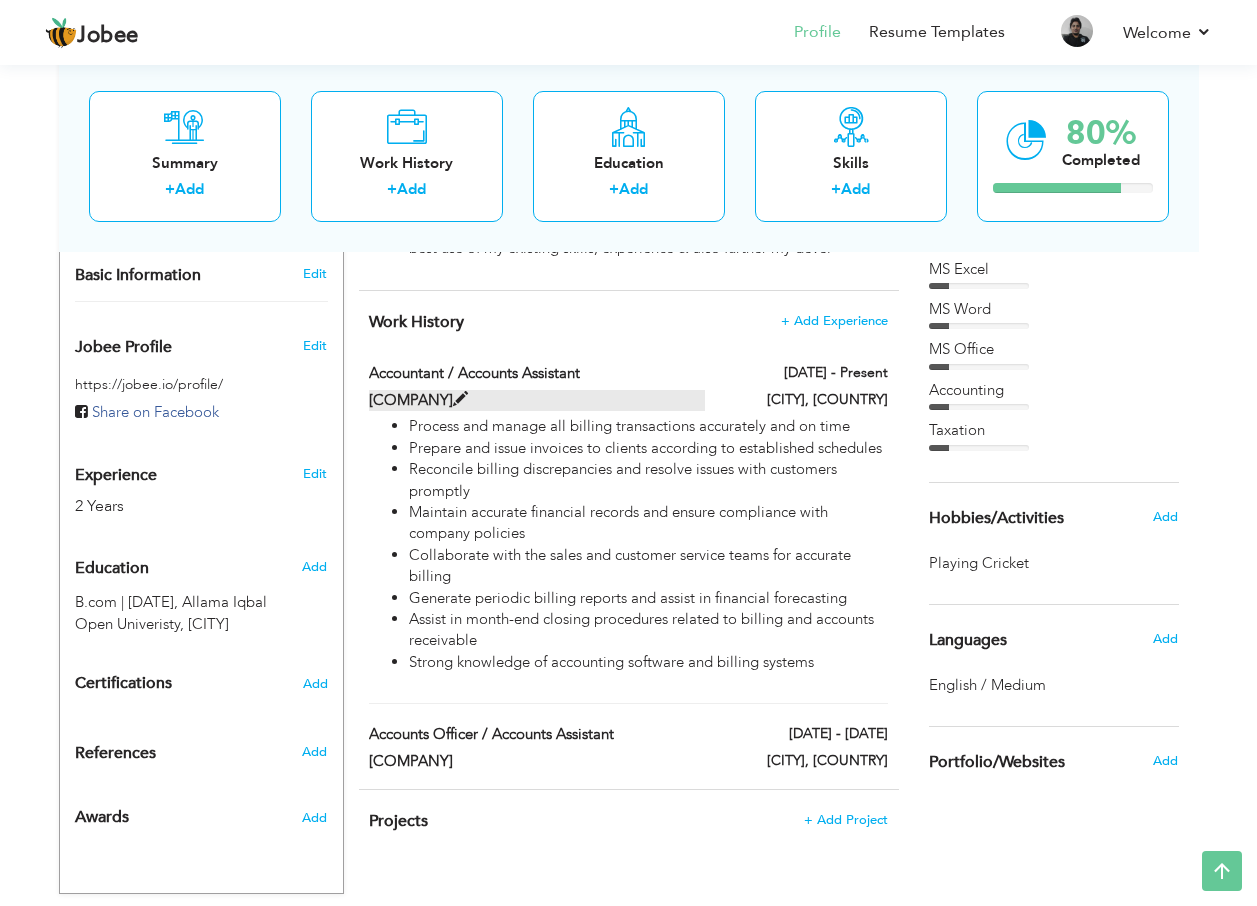 click at bounding box center [460, 399] 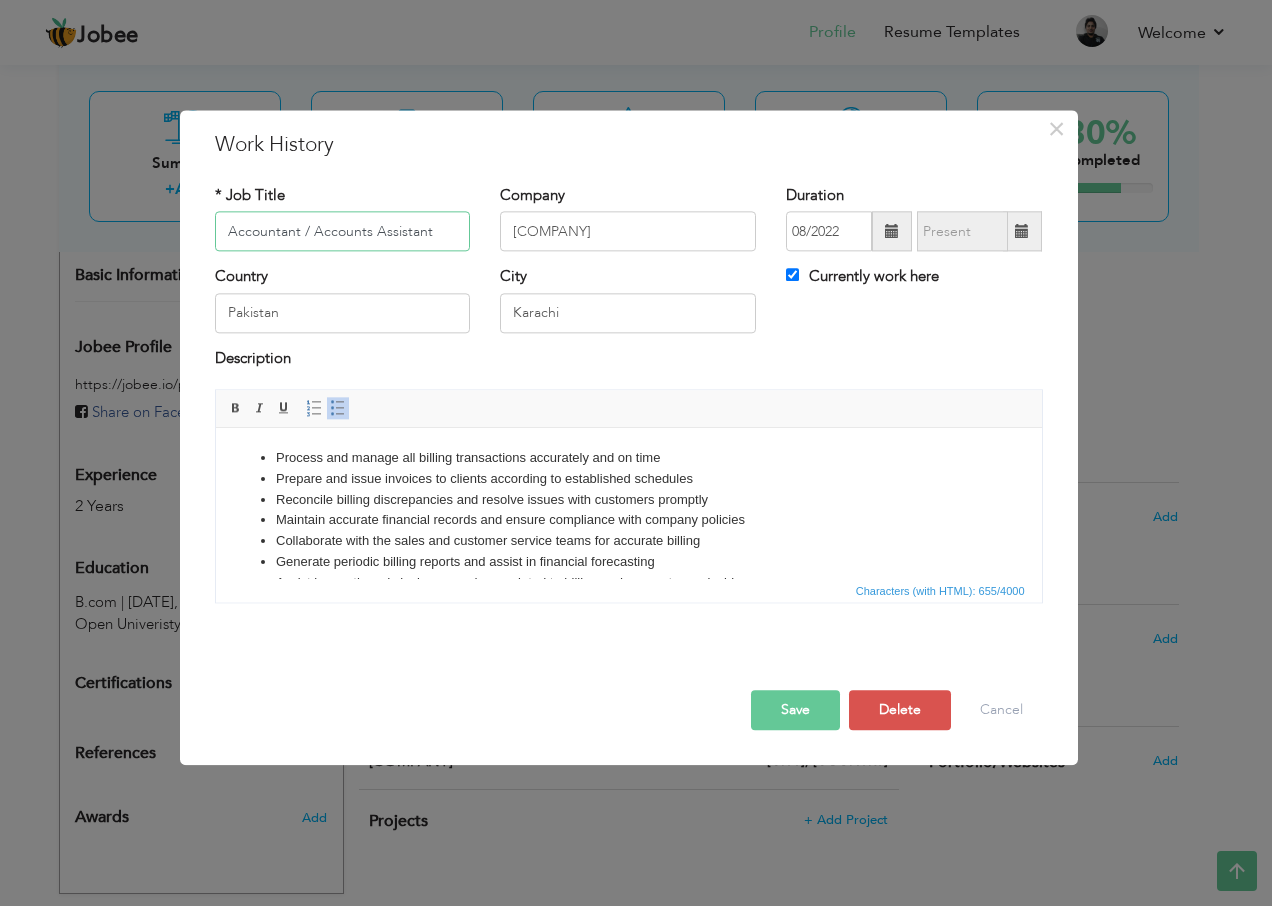 scroll, scrollTop: 56, scrollLeft: 0, axis: vertical 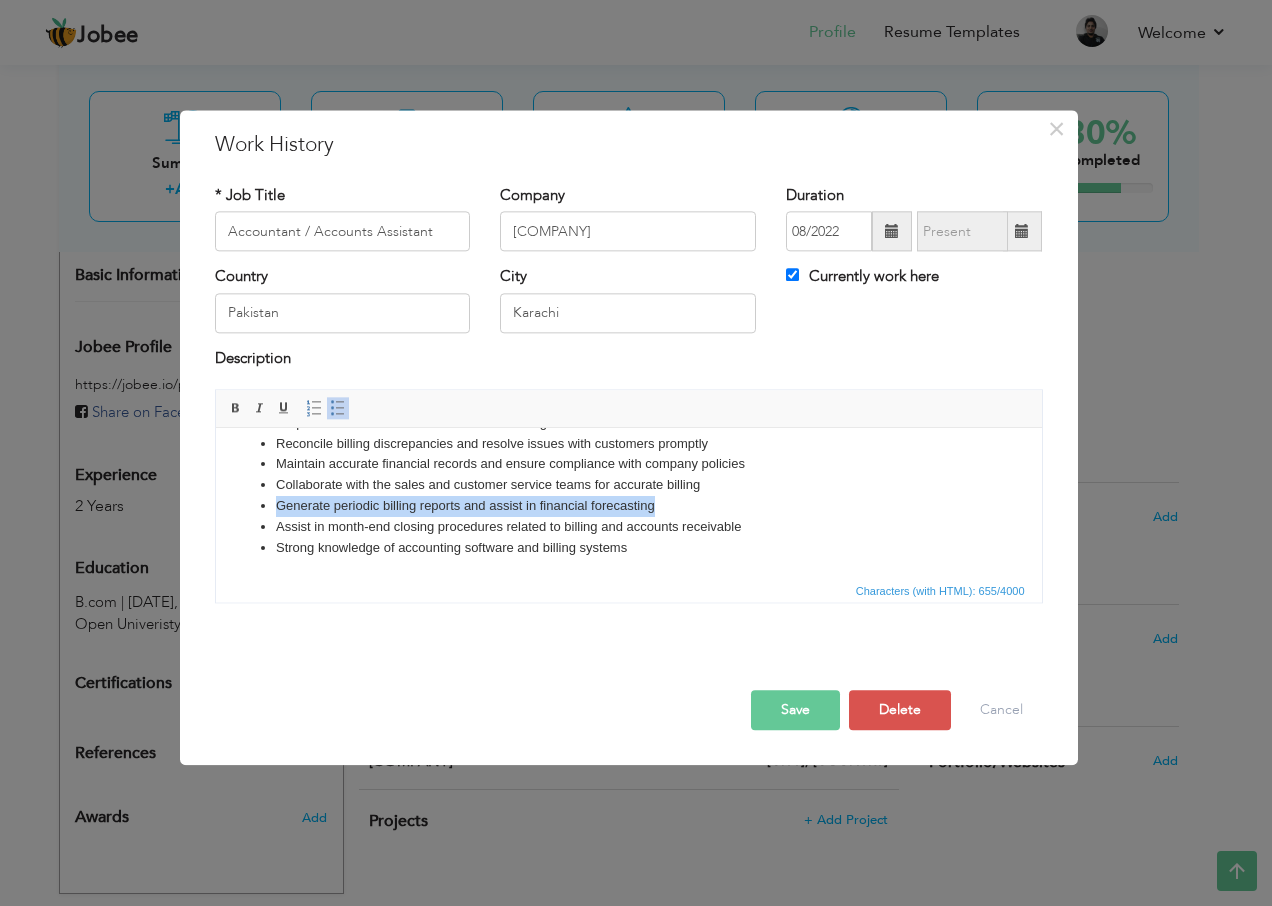 drag, startPoint x: 658, startPoint y: 506, endPoint x: 268, endPoint y: 512, distance: 390.04614 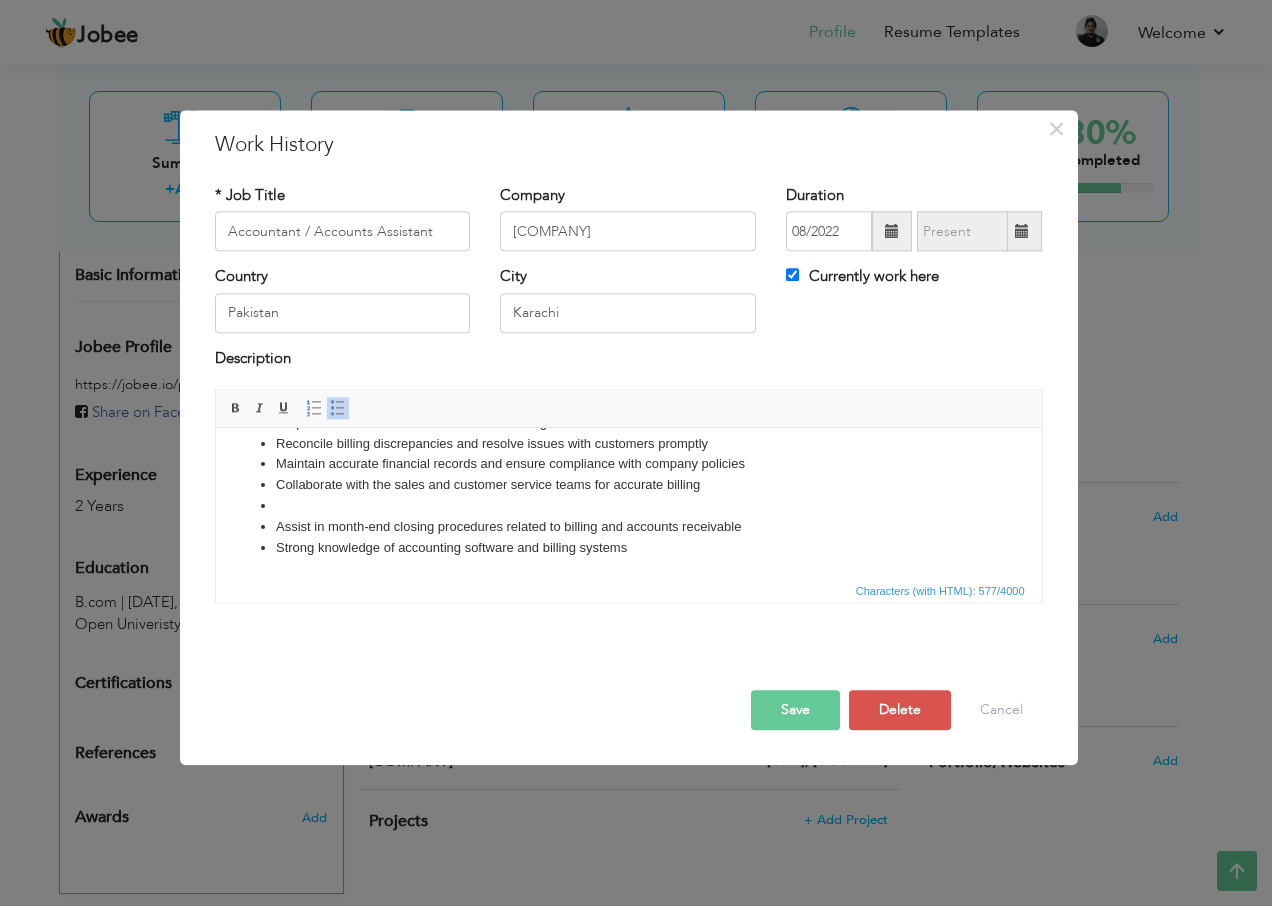 scroll, scrollTop: 36, scrollLeft: 0, axis: vertical 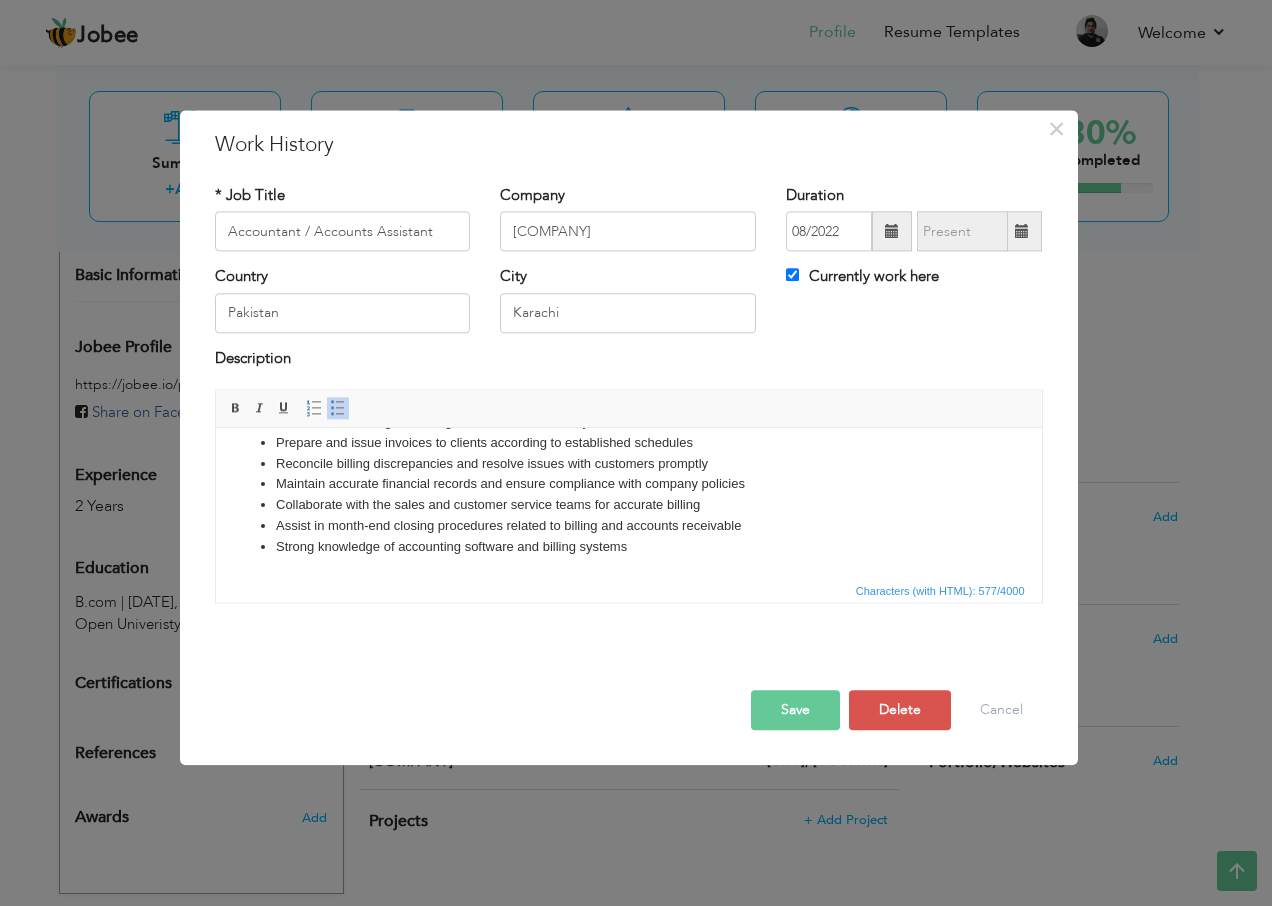click on "Assist in month-end closing procedures related to billing and accounts receivable" at bounding box center [628, 526] 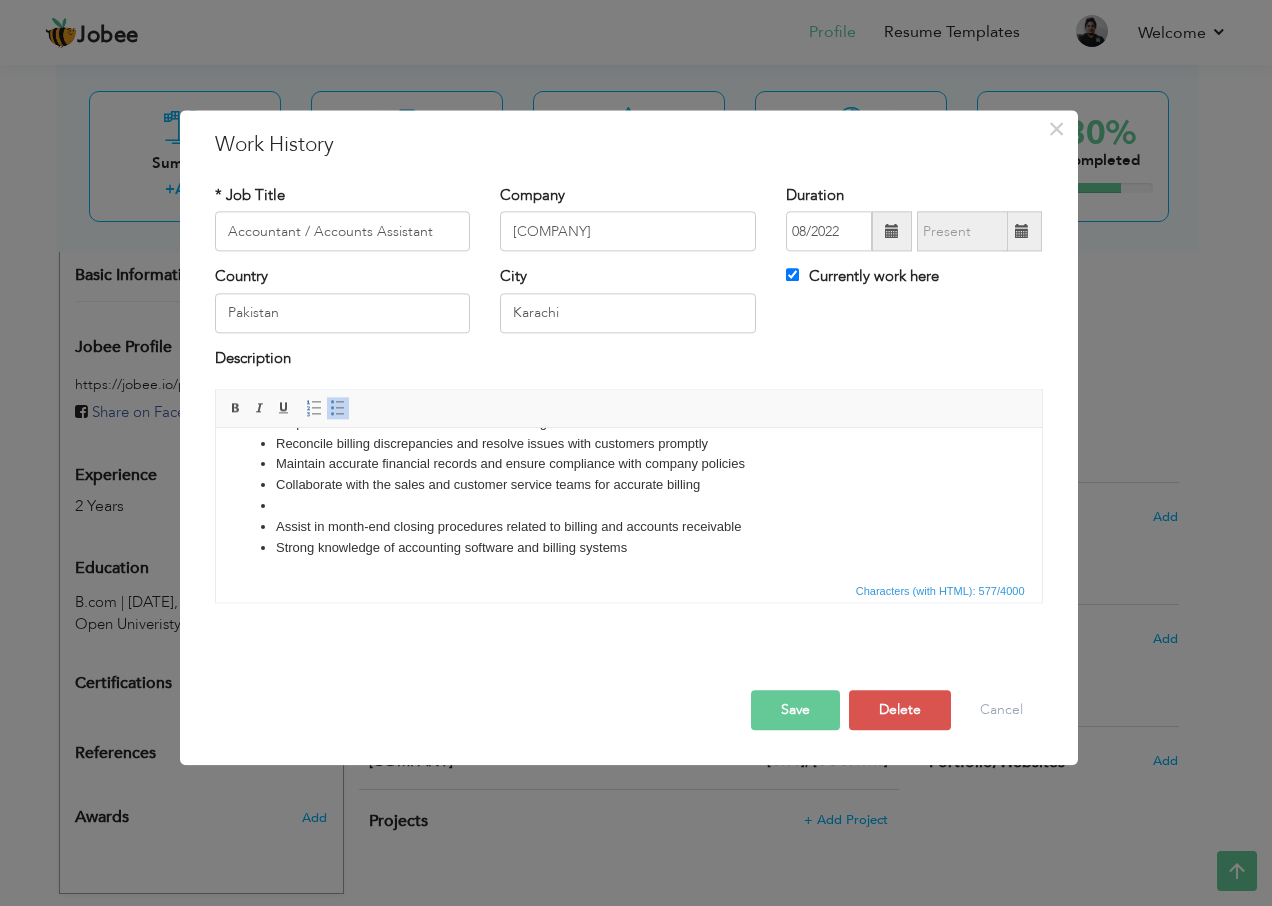 scroll, scrollTop: 36, scrollLeft: 0, axis: vertical 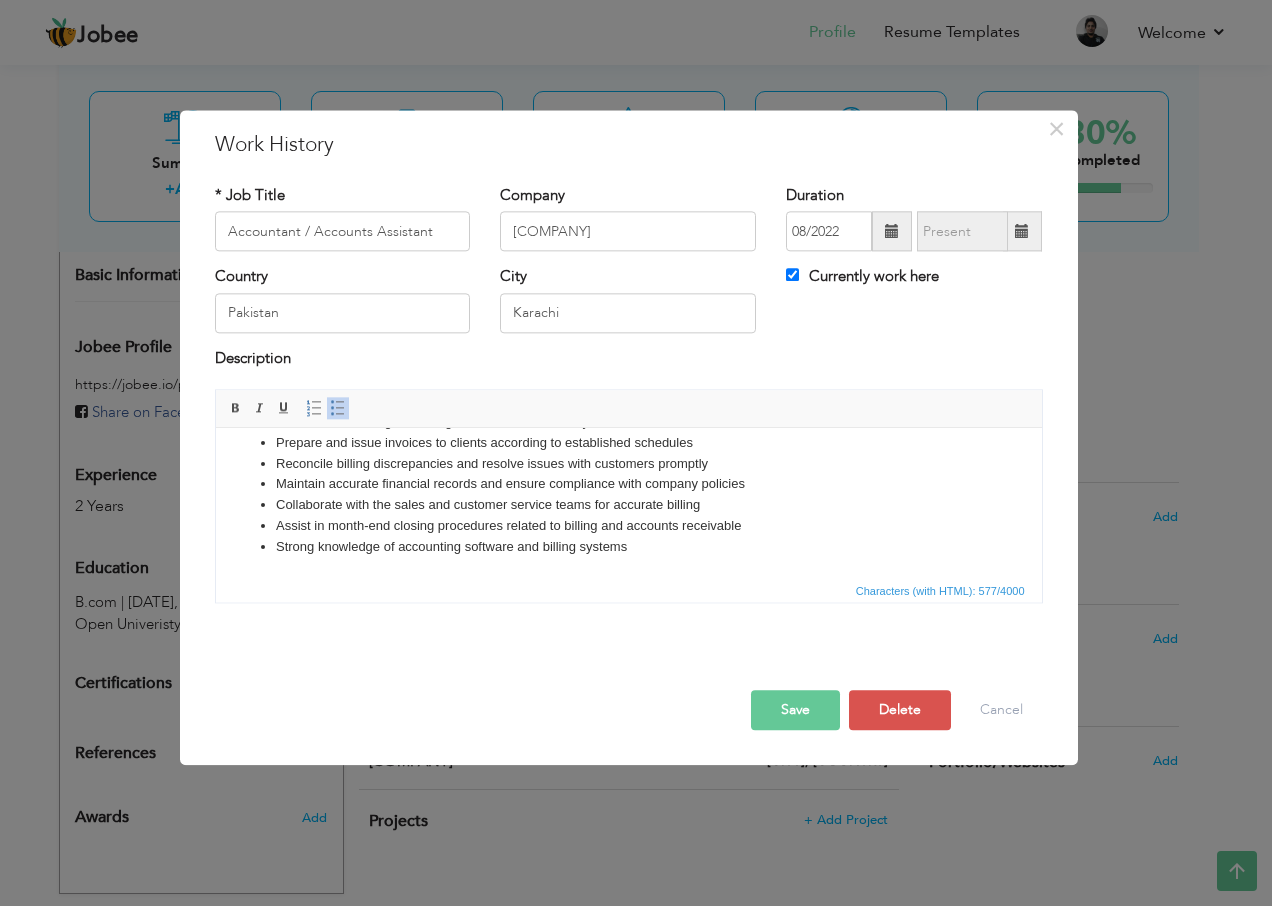 click on "Strong knowledge of accounting software and billing systems" at bounding box center [628, 547] 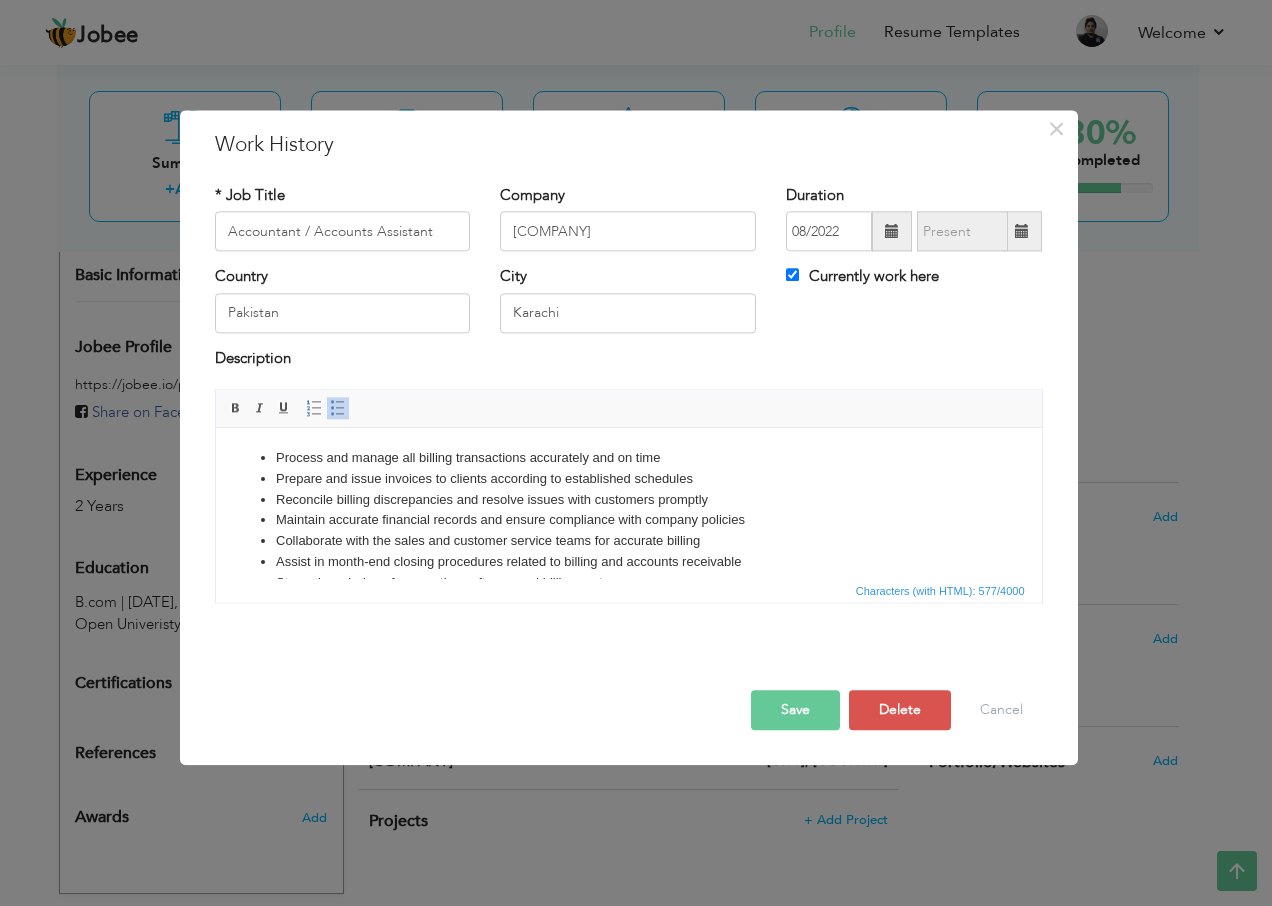 scroll, scrollTop: 36, scrollLeft: 0, axis: vertical 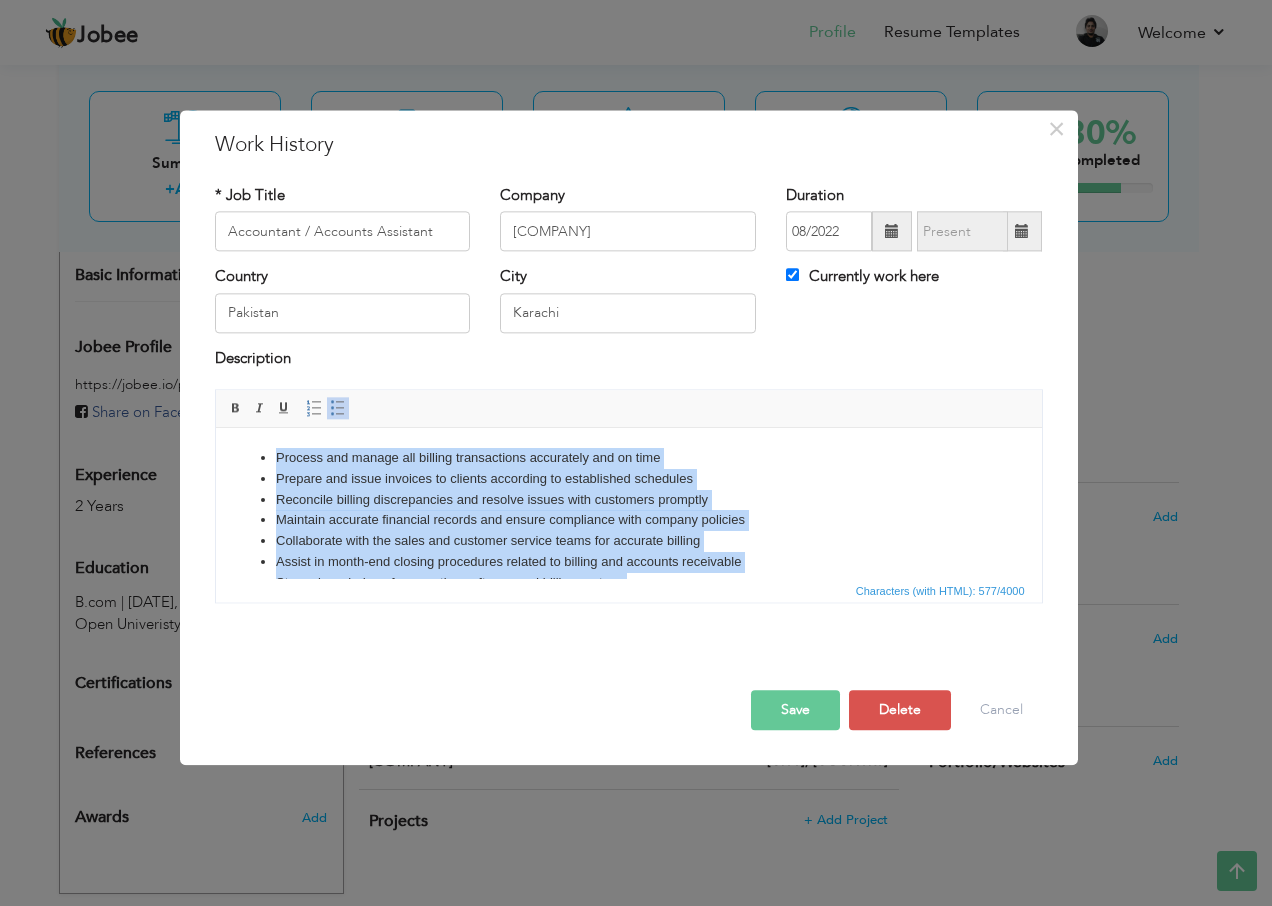 drag, startPoint x: 636, startPoint y: 552, endPoint x: 264, endPoint y: 437, distance: 389.37 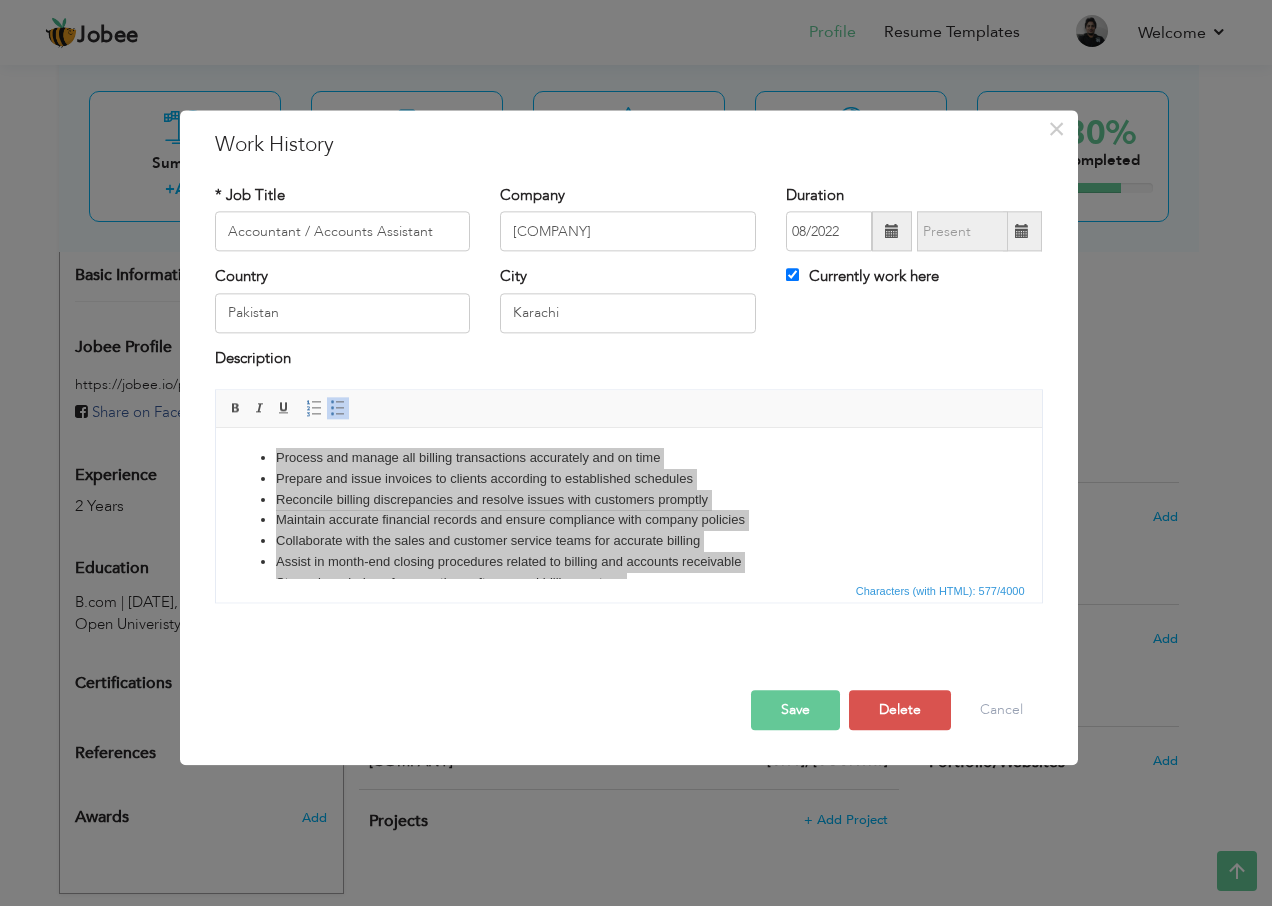 click on "Save" at bounding box center [795, 711] 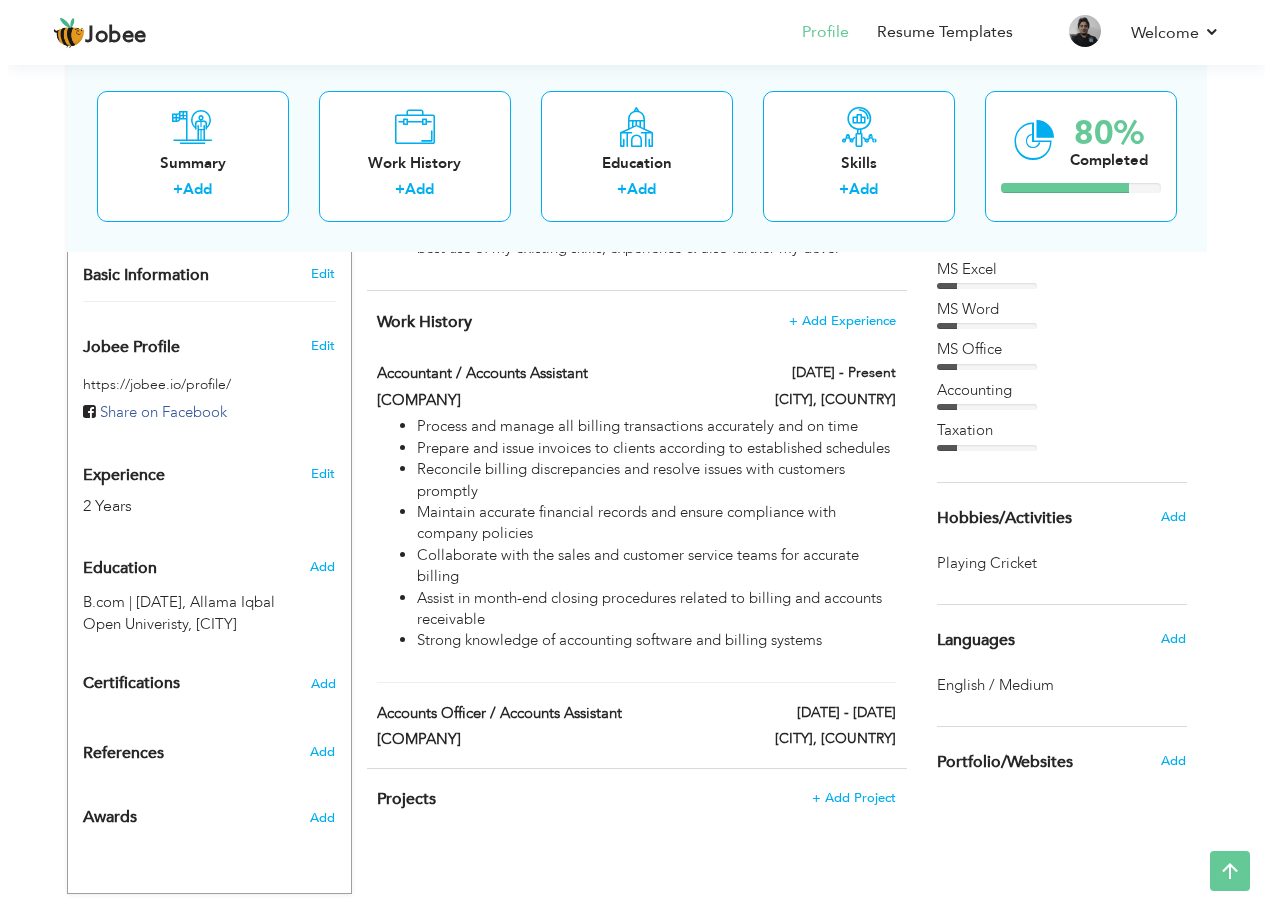 scroll, scrollTop: 598, scrollLeft: 0, axis: vertical 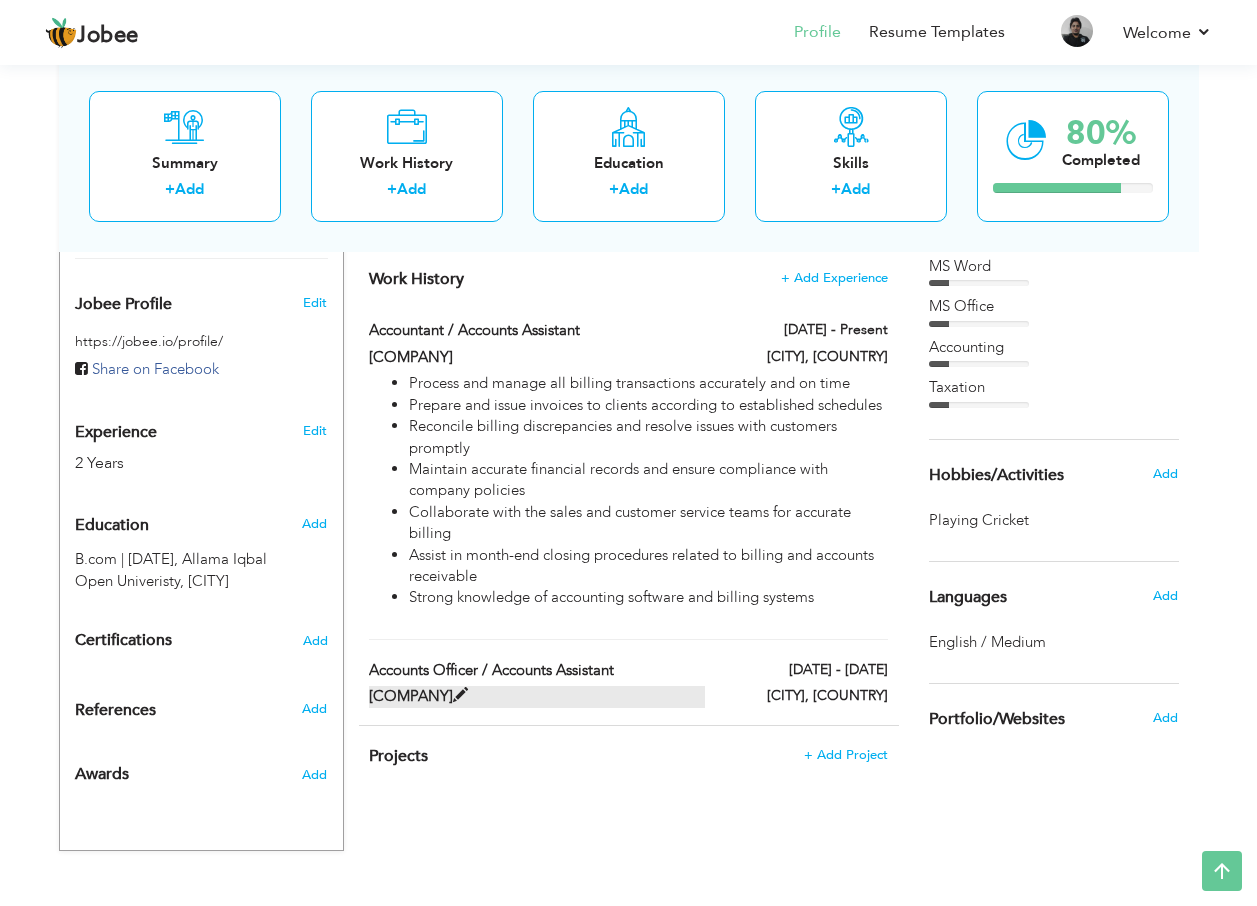 click at bounding box center (460, 695) 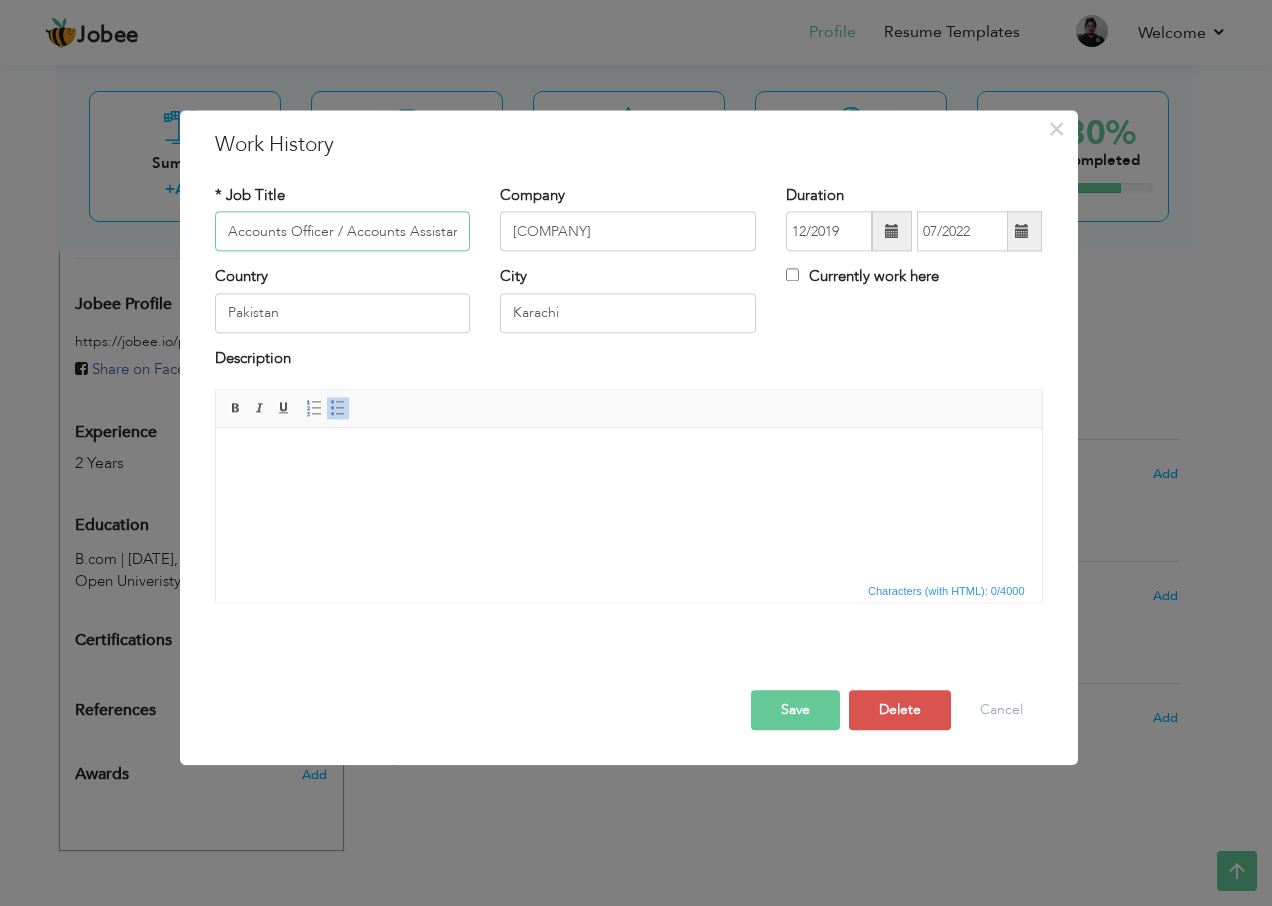scroll, scrollTop: 0, scrollLeft: 2, axis: horizontal 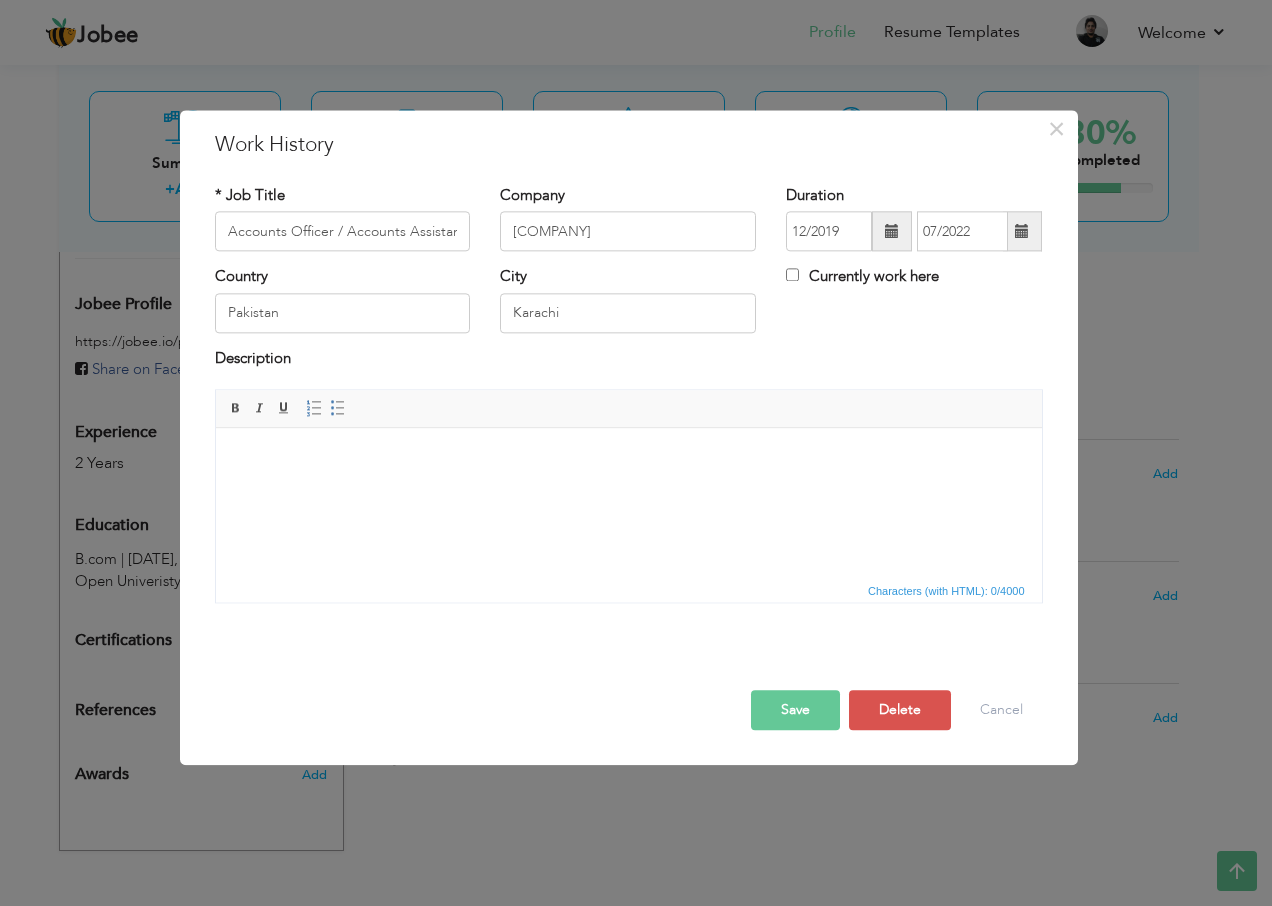 click at bounding box center (628, 458) 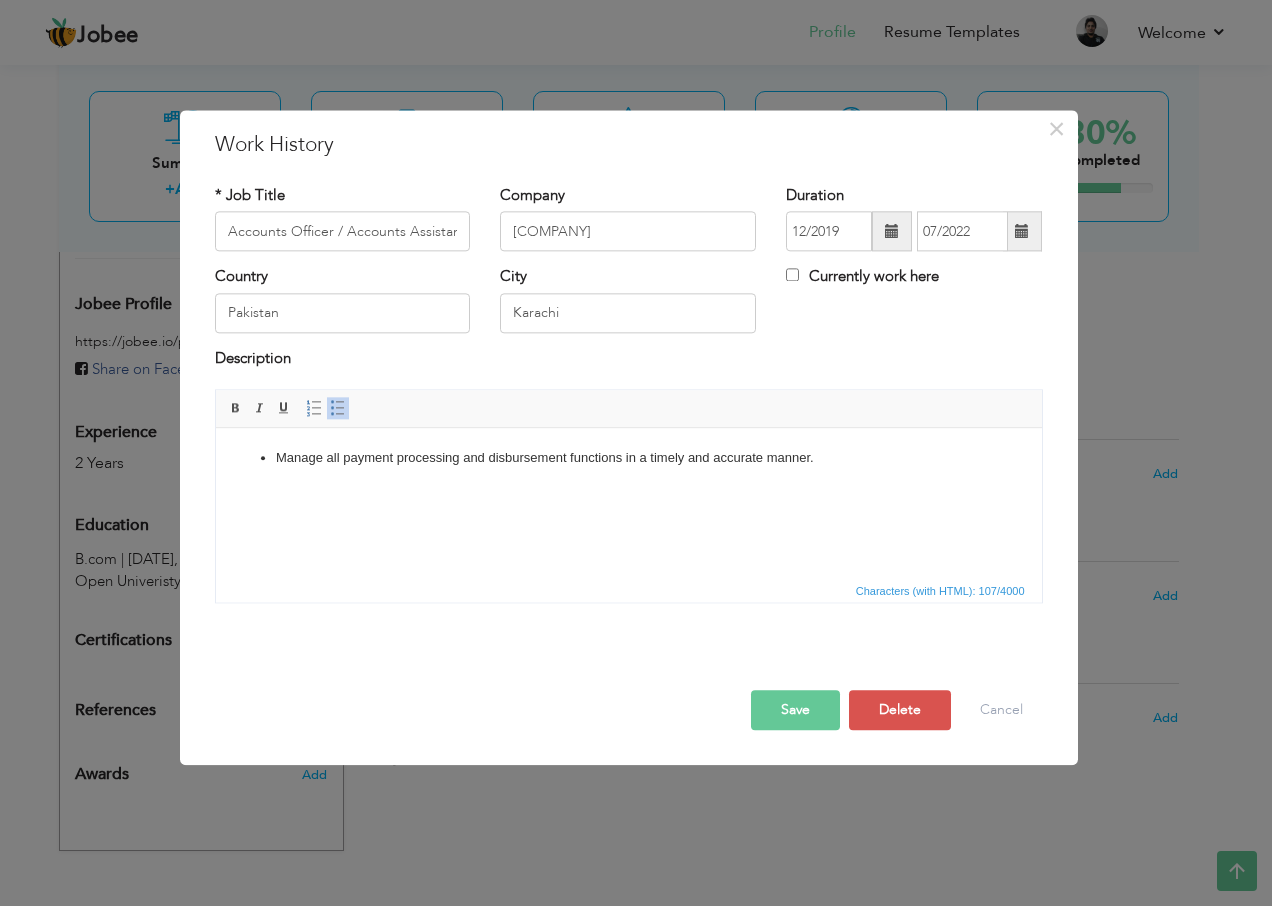 click on "Manage all payment processing and disbursement functions in a timely and accurate manner." at bounding box center (628, 458) 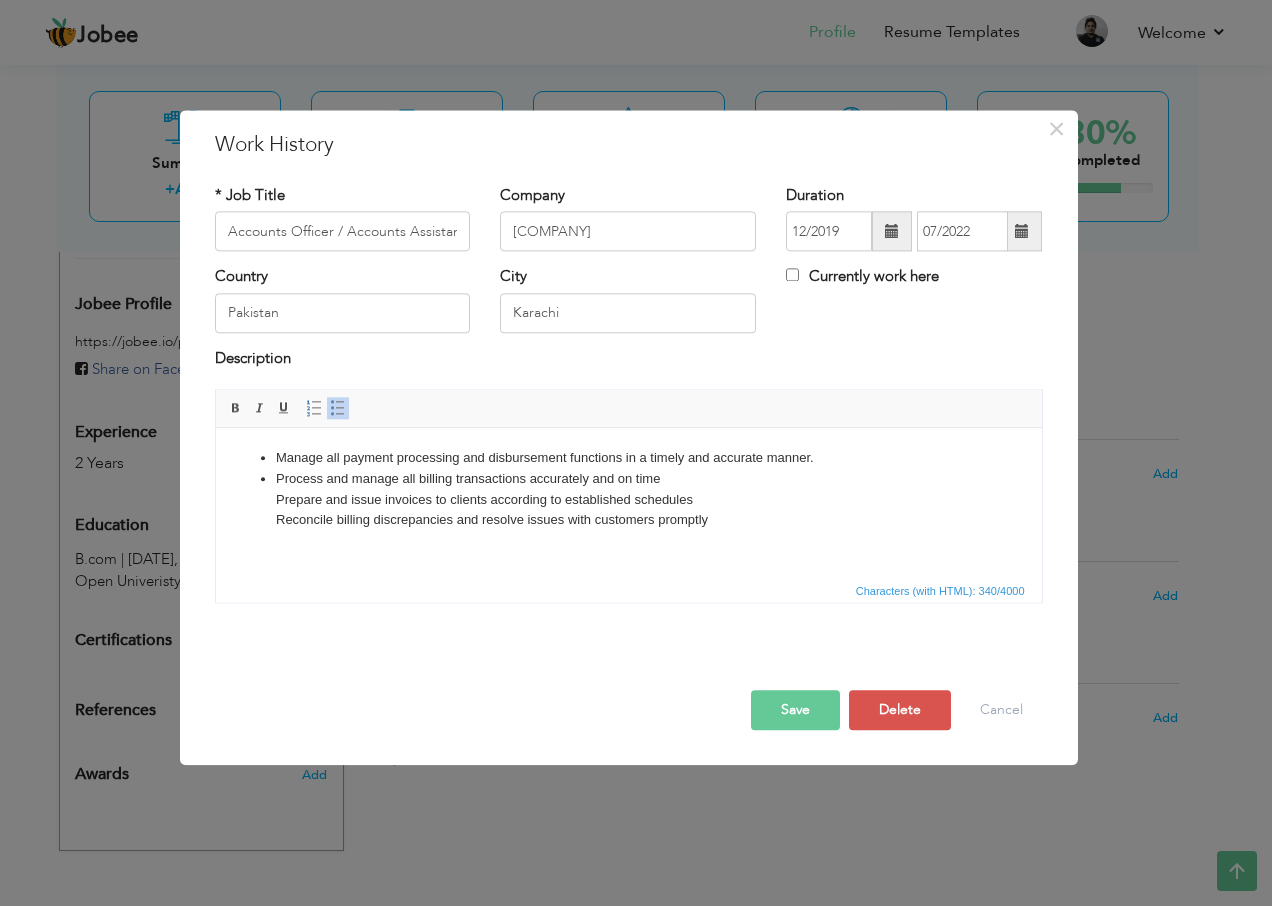 click on "Manage all payment processing and disbursement functions in a timely and accurate manner. Process and manage all billing transactions accurately and on time Prepare and issue invoices to clients according to established schedules Reconcile billing discrepancies and resolve issues with customers promptly" at bounding box center (628, 489) 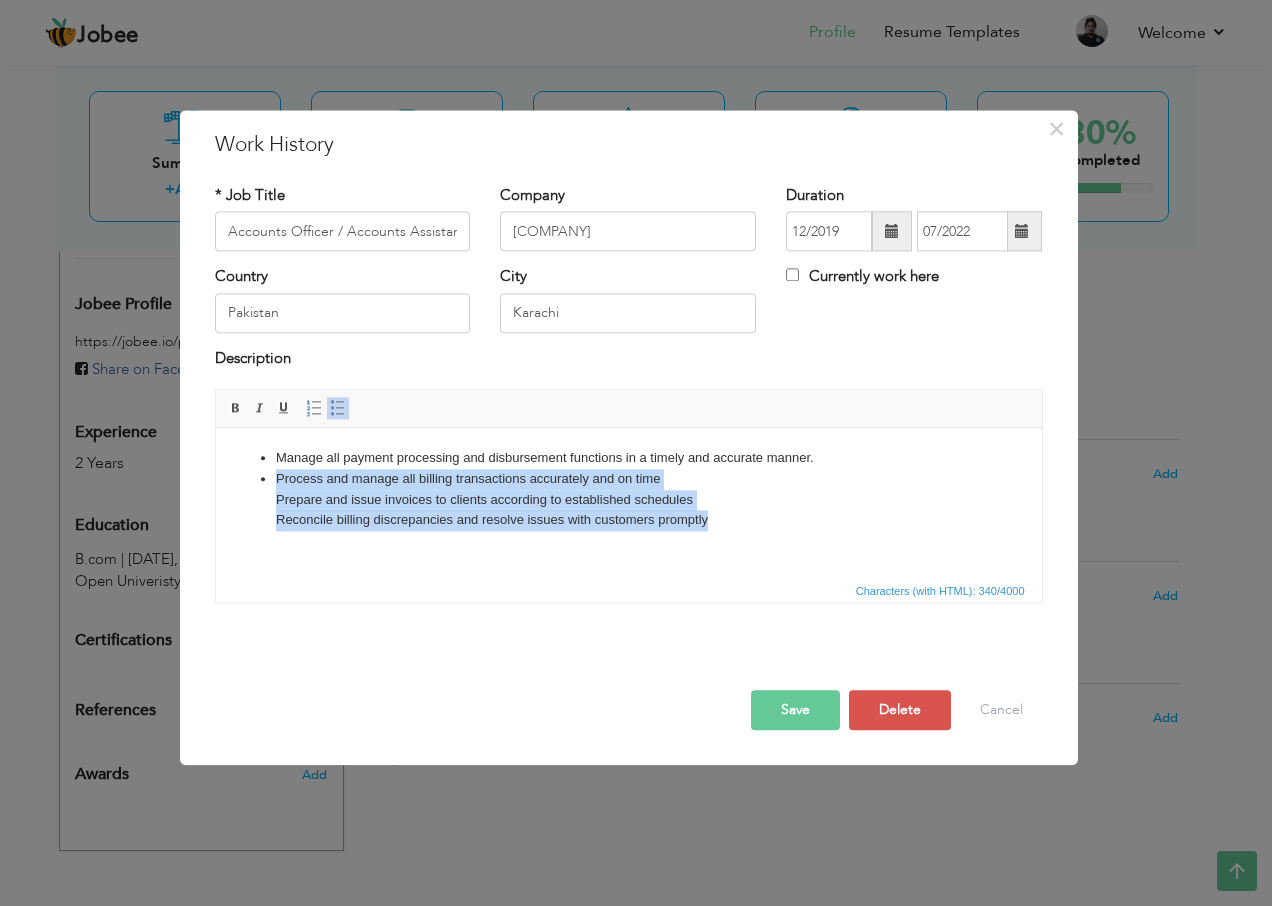 drag, startPoint x: 706, startPoint y: 522, endPoint x: 245, endPoint y: 478, distance: 463.09503 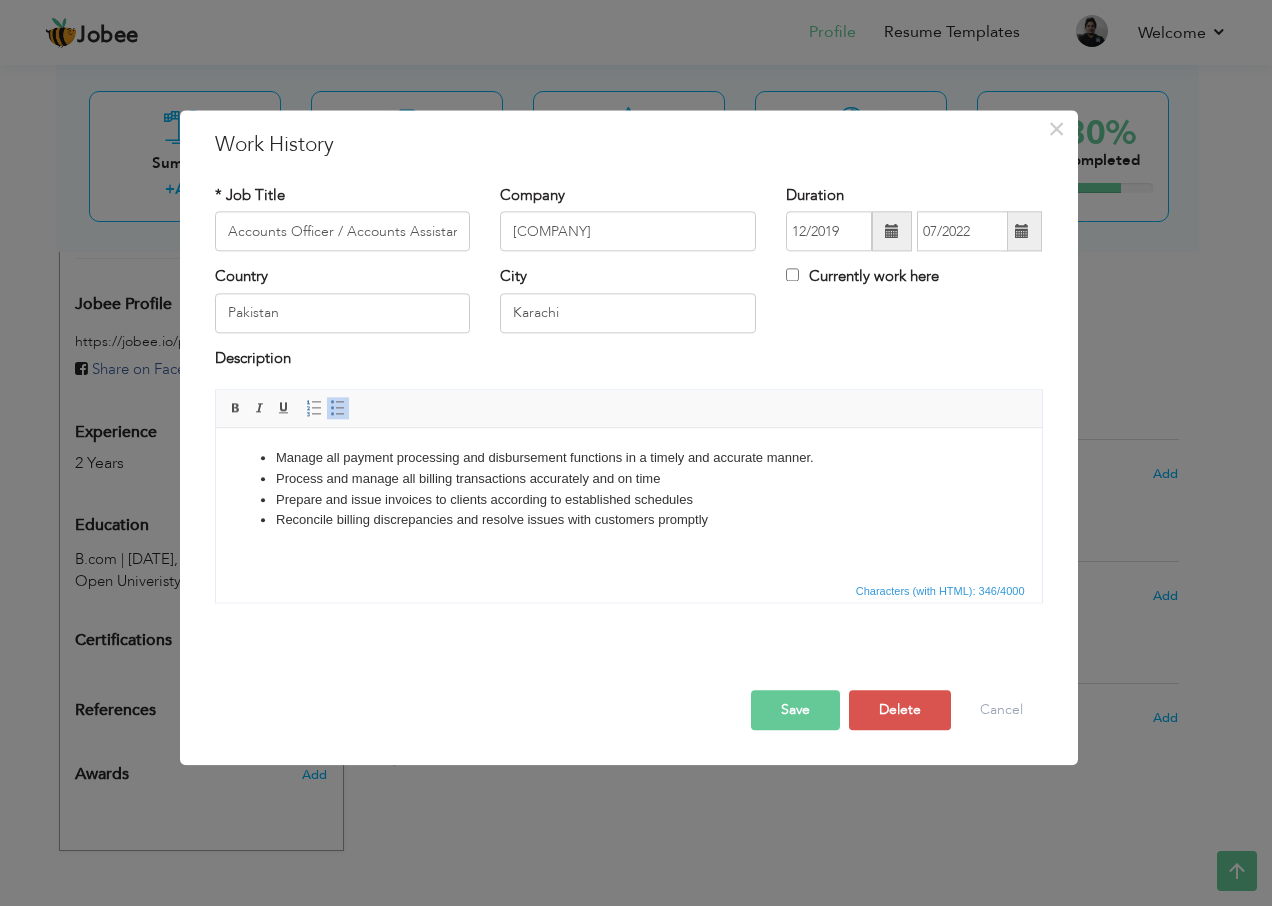 click on "Save" at bounding box center [795, 711] 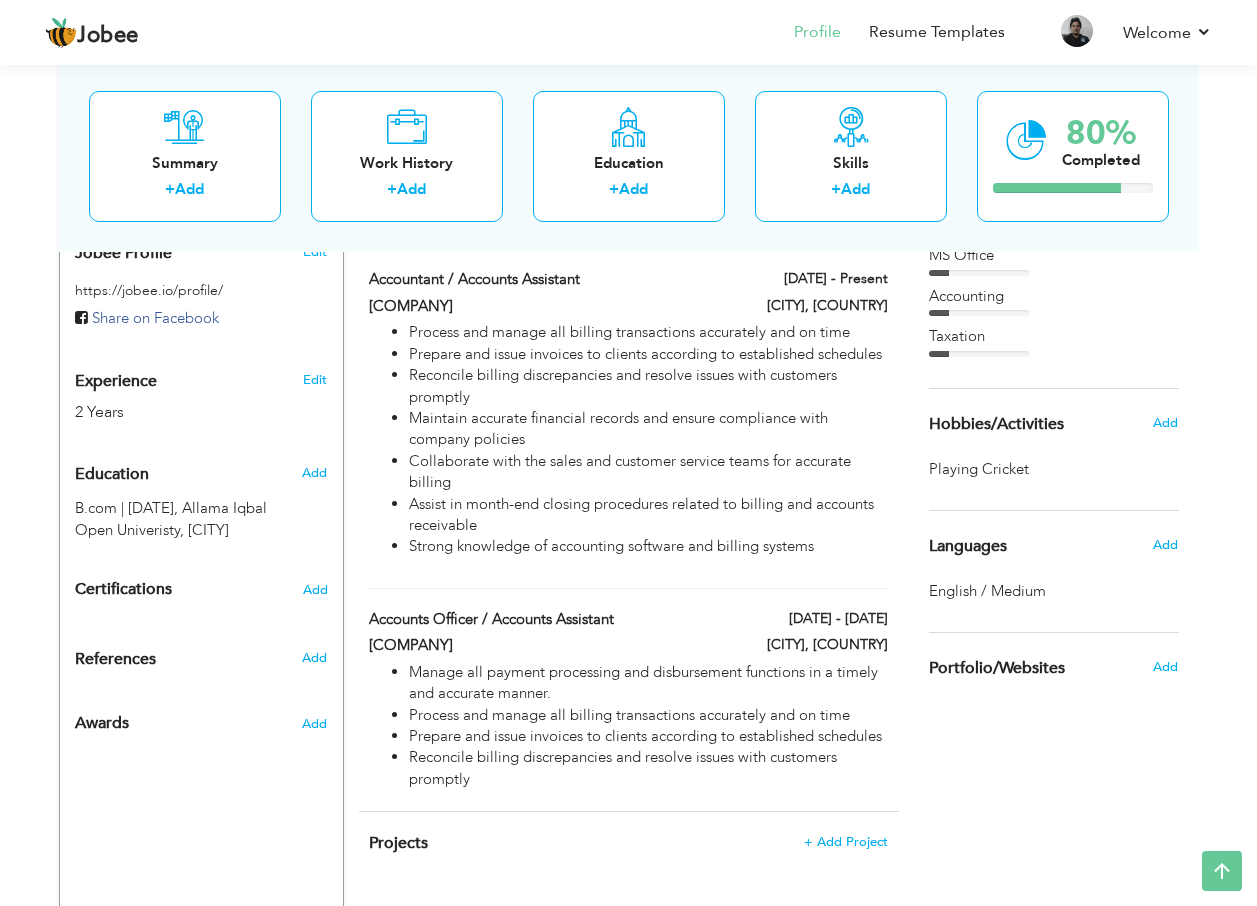 scroll, scrollTop: 615, scrollLeft: 0, axis: vertical 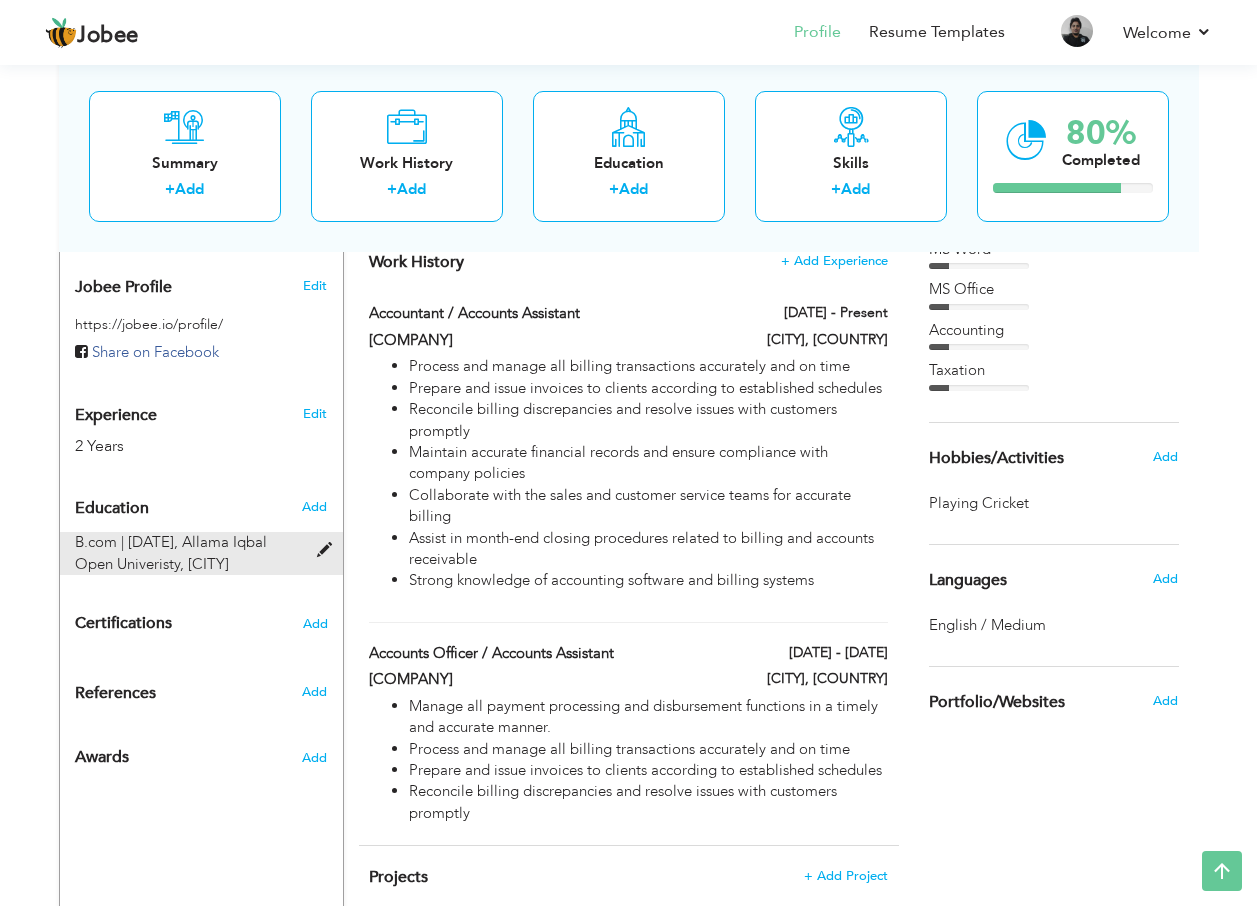 click at bounding box center [329, 550] 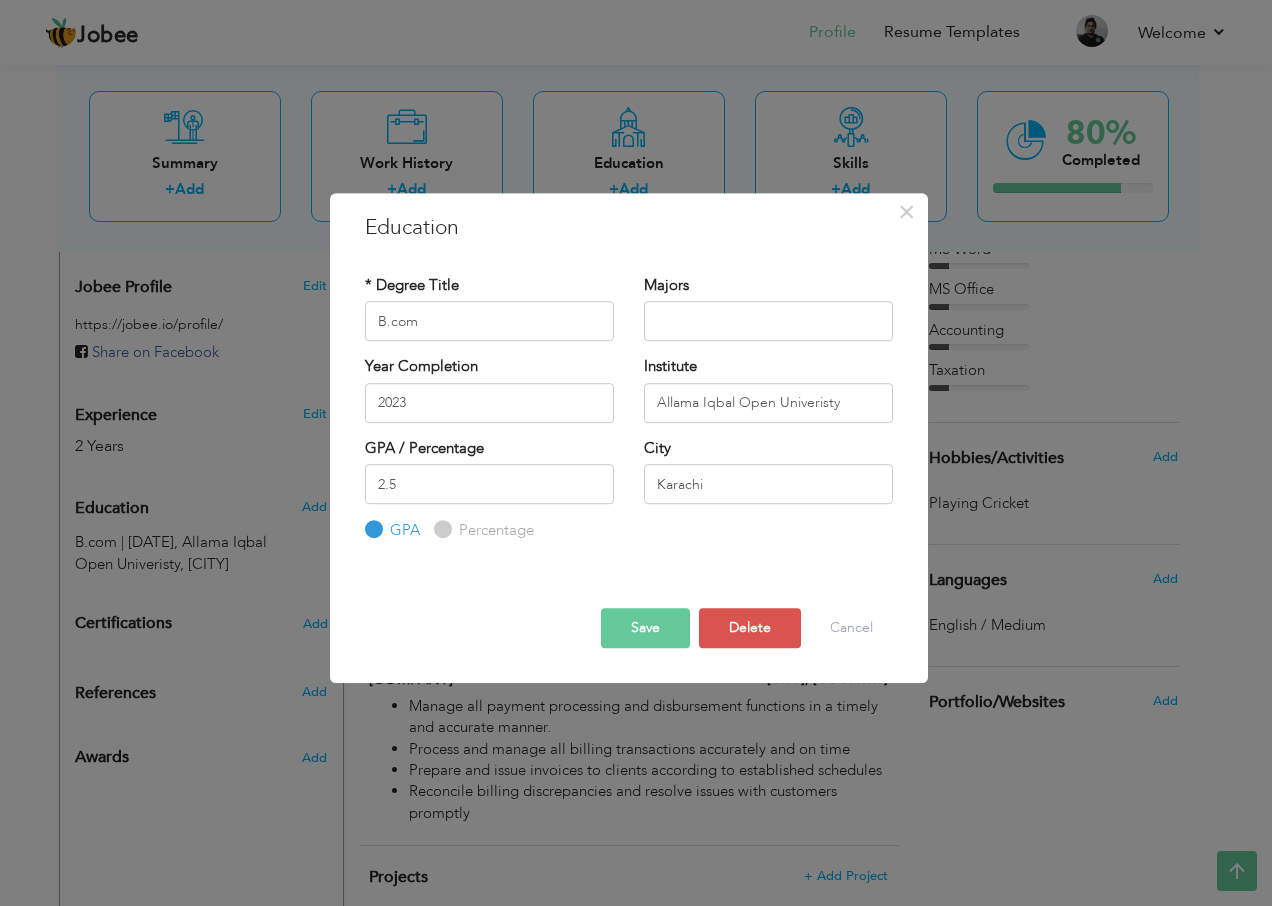 click on "Save" at bounding box center (645, 628) 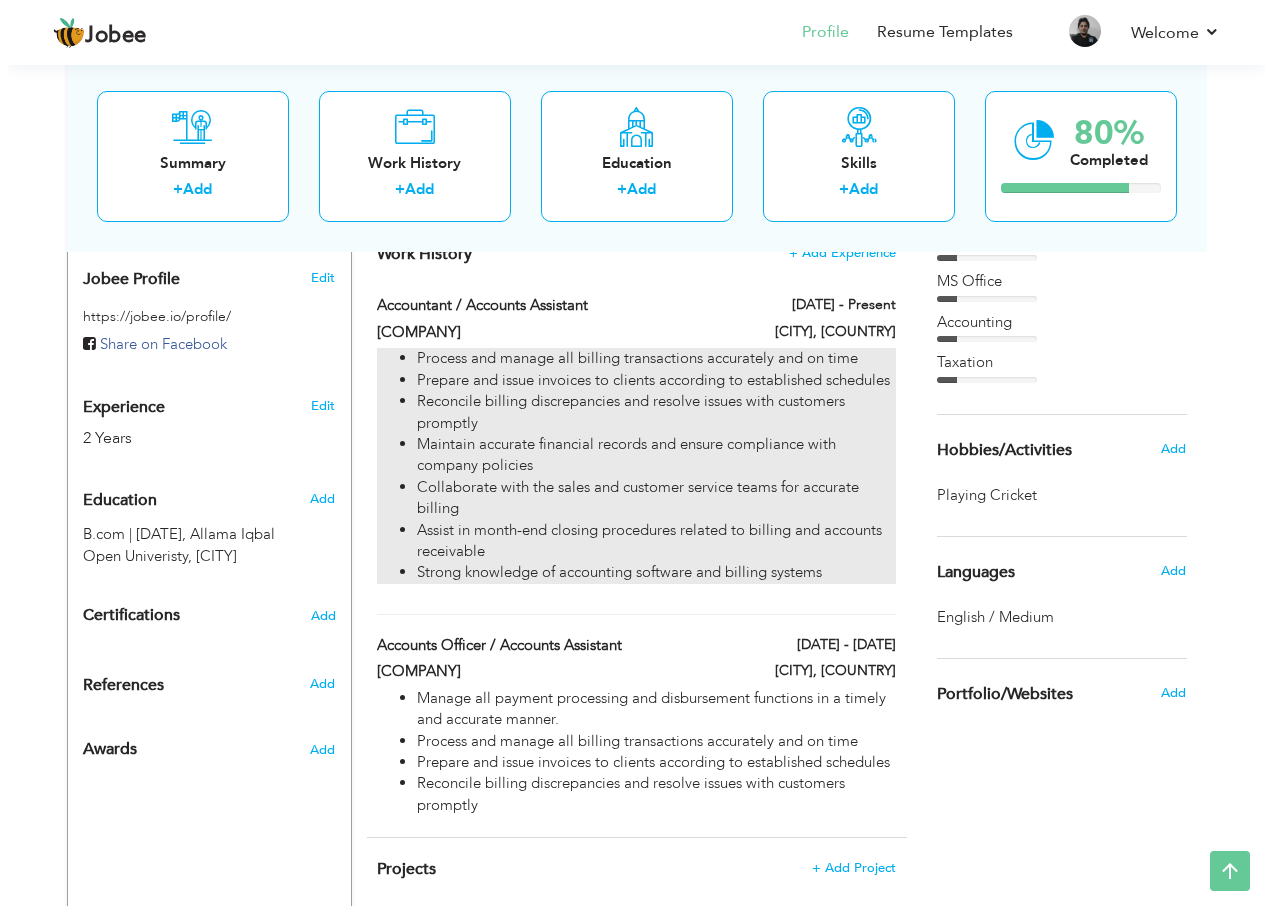 scroll, scrollTop: 515, scrollLeft: 0, axis: vertical 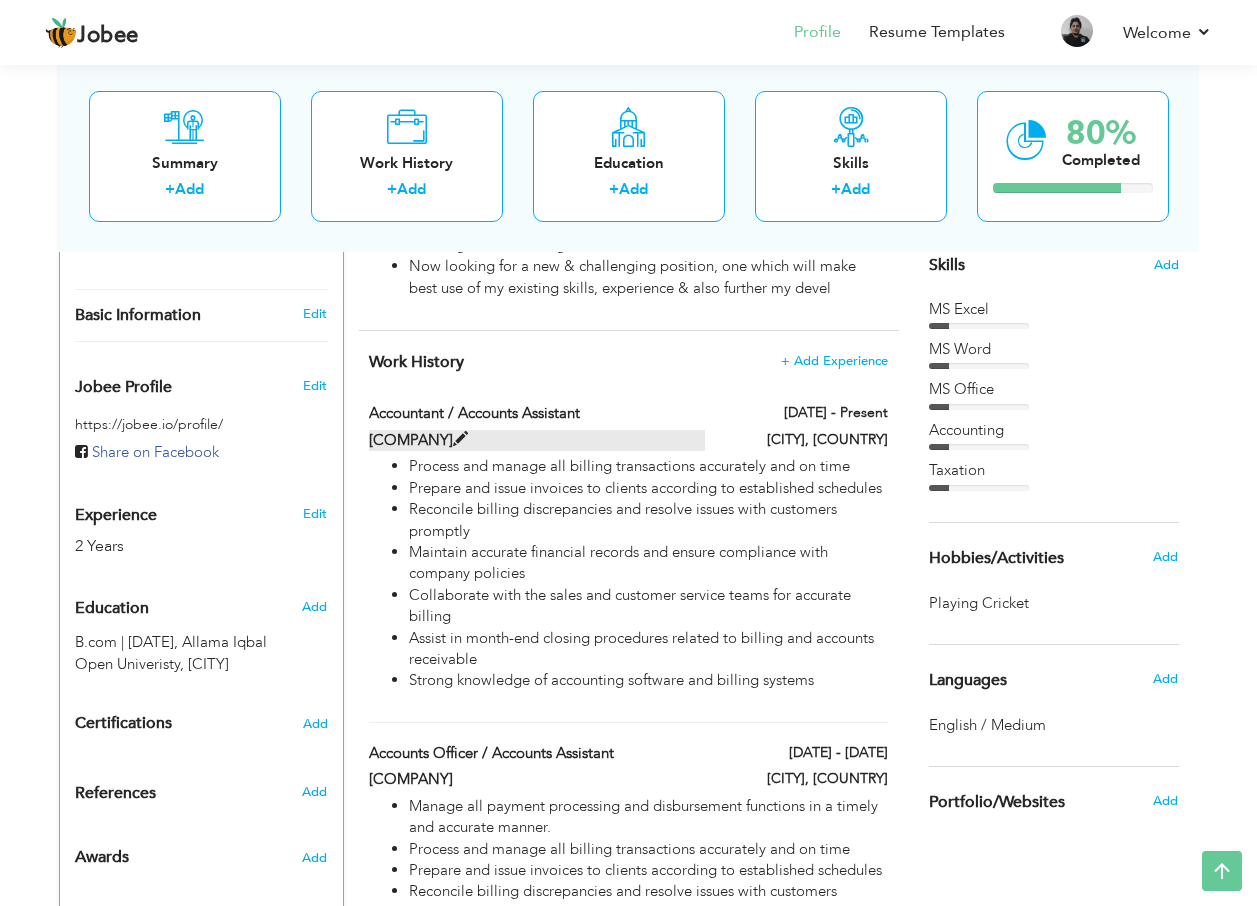 click at bounding box center (460, 439) 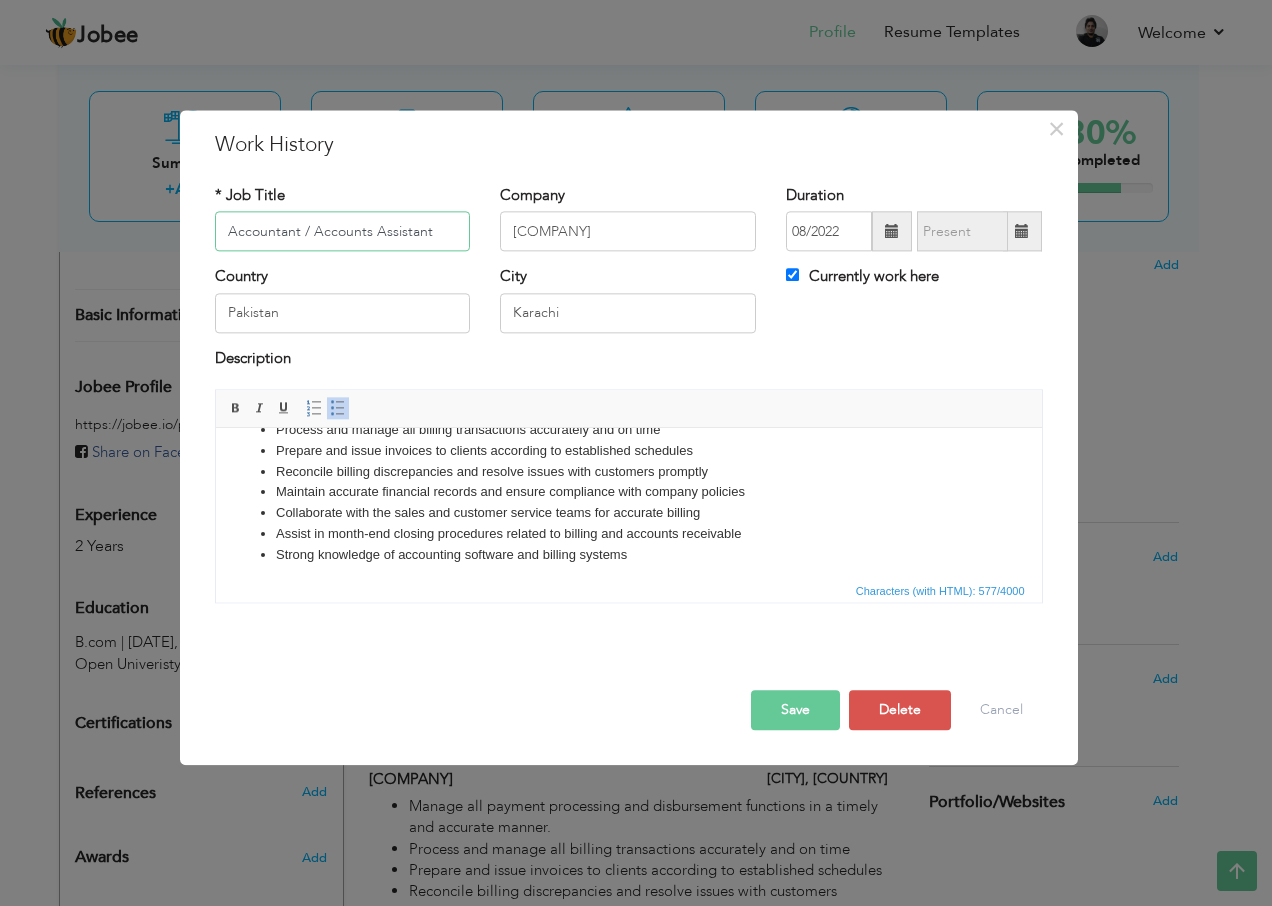 scroll, scrollTop: 36, scrollLeft: 0, axis: vertical 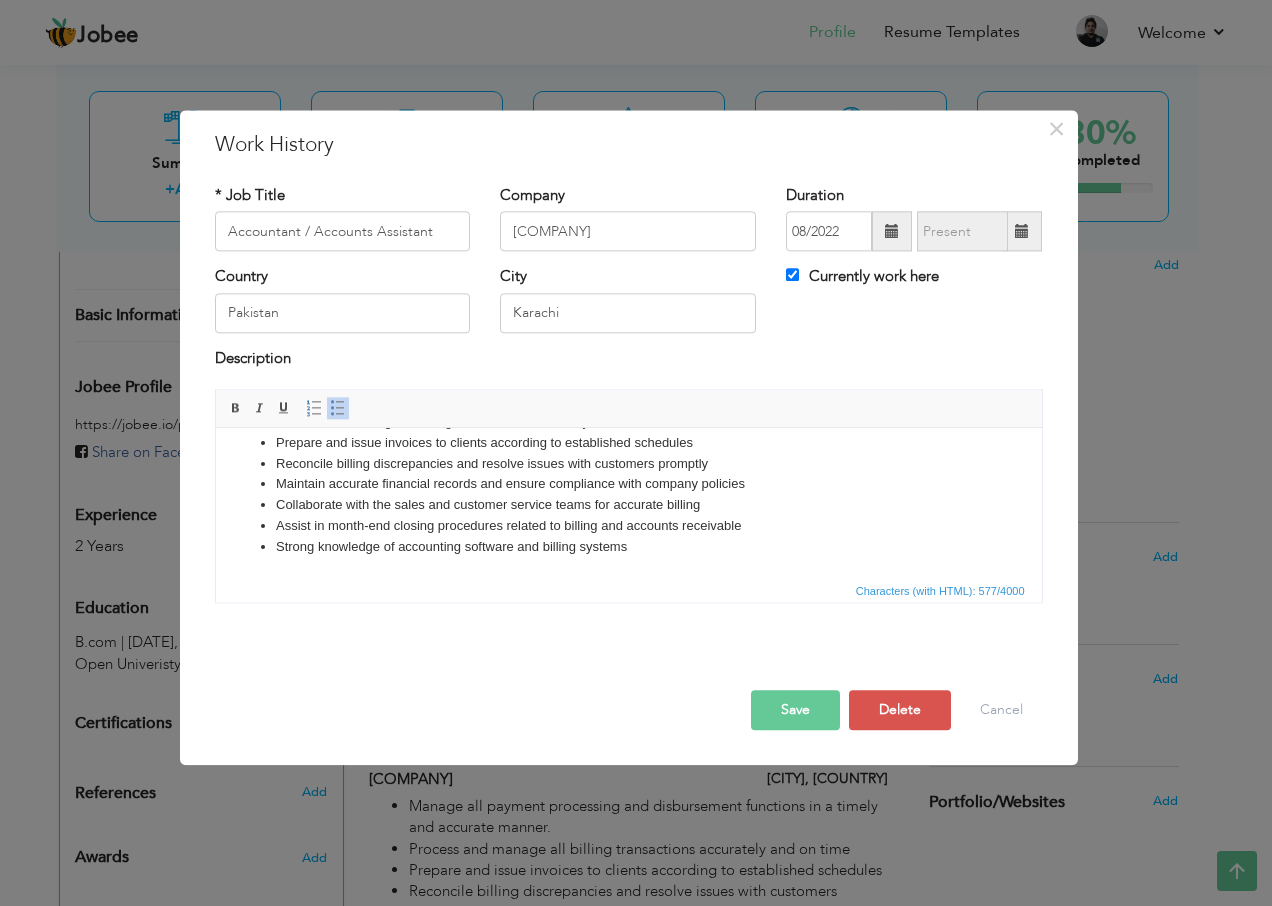 click on "Strong knowledge of accounting software and billing systems" at bounding box center [628, 547] 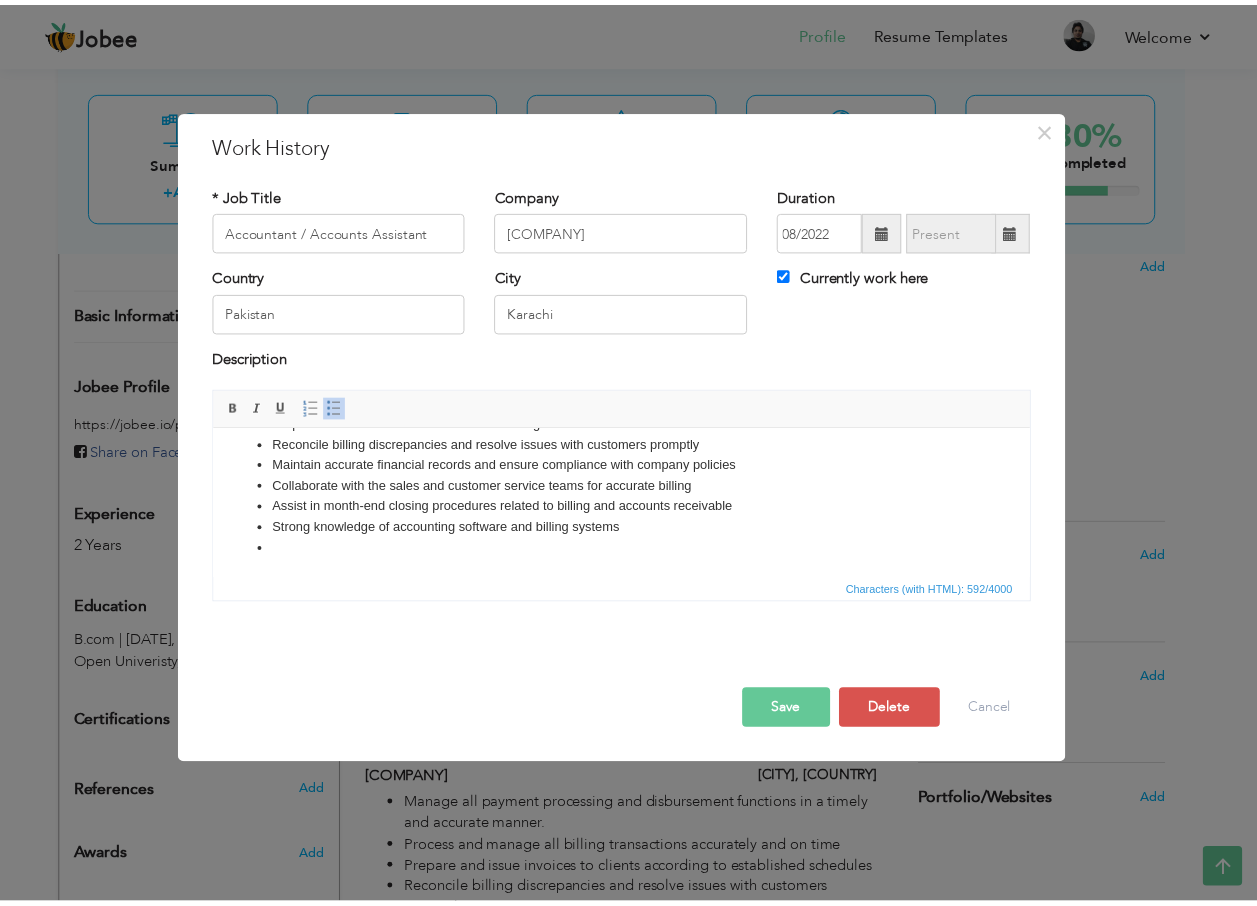 scroll, scrollTop: 56, scrollLeft: 0, axis: vertical 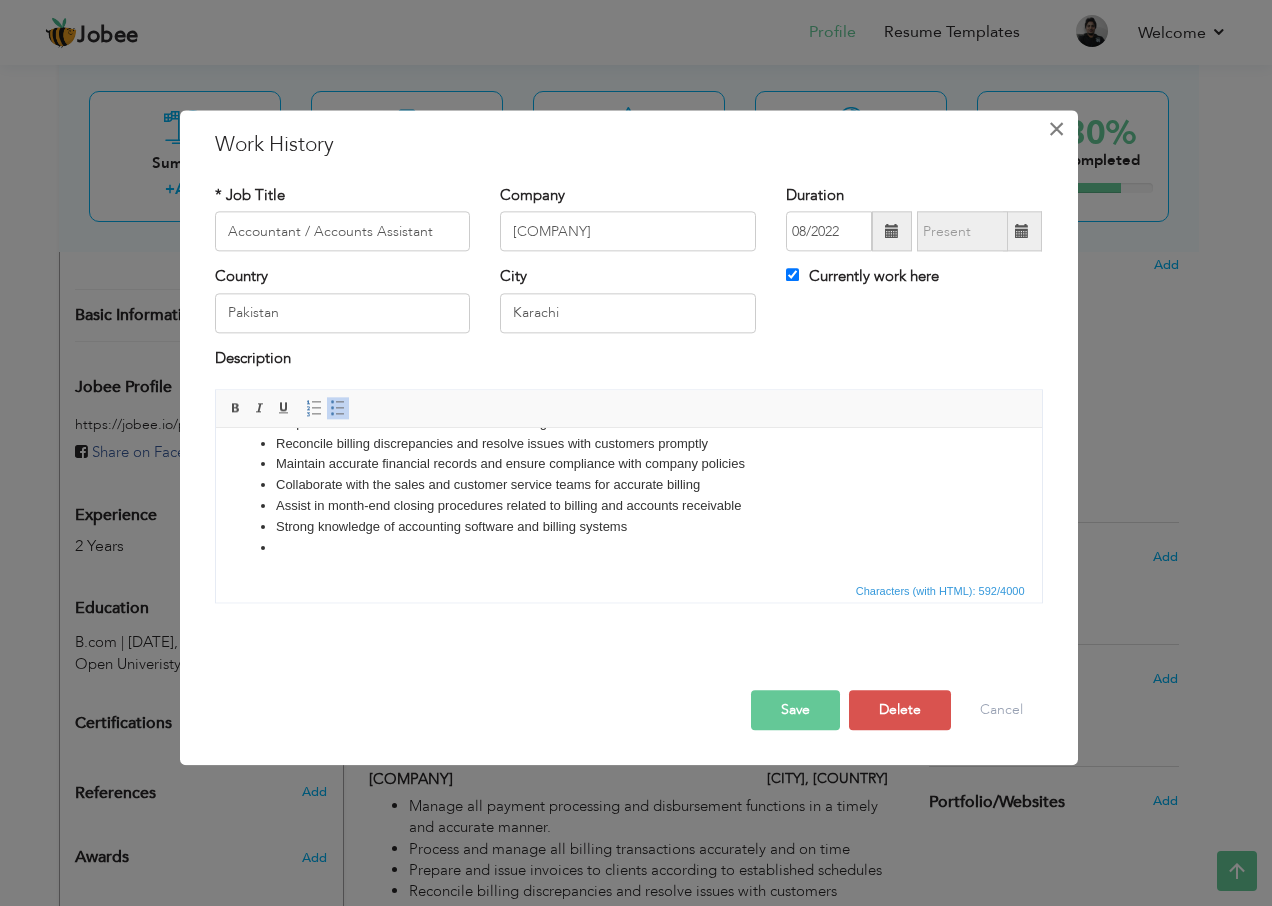 click on "×" at bounding box center (1056, 129) 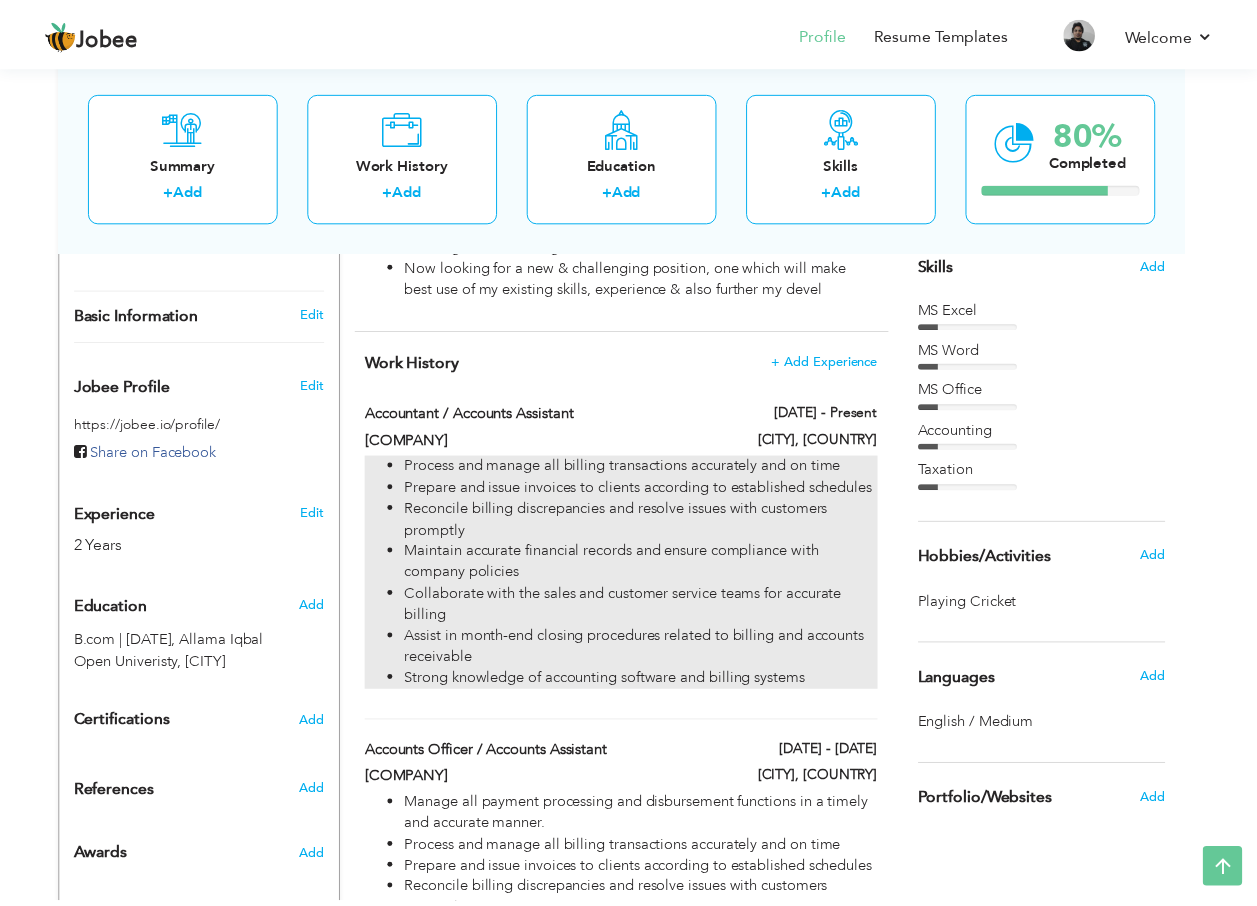 scroll, scrollTop: 0, scrollLeft: 0, axis: both 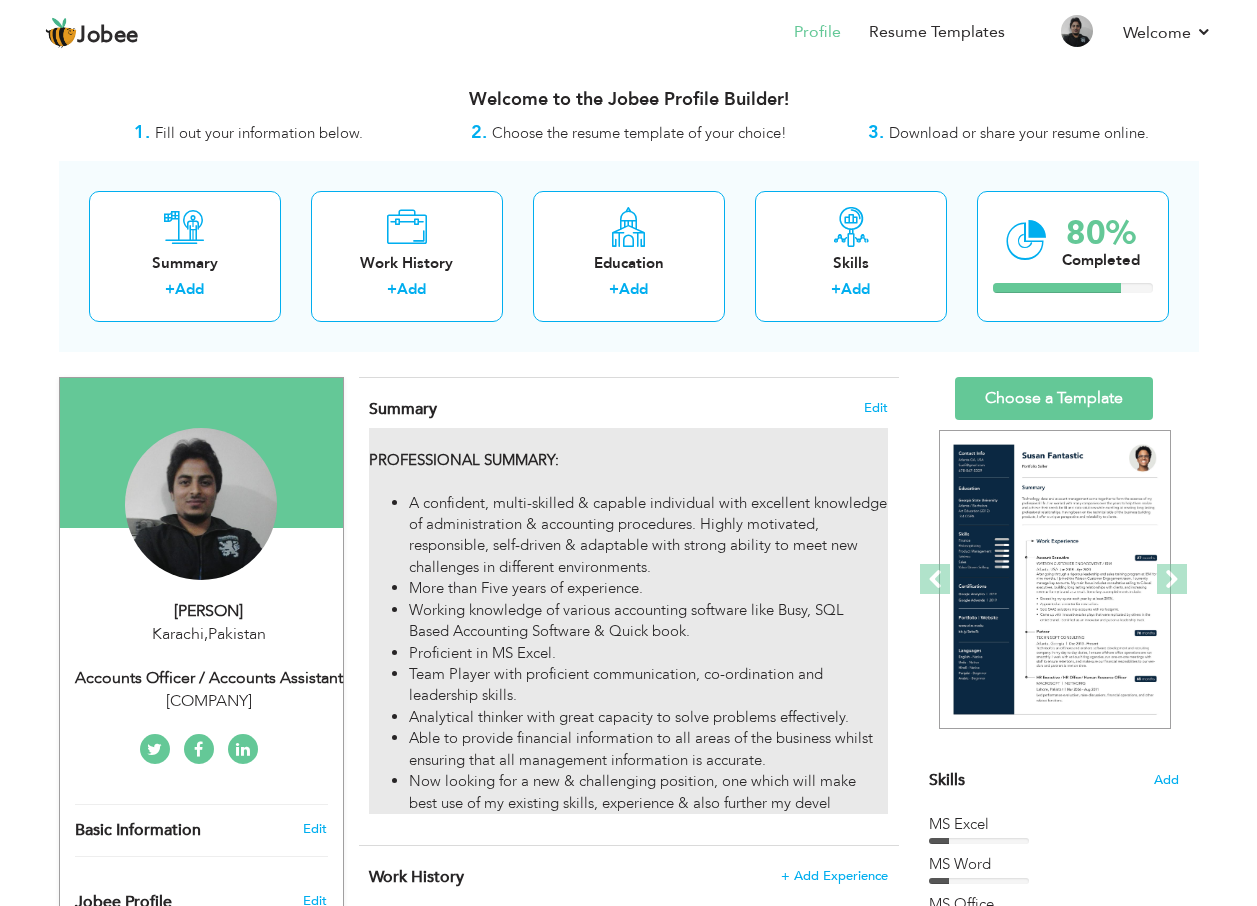 click on "Proficient in MS Excel." at bounding box center [648, 653] 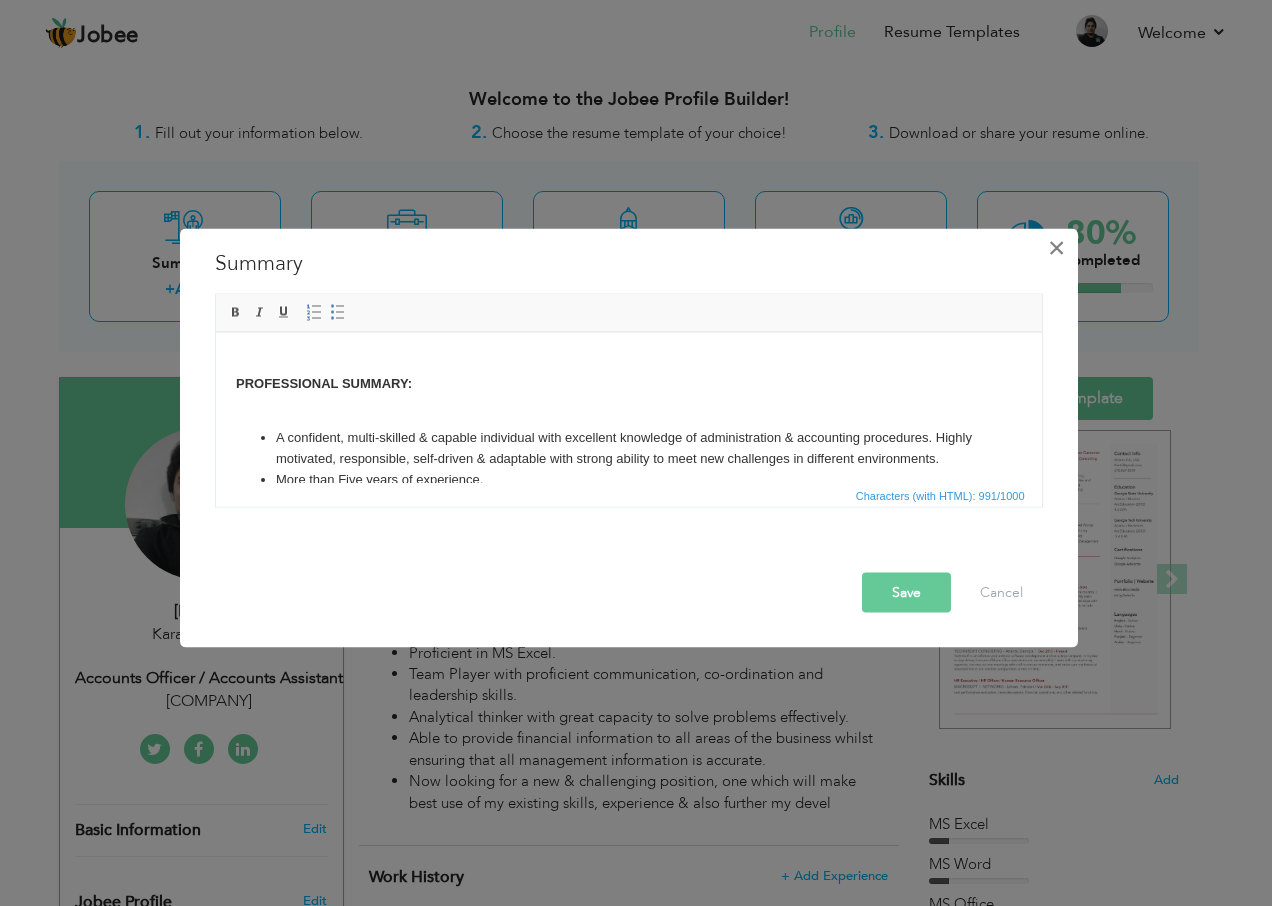 click on "×" at bounding box center (1056, 248) 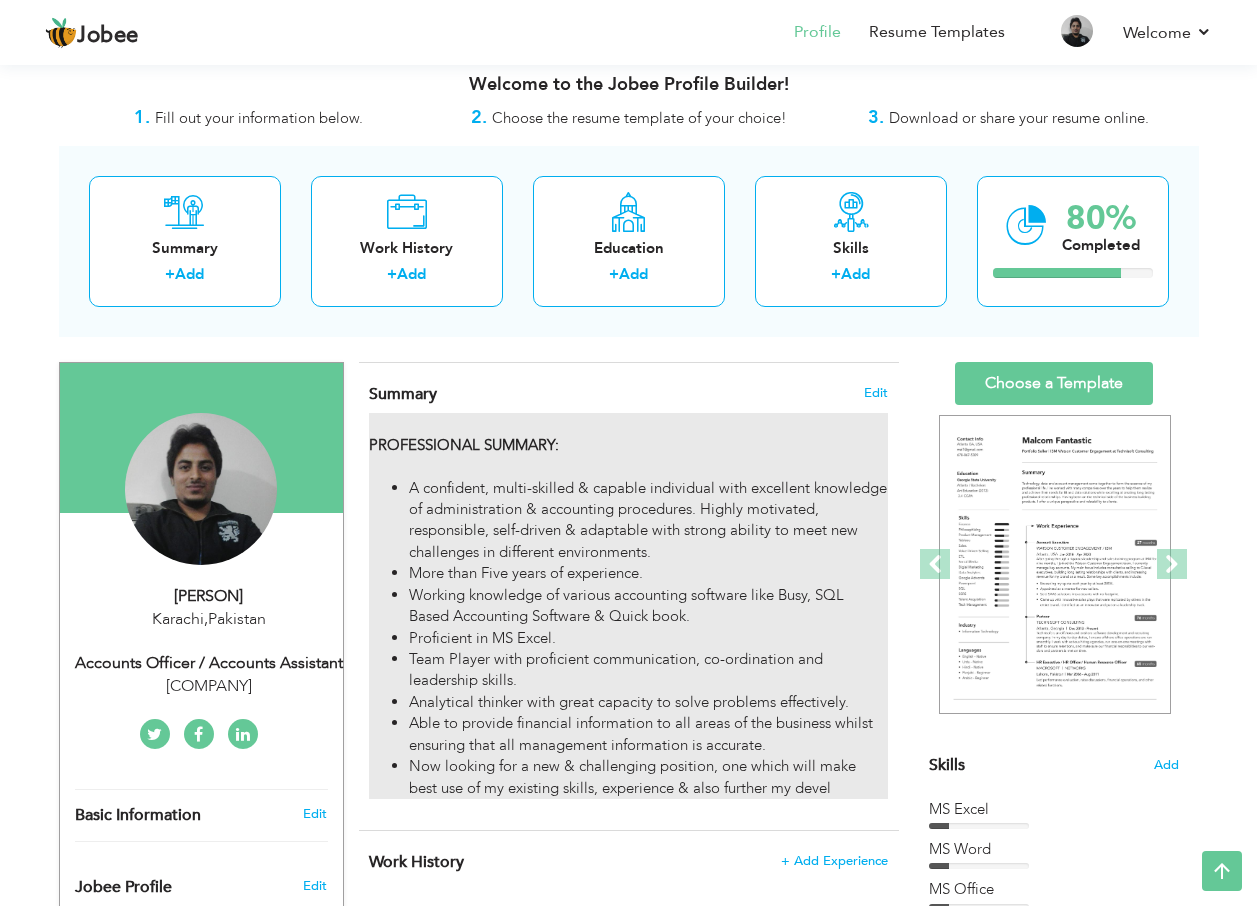scroll, scrollTop: 0, scrollLeft: 0, axis: both 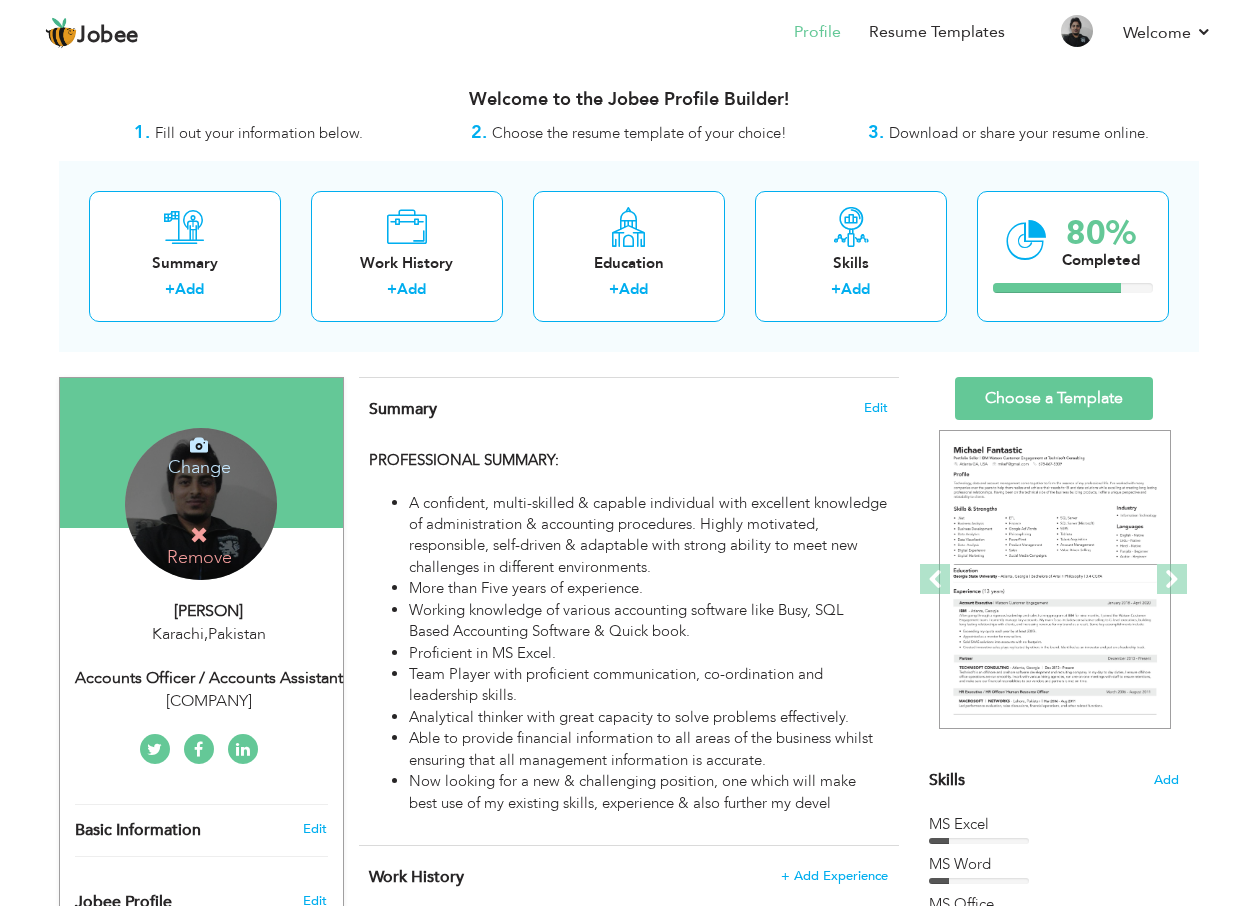 click on "Change" at bounding box center (199, 454) 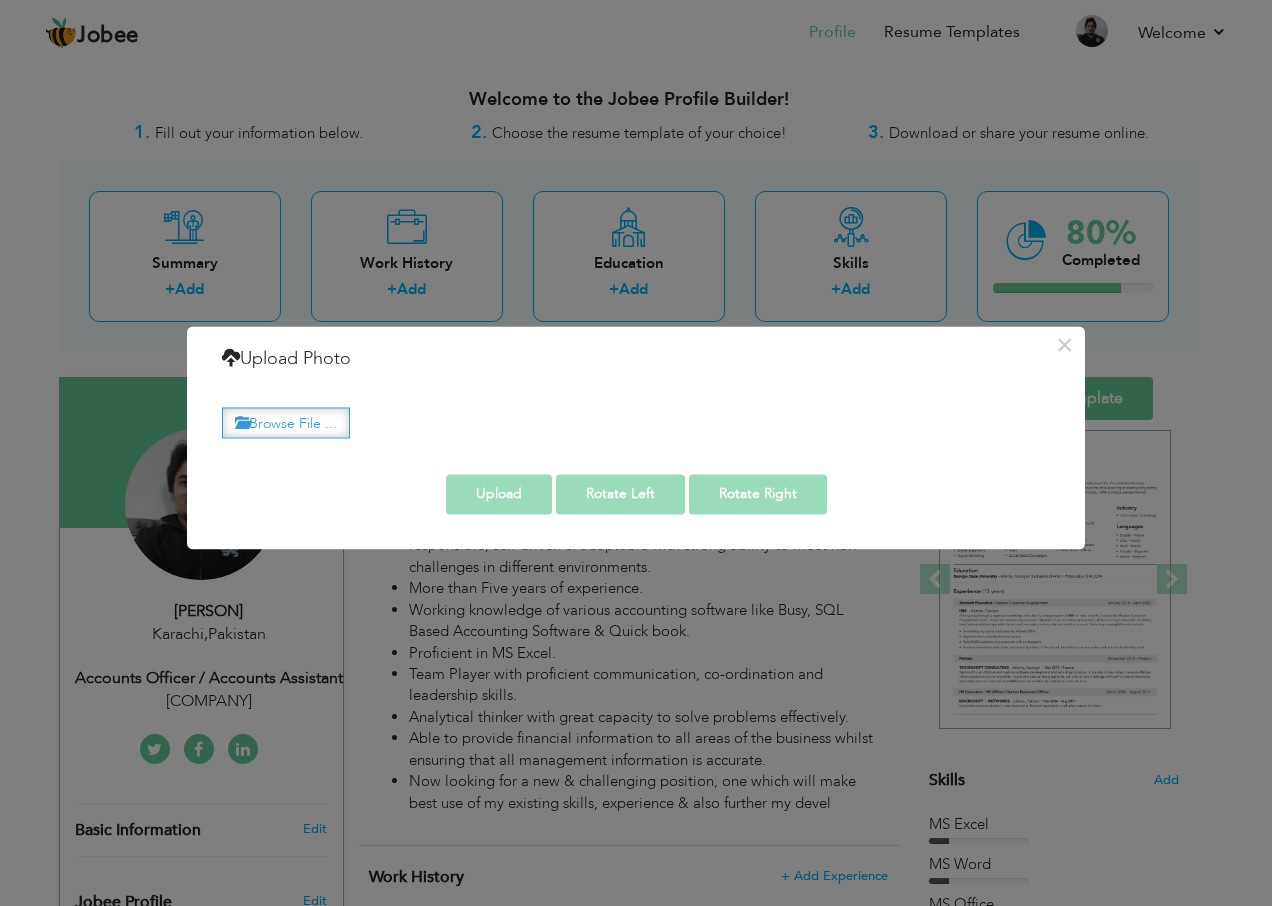 click on "Browse File ..." at bounding box center (286, 422) 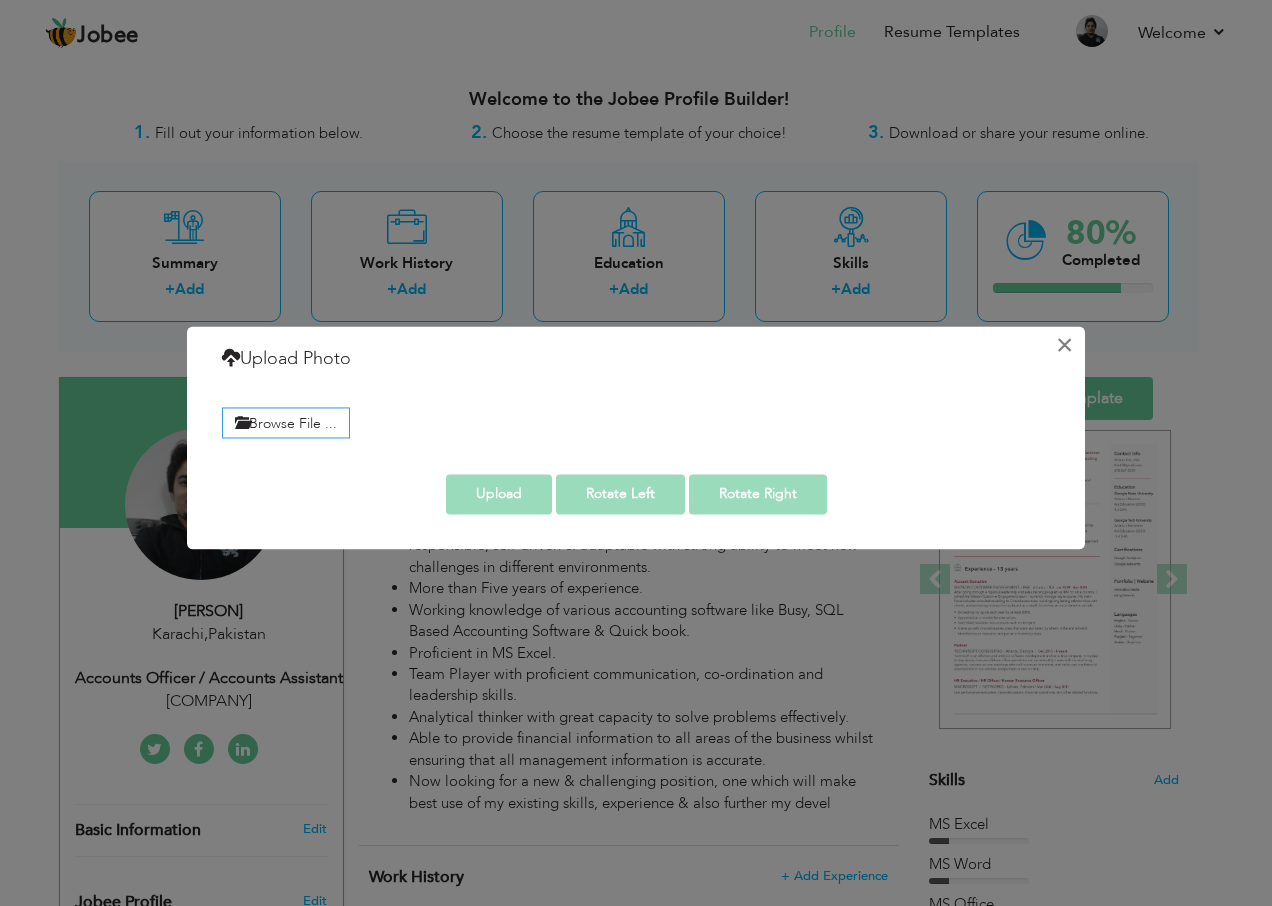 click on "×" at bounding box center [1064, 345] 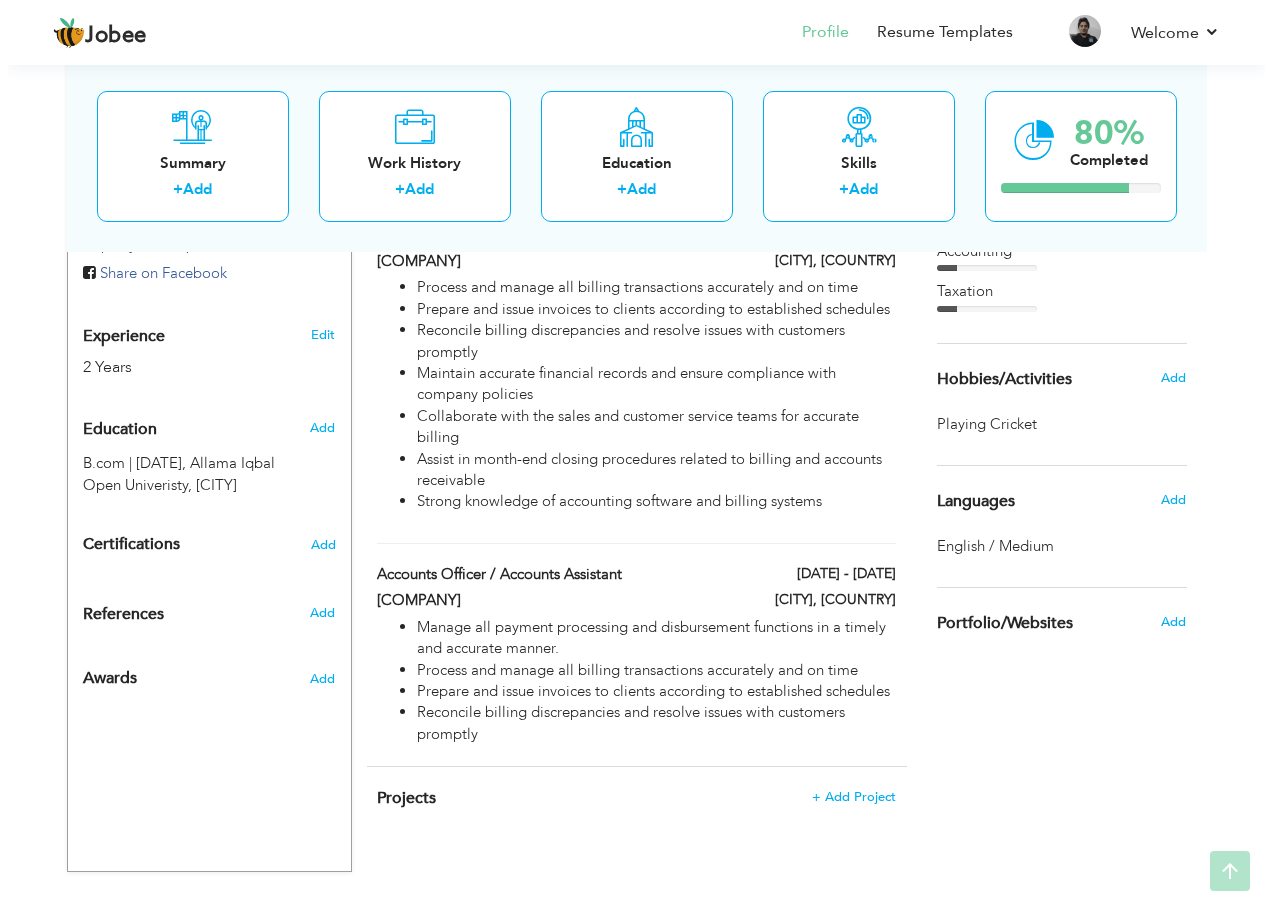 scroll, scrollTop: 700, scrollLeft: 0, axis: vertical 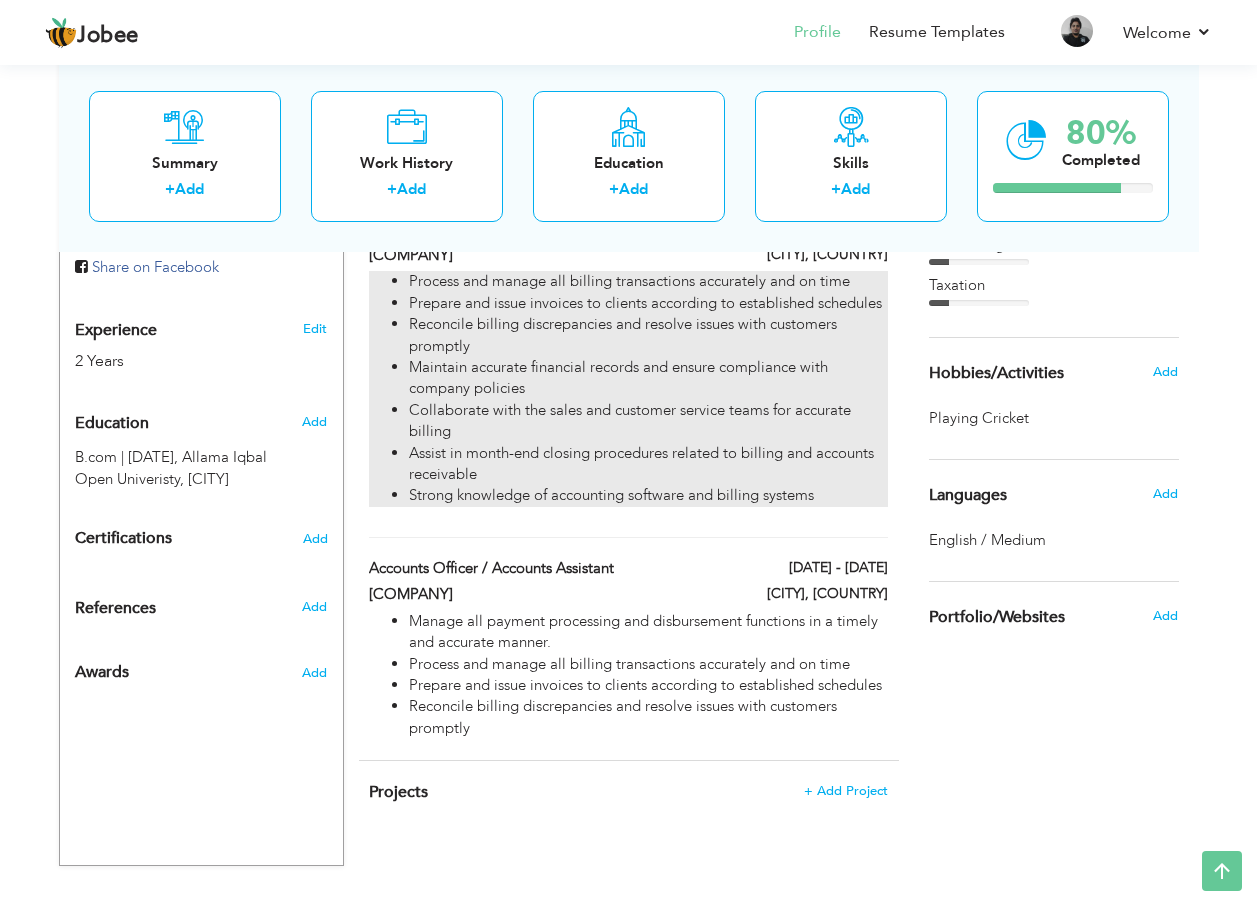 click on "Assist in month-end closing procedures related to billing and accounts receivable" at bounding box center (648, 464) 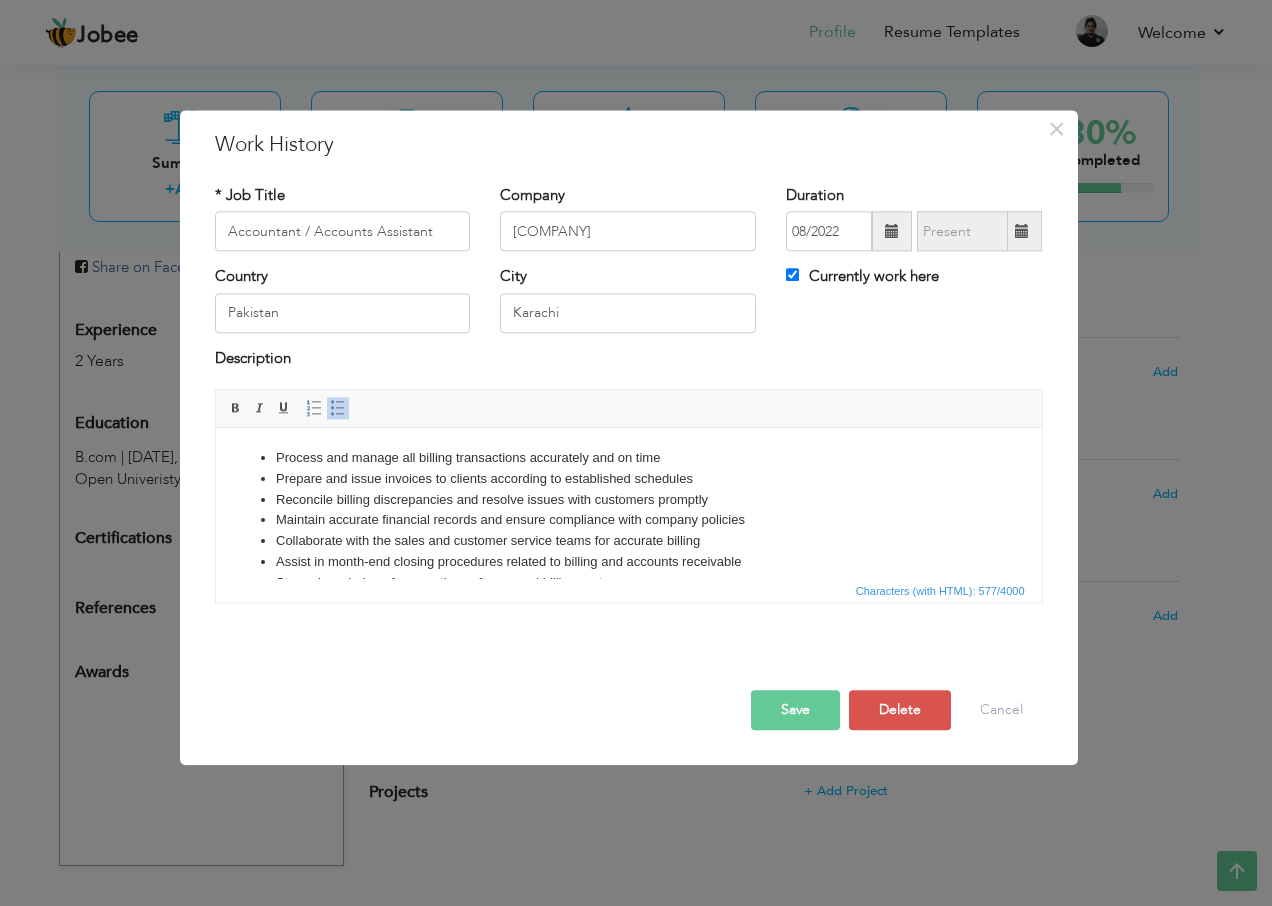 click on "Maintain accurate financial records and ensure compliance with company policies" at bounding box center (628, 520) 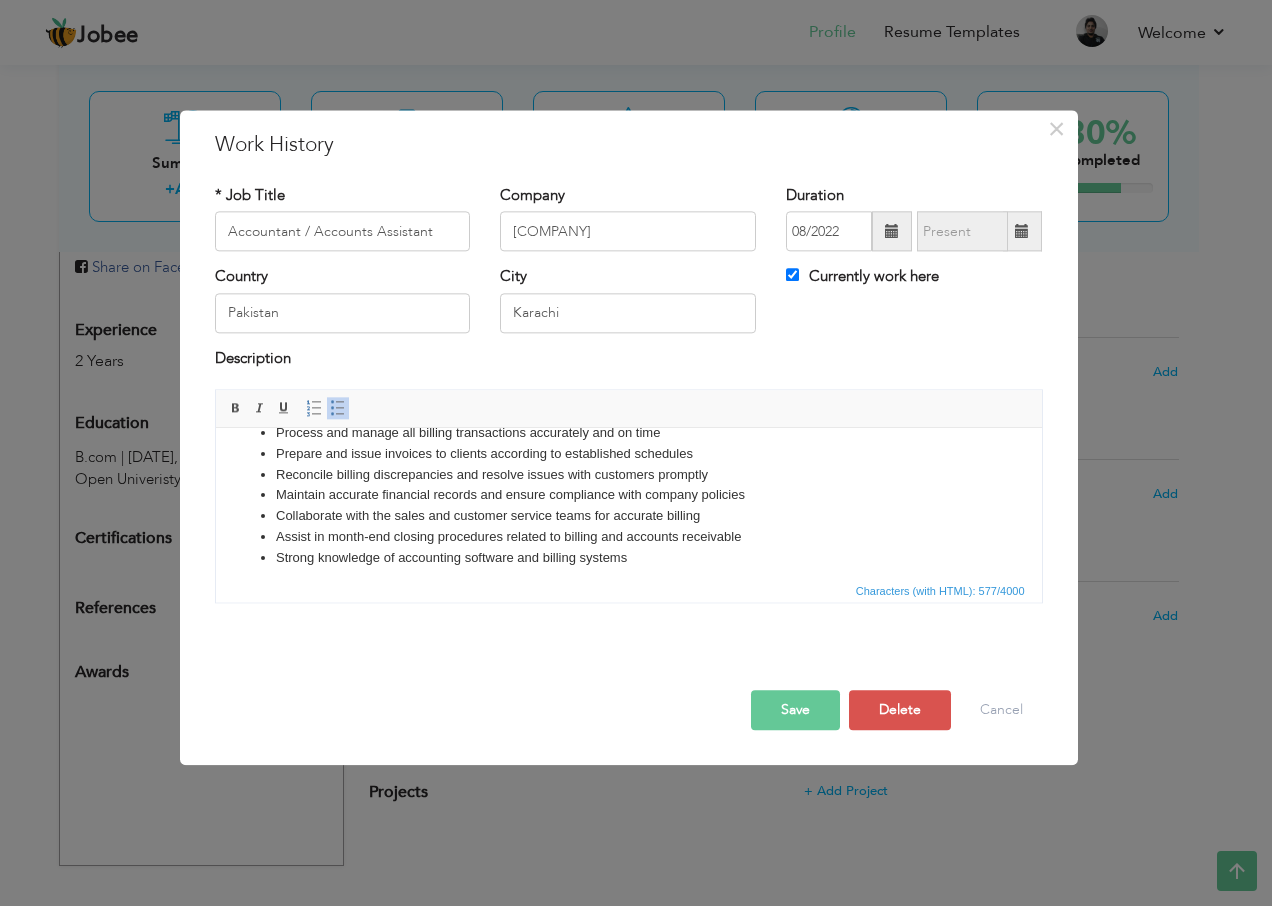 scroll, scrollTop: 36, scrollLeft: 0, axis: vertical 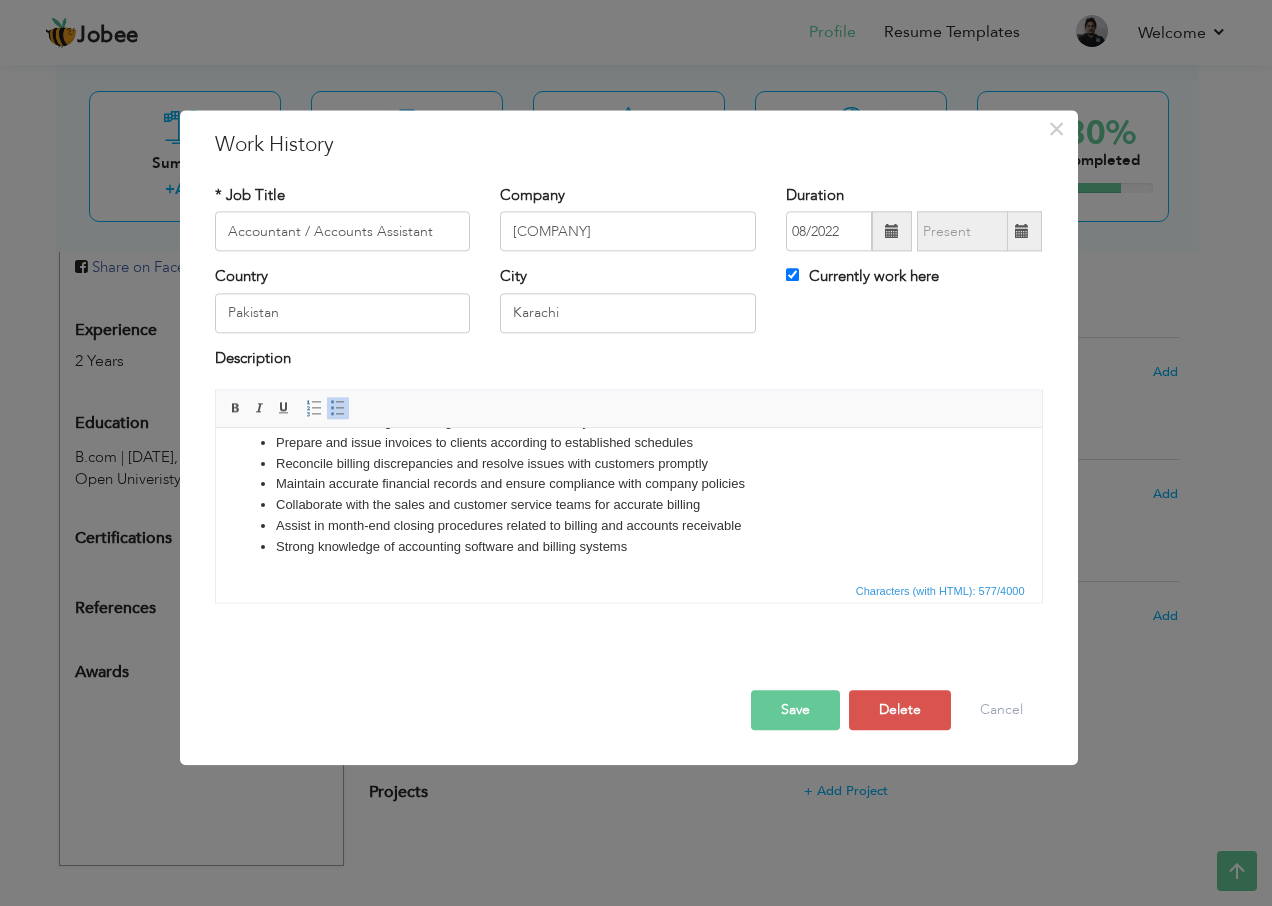 click on "Strong knowledge of accounting software and billing systems" at bounding box center [628, 547] 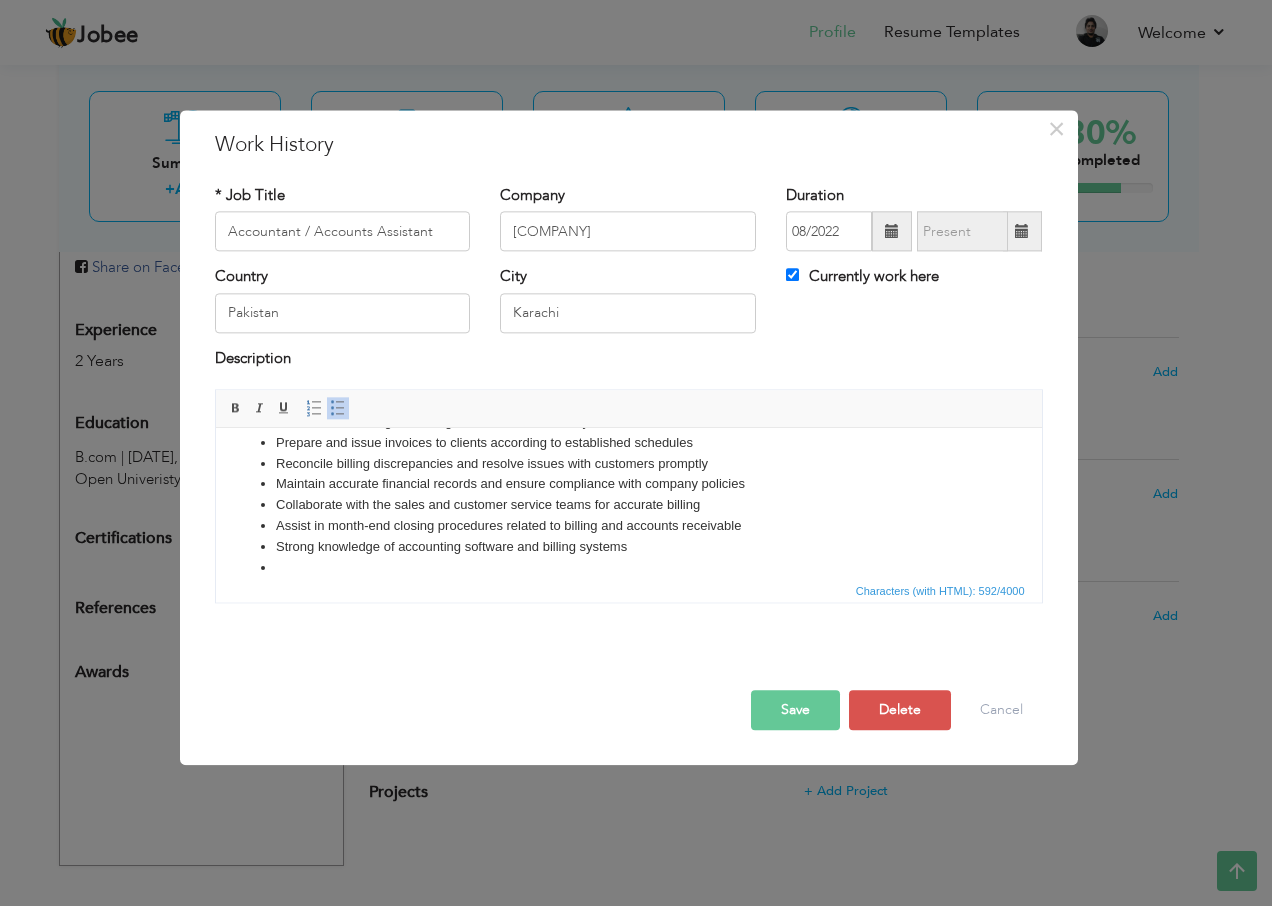 type 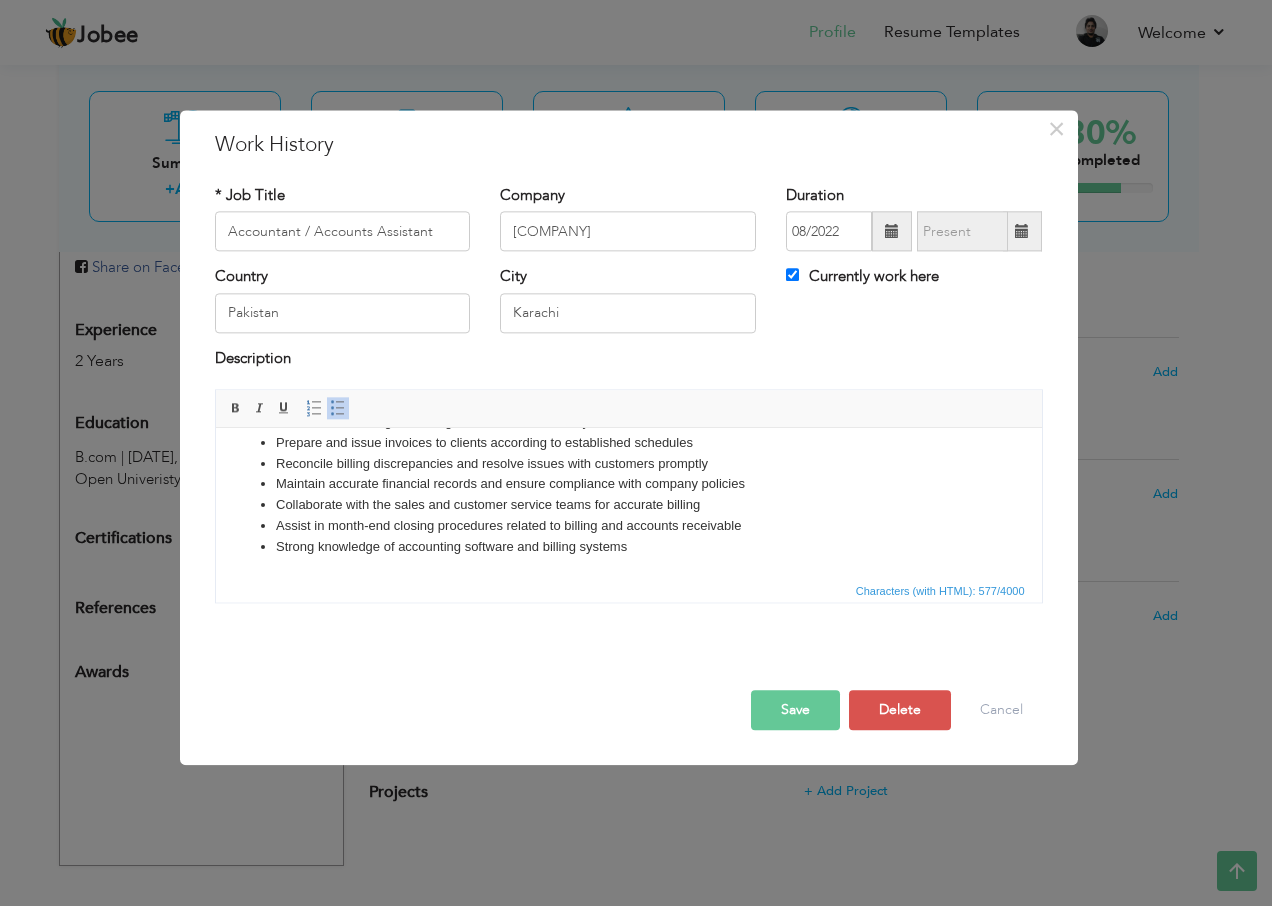 scroll, scrollTop: 0, scrollLeft: 0, axis: both 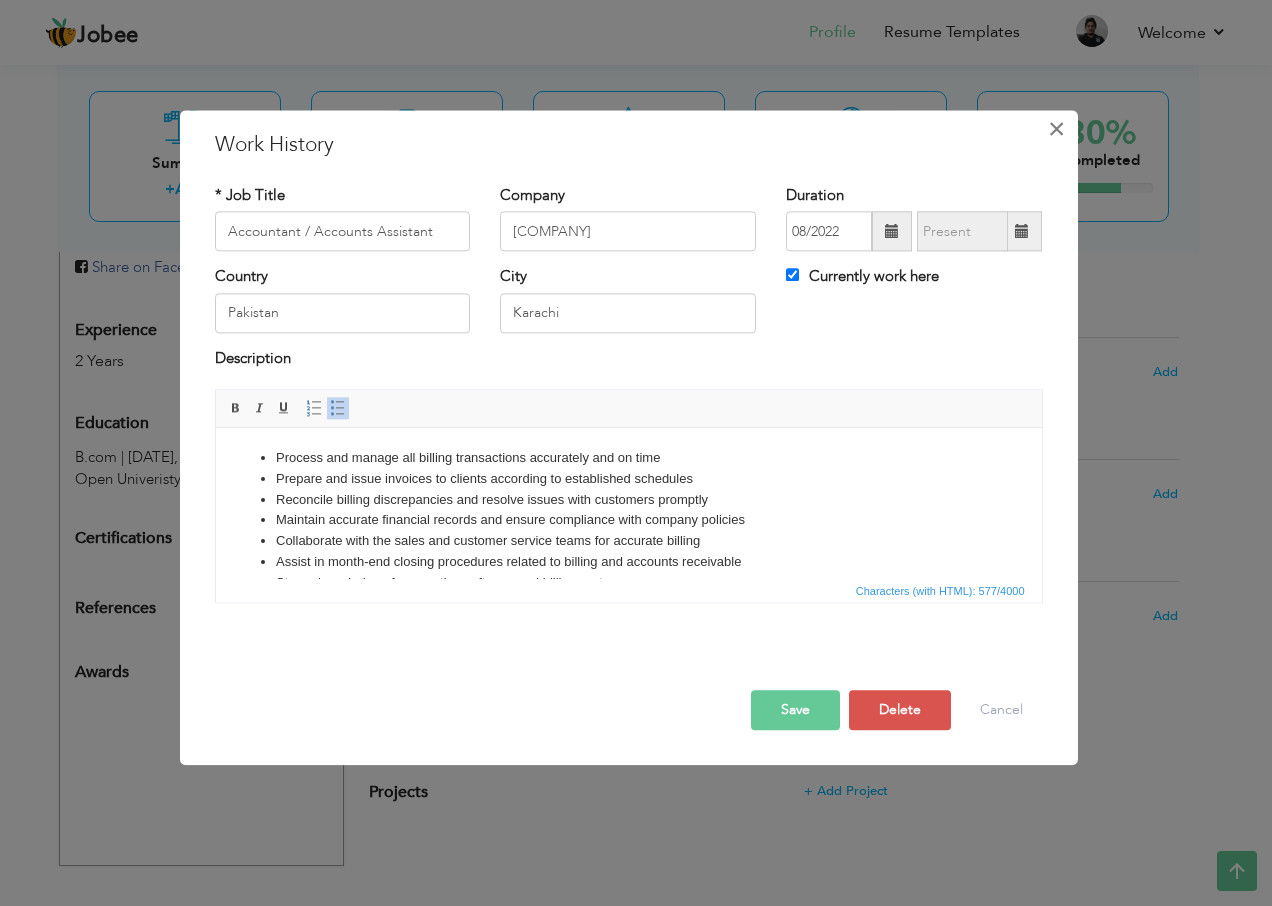 click on "×" at bounding box center (1056, 129) 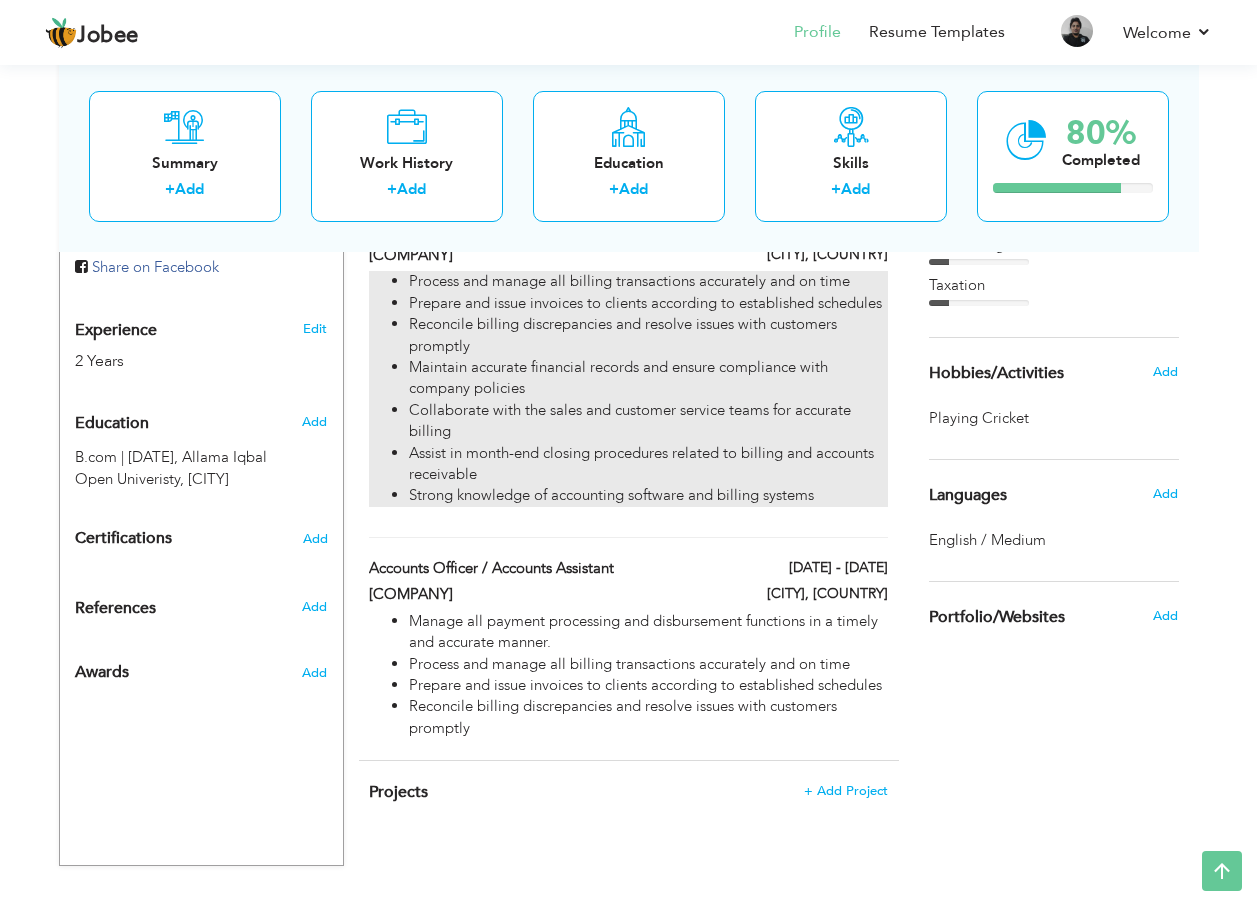 click on "Collaborate with the sales and customer service teams for accurate billing" at bounding box center [648, 421] 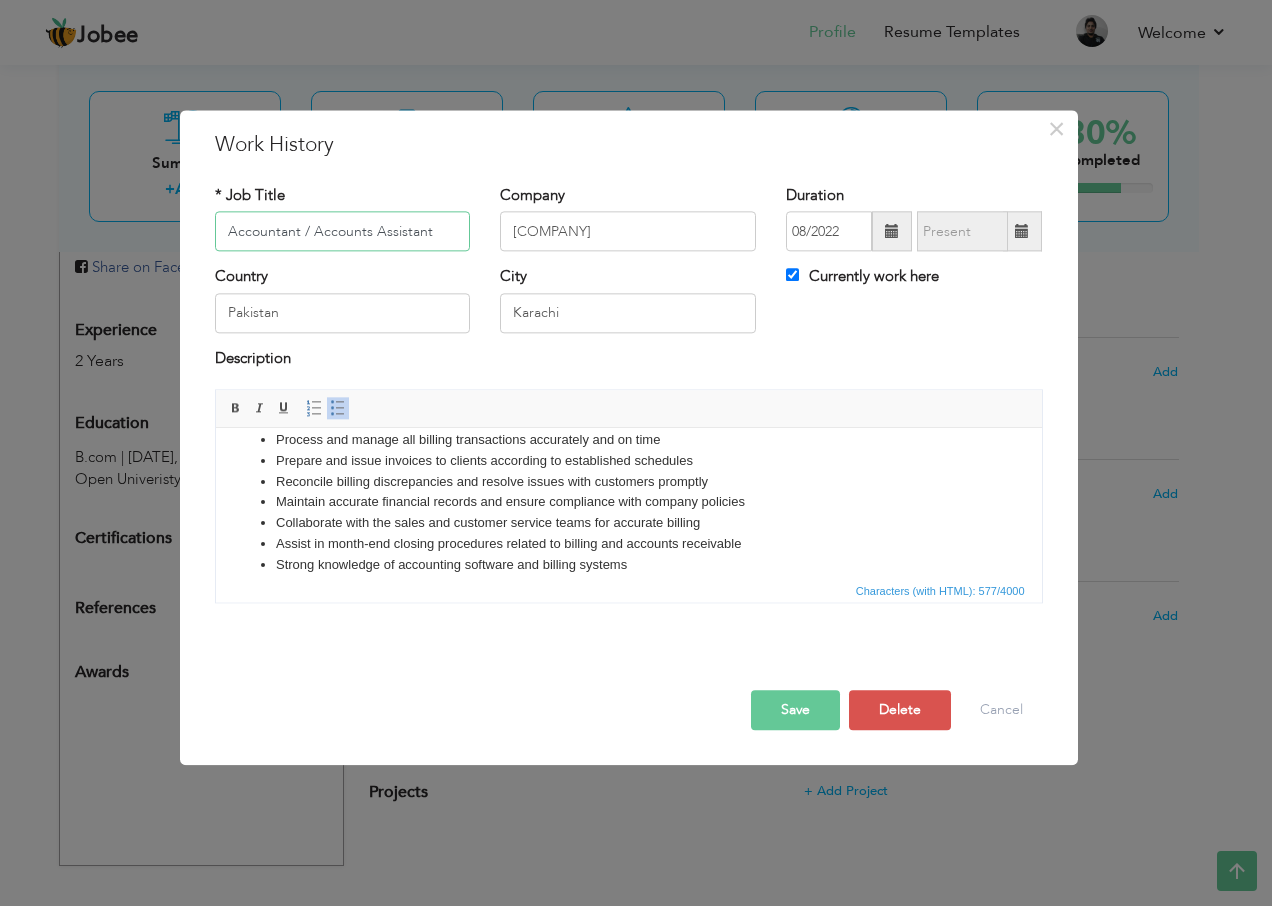 scroll, scrollTop: 36, scrollLeft: 0, axis: vertical 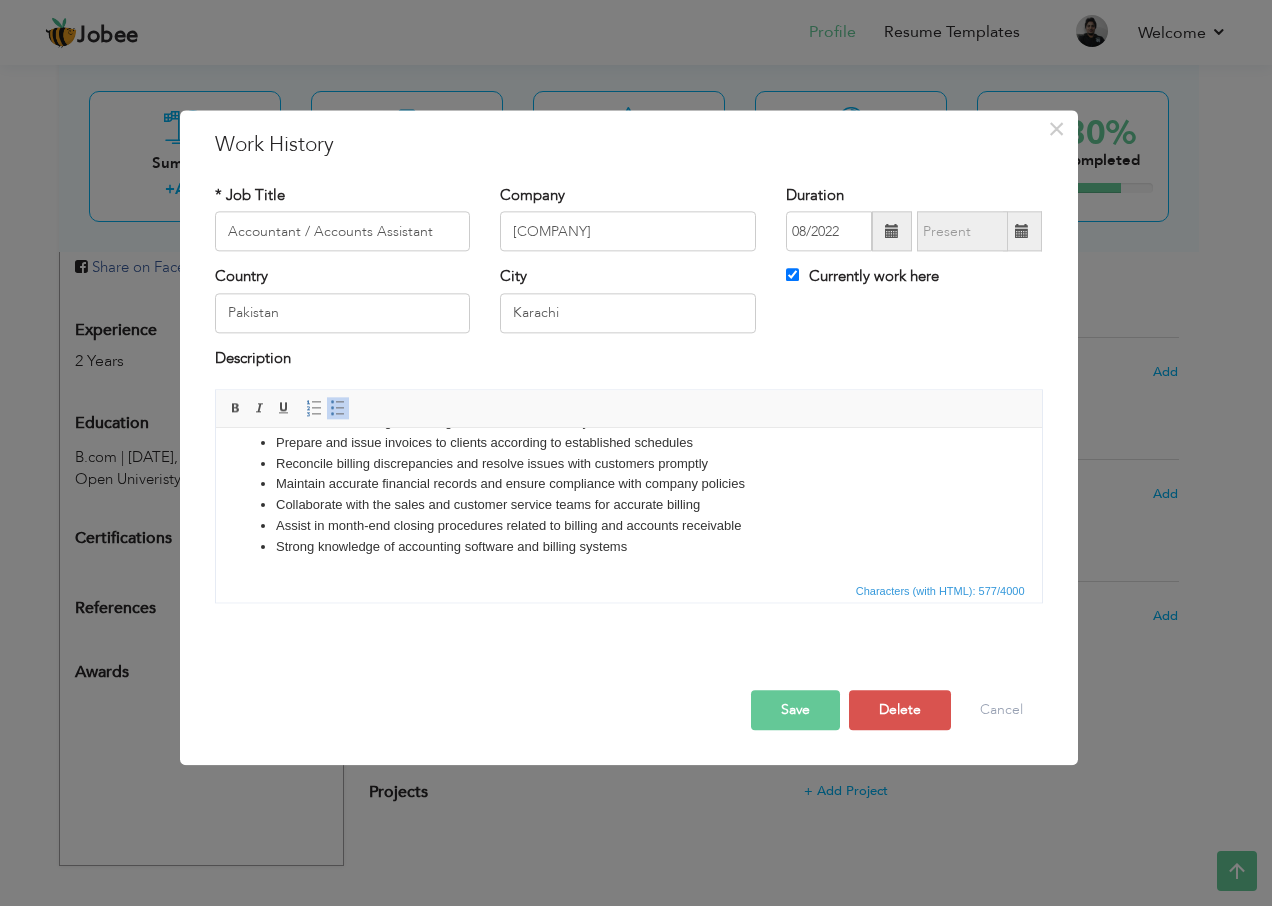click on "Strong knowledge of accounting software and billing systems" at bounding box center [628, 547] 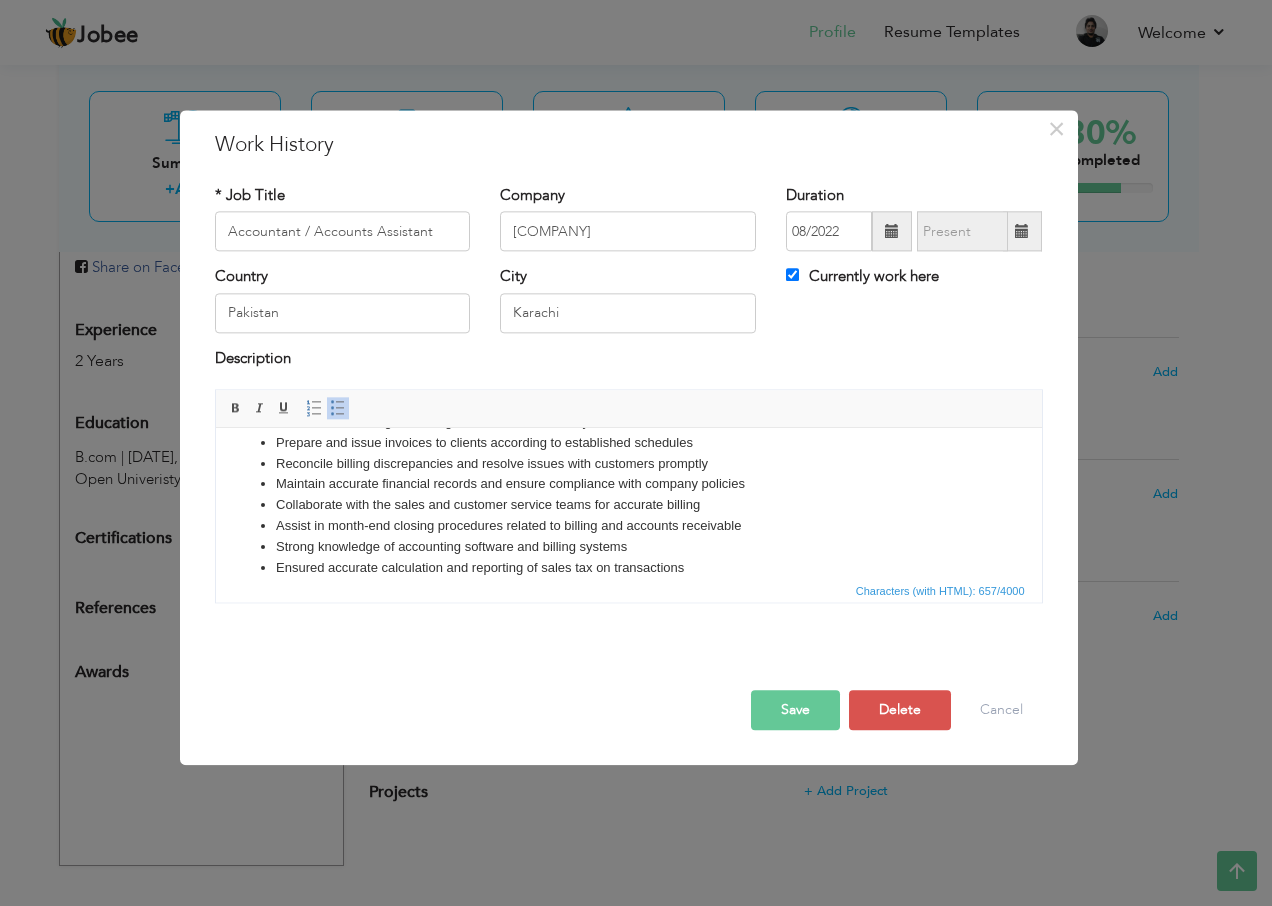 scroll, scrollTop: 53, scrollLeft: 0, axis: vertical 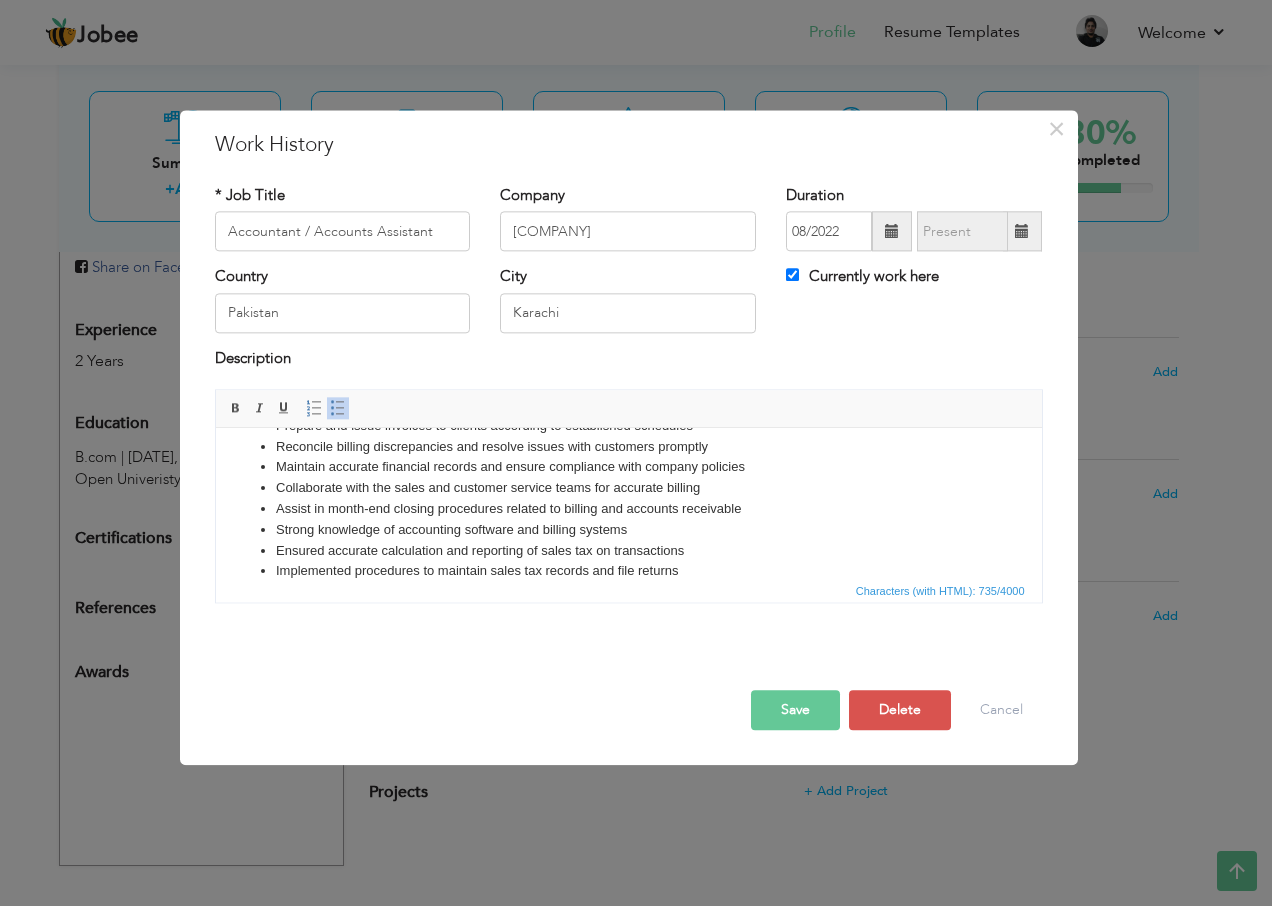 click on "Save" at bounding box center [795, 711] 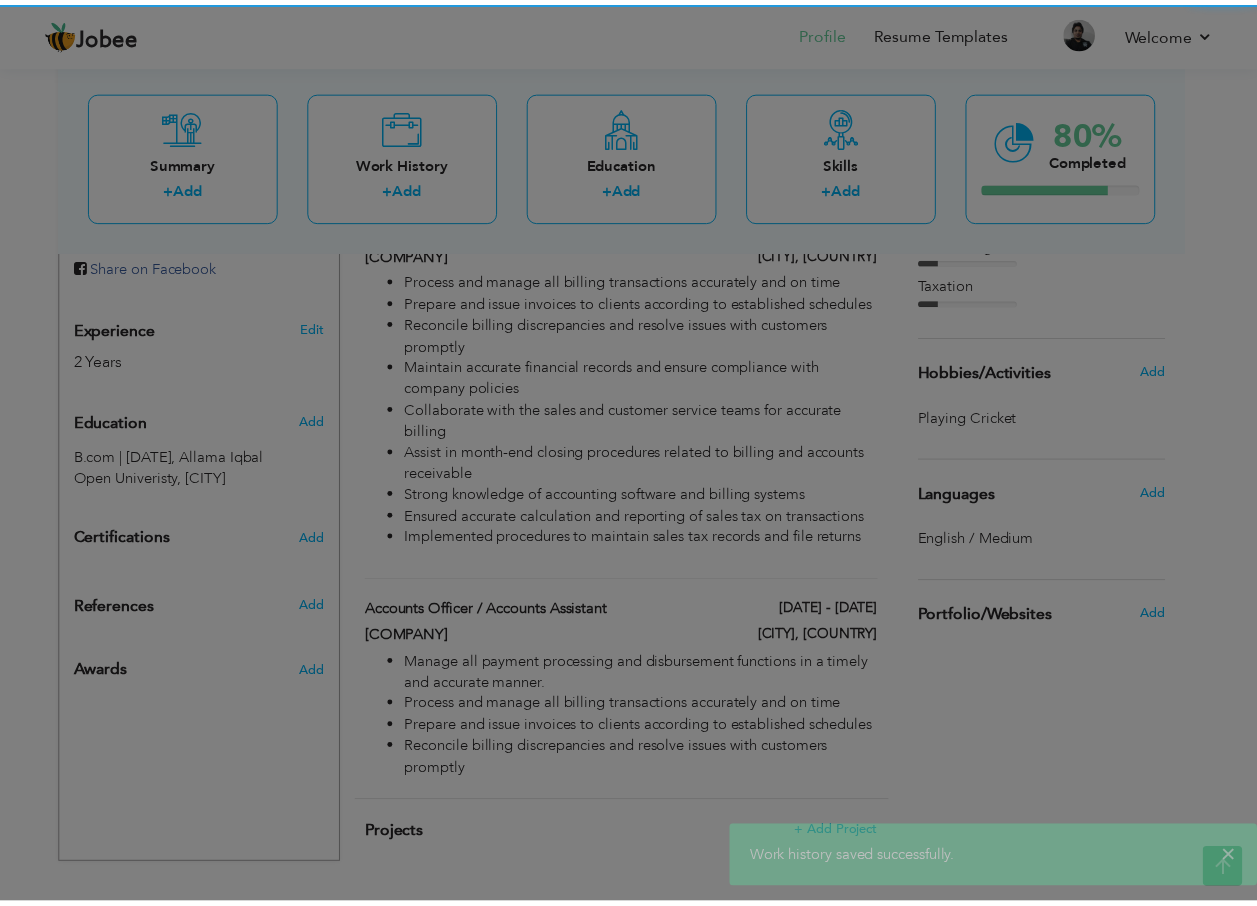 scroll, scrollTop: 0, scrollLeft: 0, axis: both 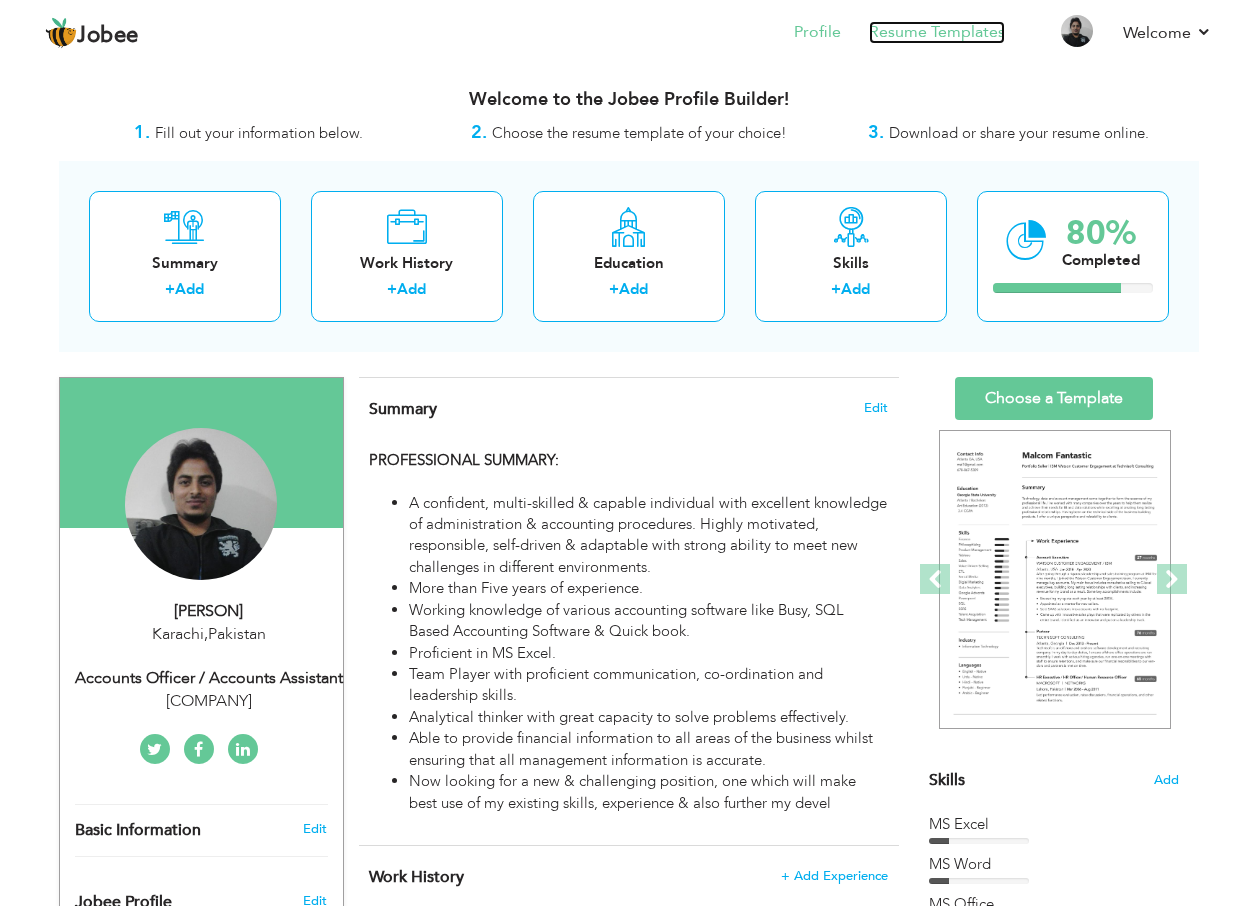 click on "Resume Templates" at bounding box center (937, 32) 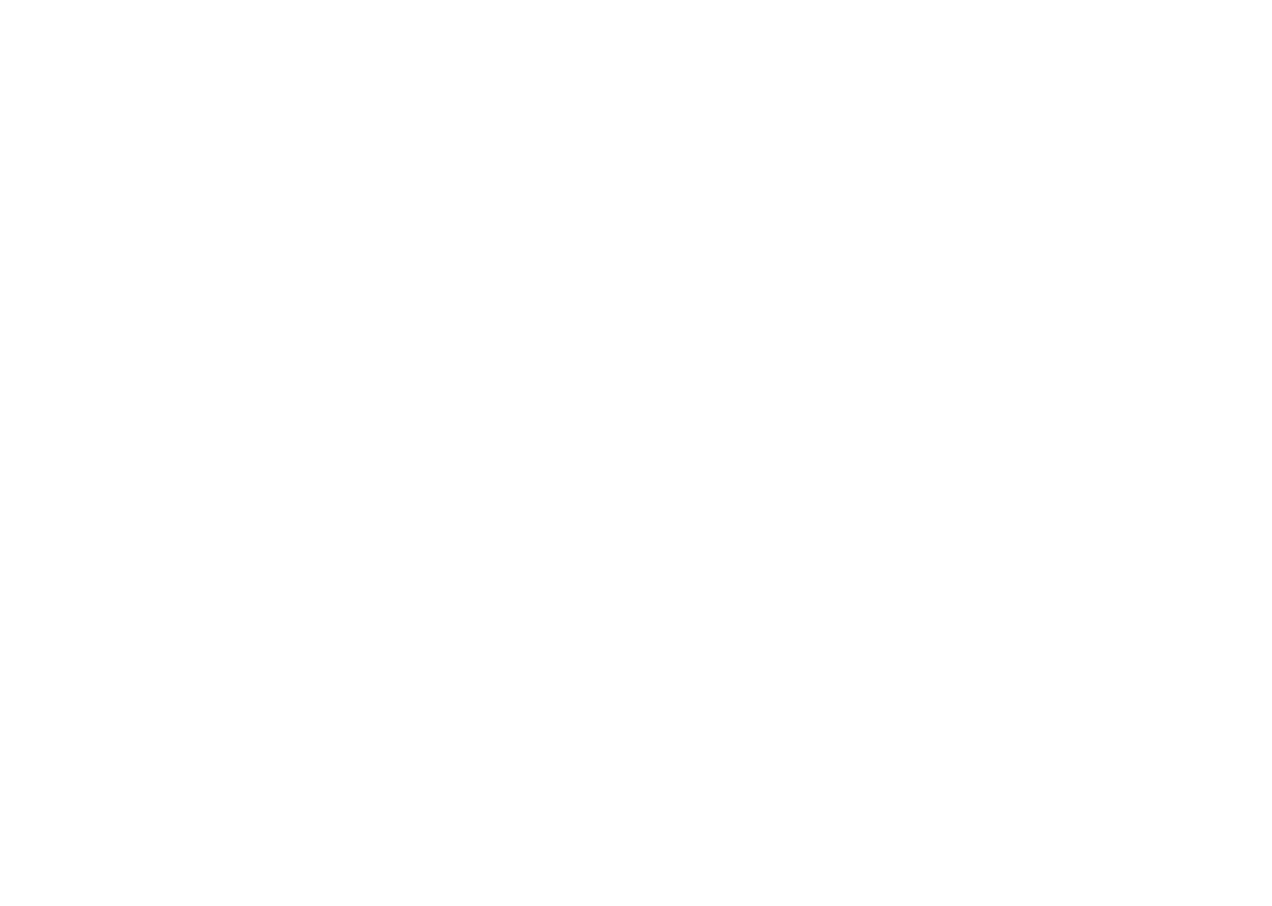 scroll, scrollTop: 0, scrollLeft: 0, axis: both 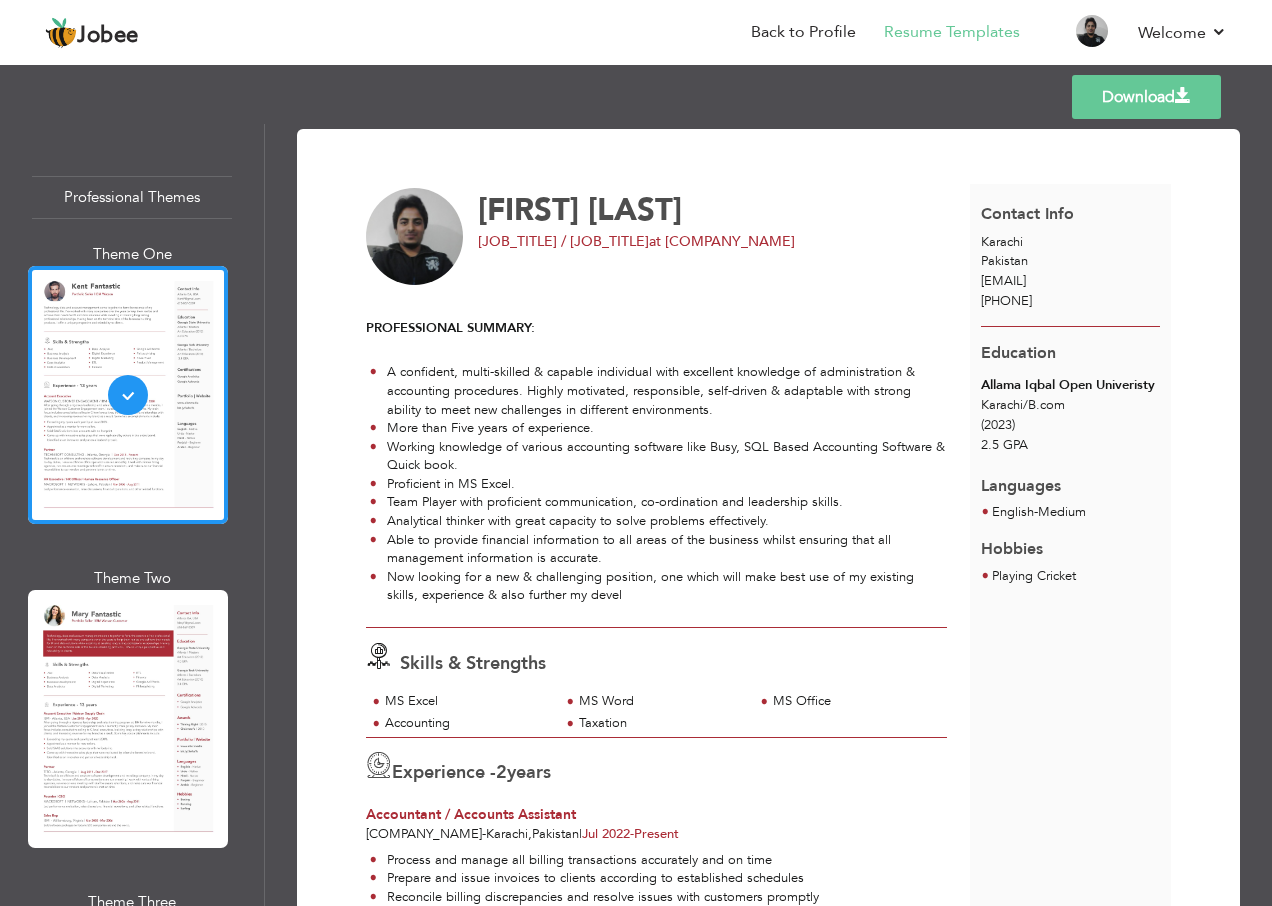 click at bounding box center [128, 719] 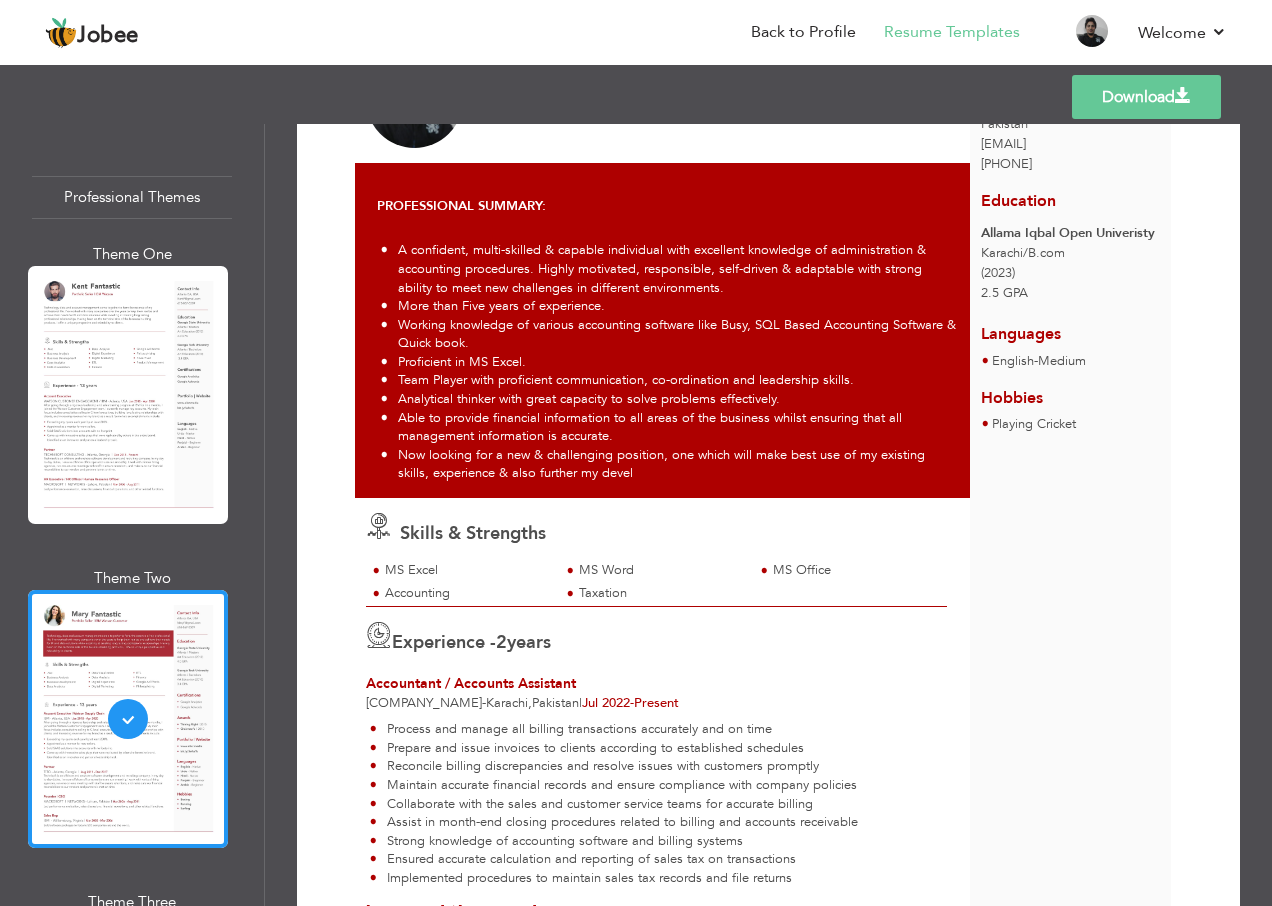scroll, scrollTop: 351, scrollLeft: 0, axis: vertical 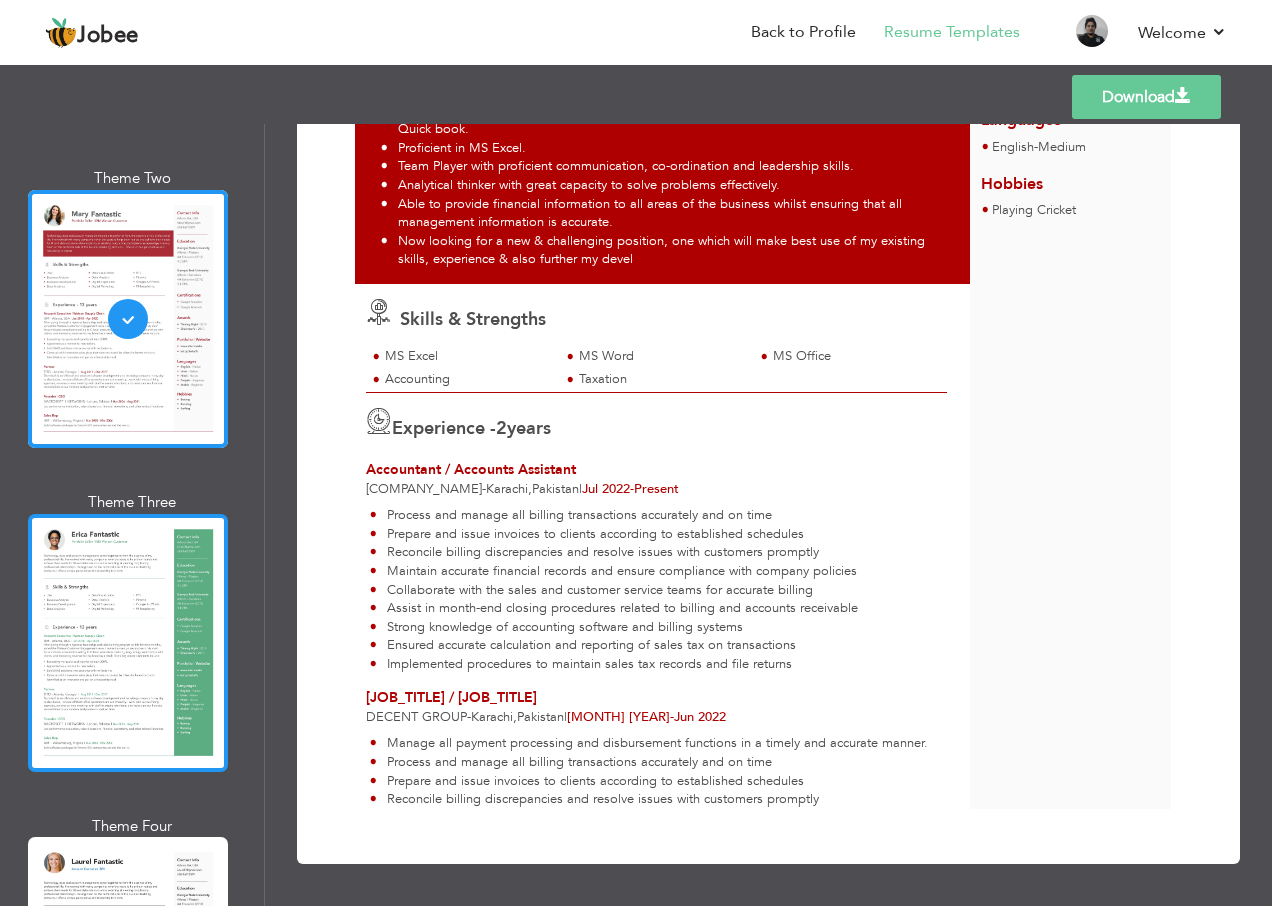 click at bounding box center [128, 643] 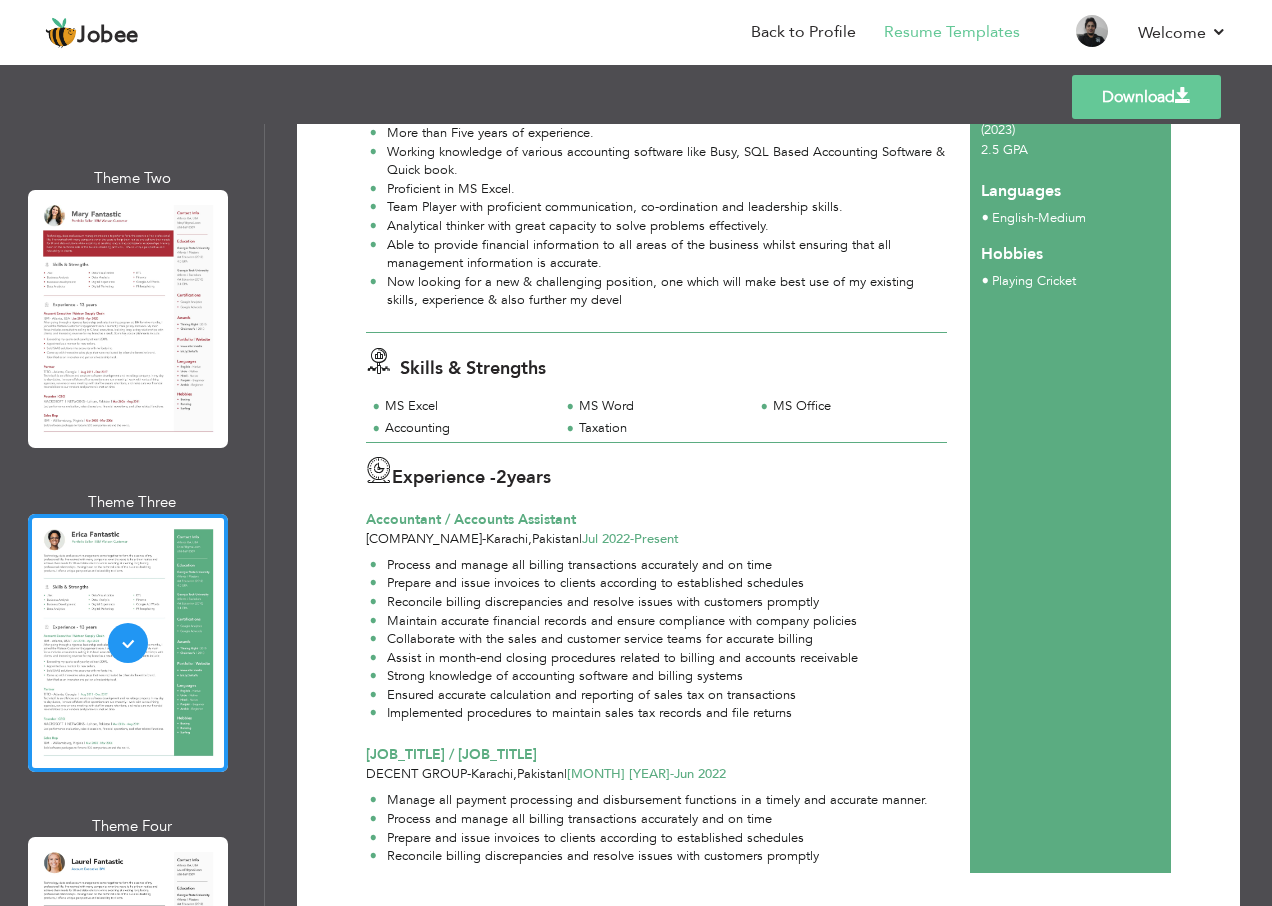 scroll, scrollTop: 359, scrollLeft: 0, axis: vertical 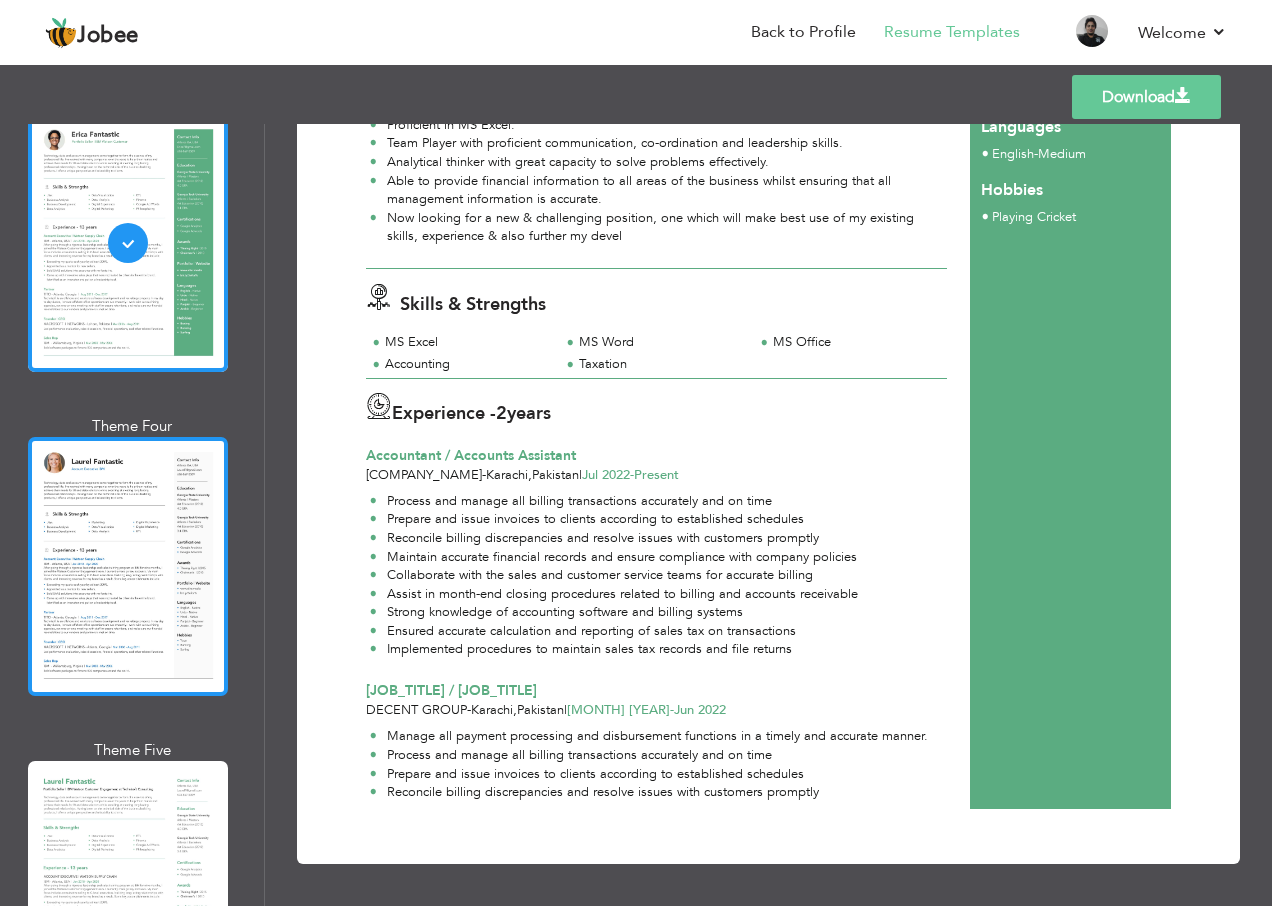 click at bounding box center [128, 566] 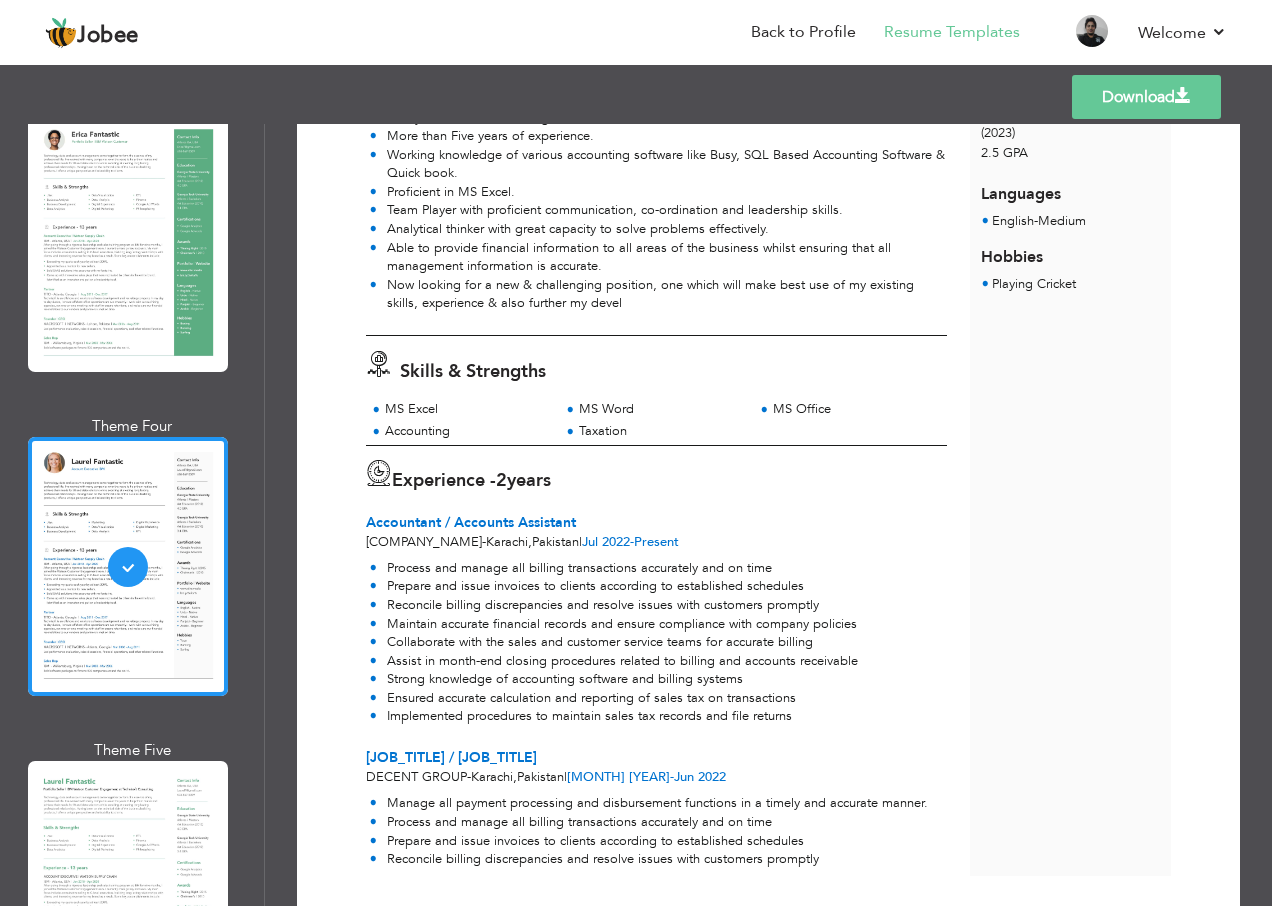 scroll, scrollTop: 359, scrollLeft: 0, axis: vertical 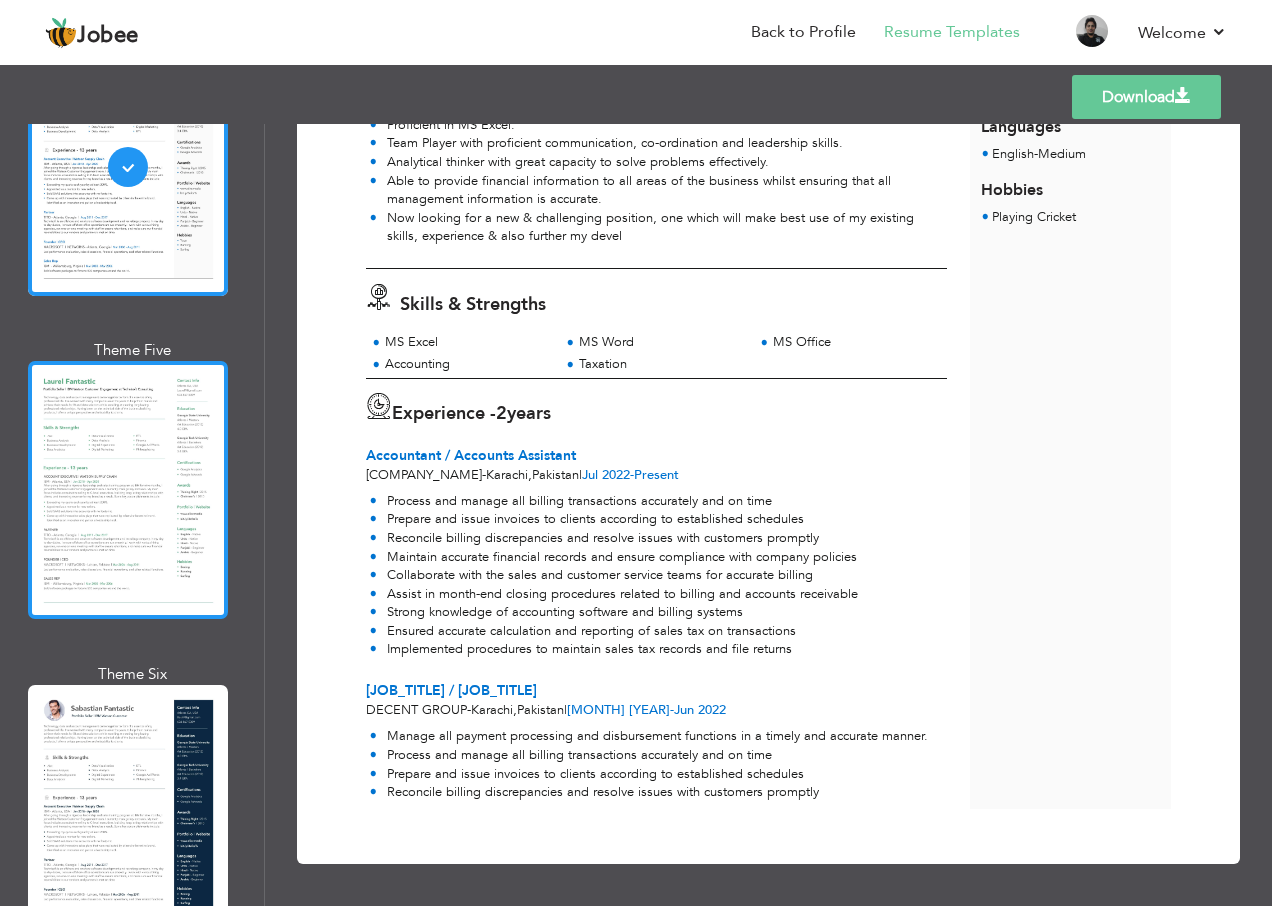 click at bounding box center (128, 490) 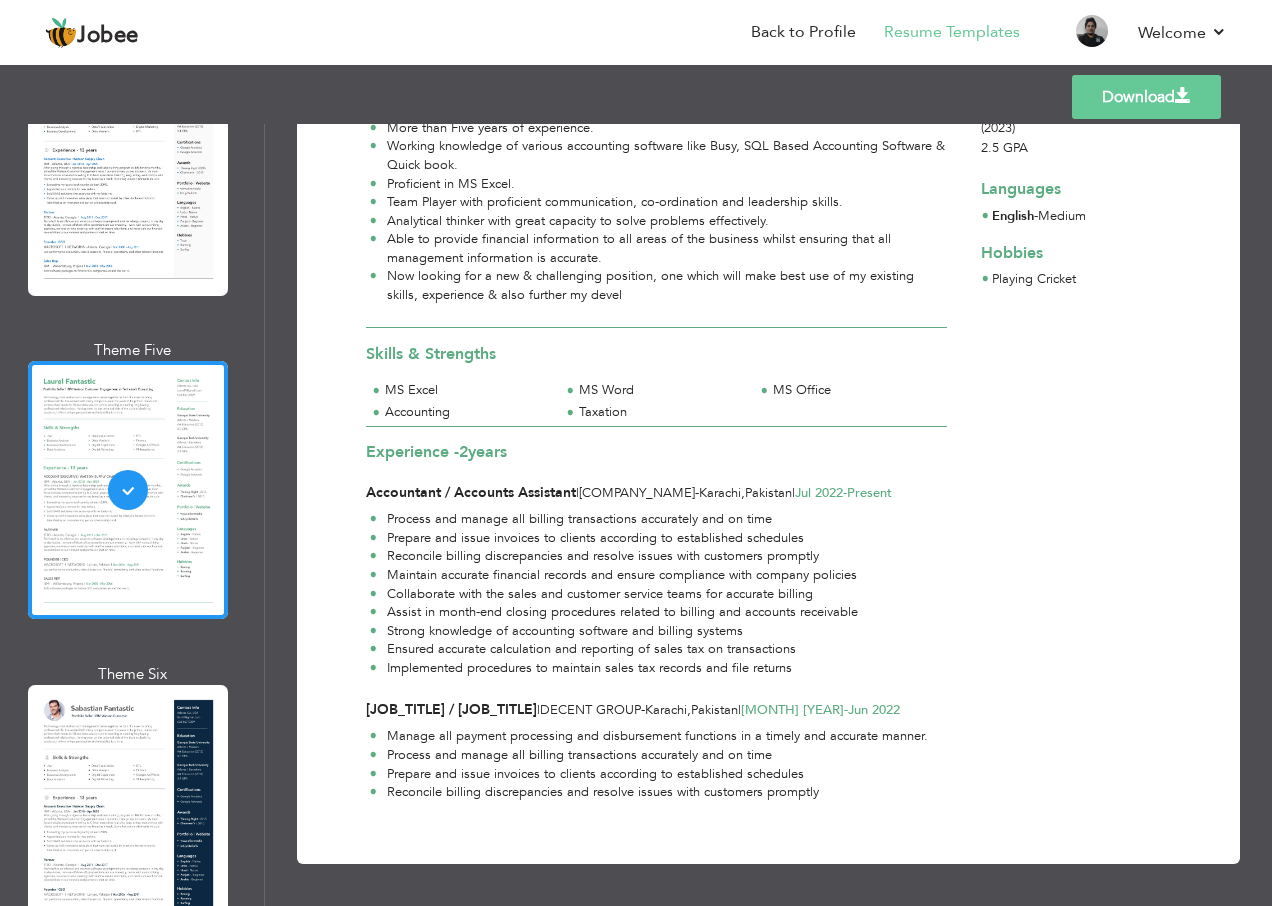 scroll, scrollTop: 304, scrollLeft: 0, axis: vertical 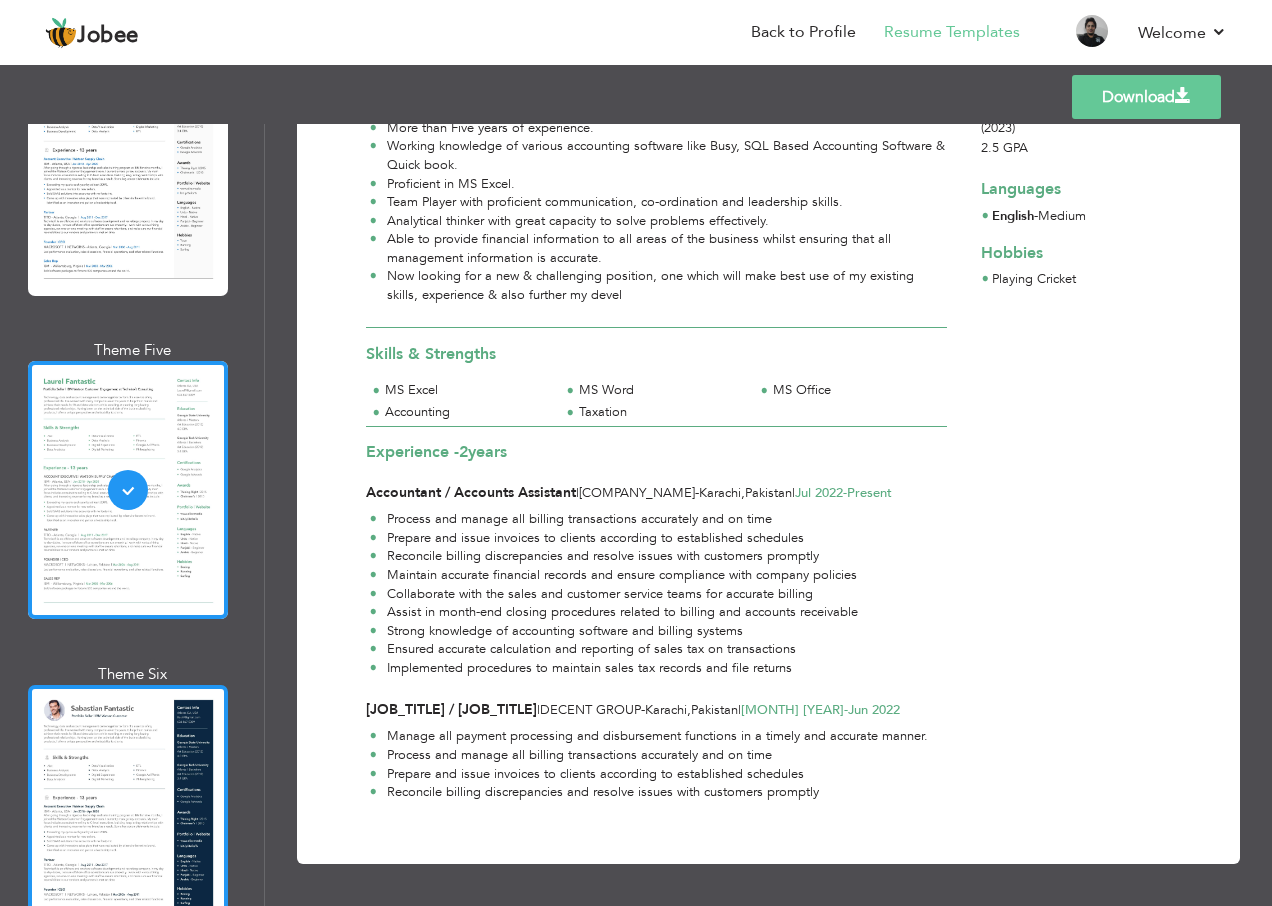 click at bounding box center (128, 814) 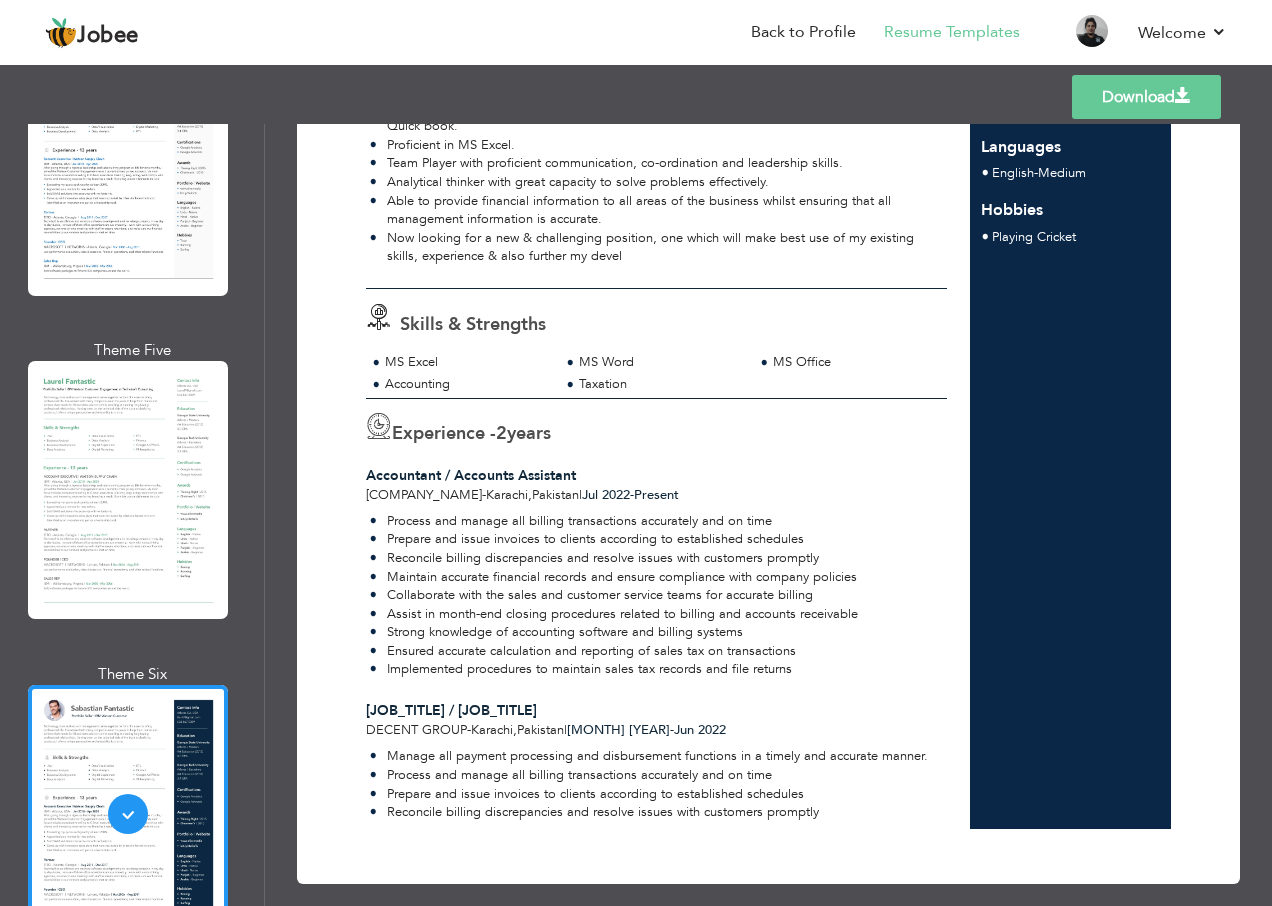 scroll, scrollTop: 359, scrollLeft: 0, axis: vertical 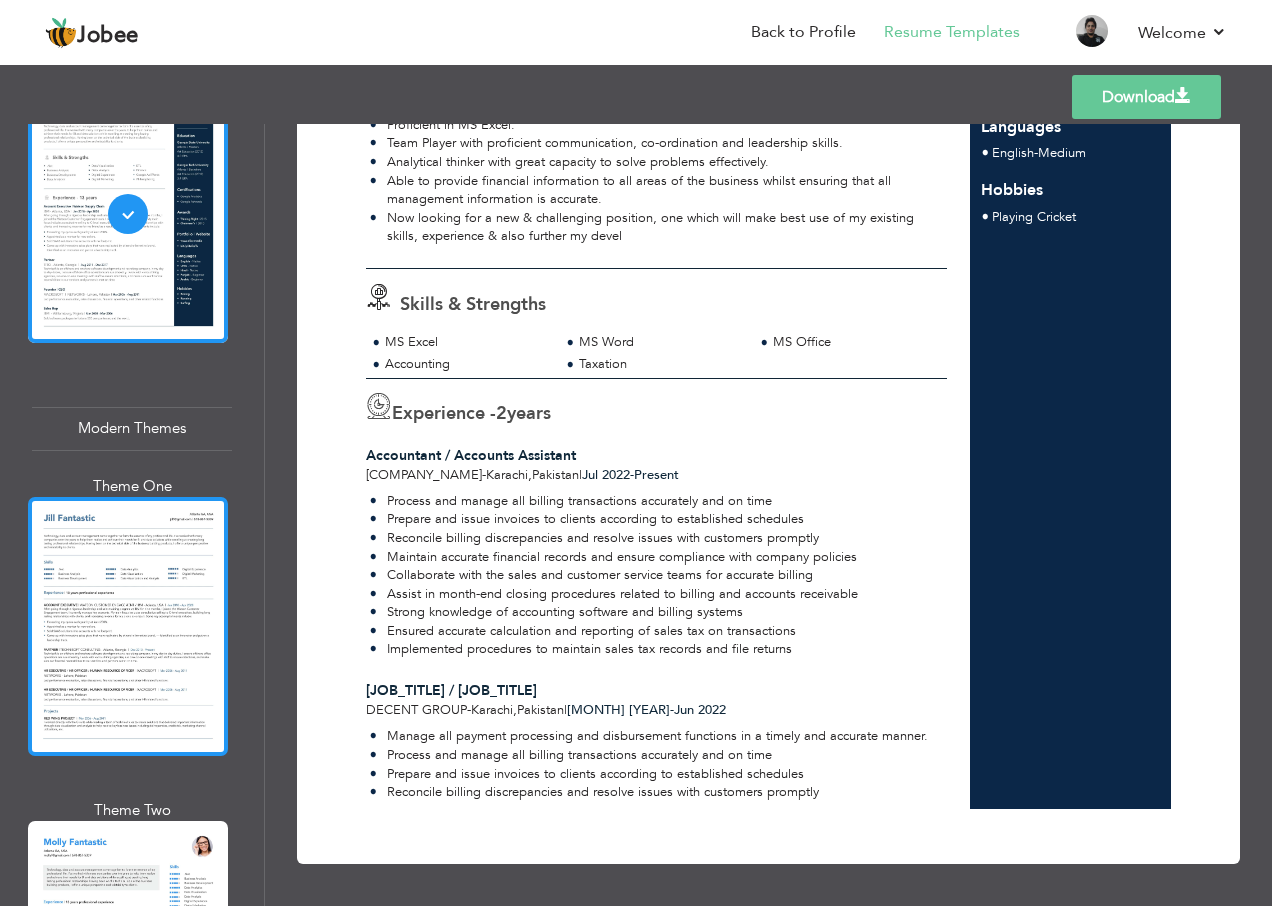 click at bounding box center [128, 626] 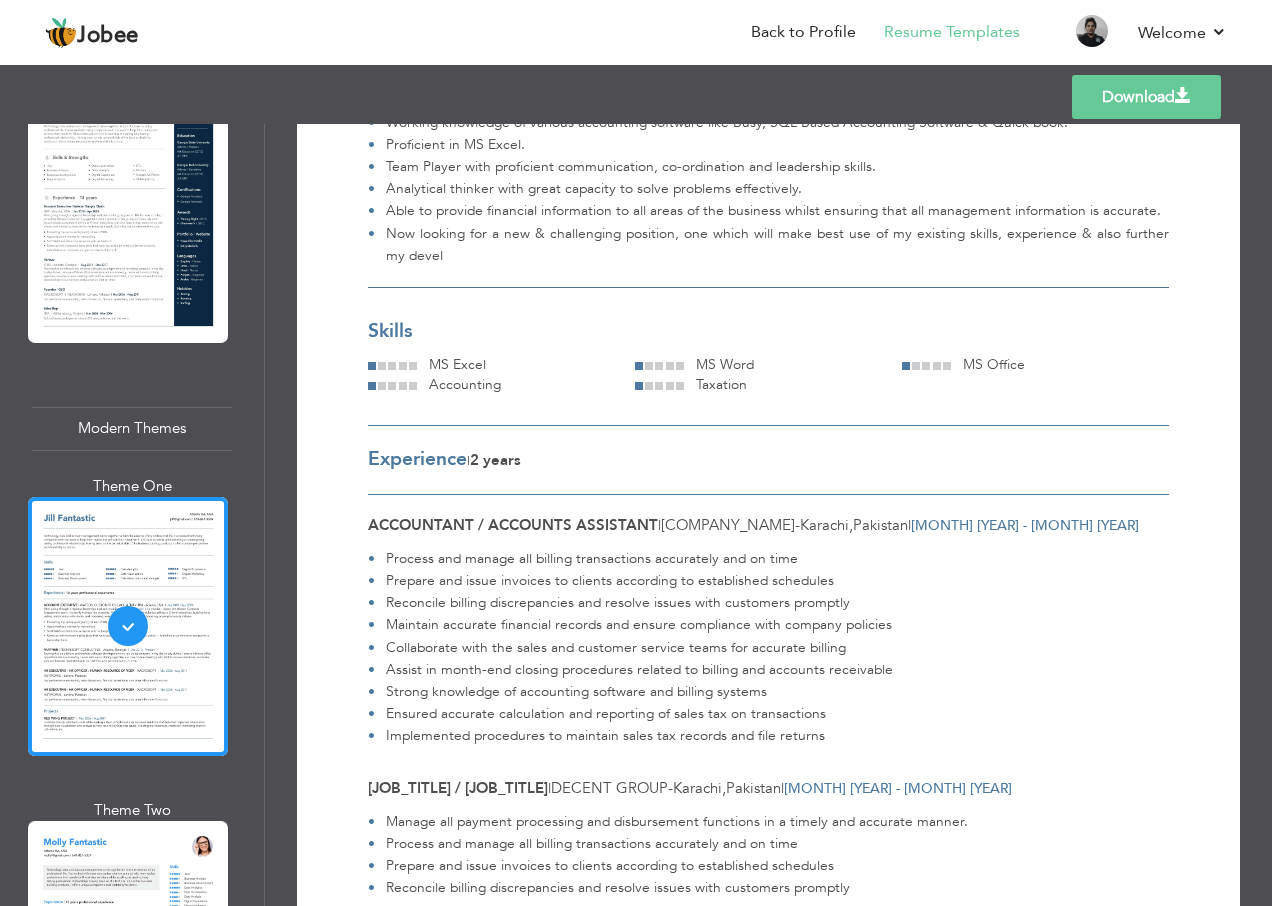 scroll, scrollTop: 257, scrollLeft: 0, axis: vertical 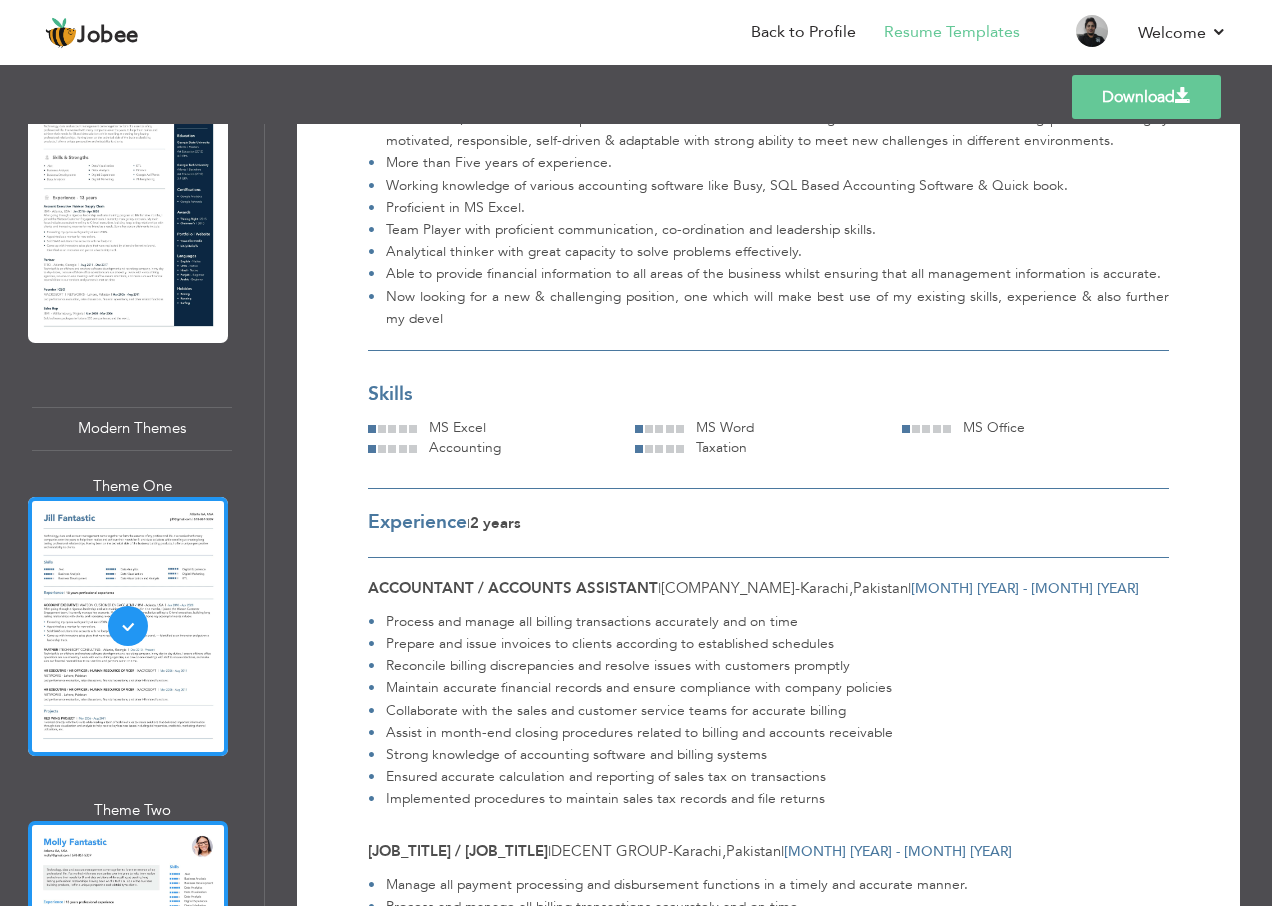click at bounding box center [128, 950] 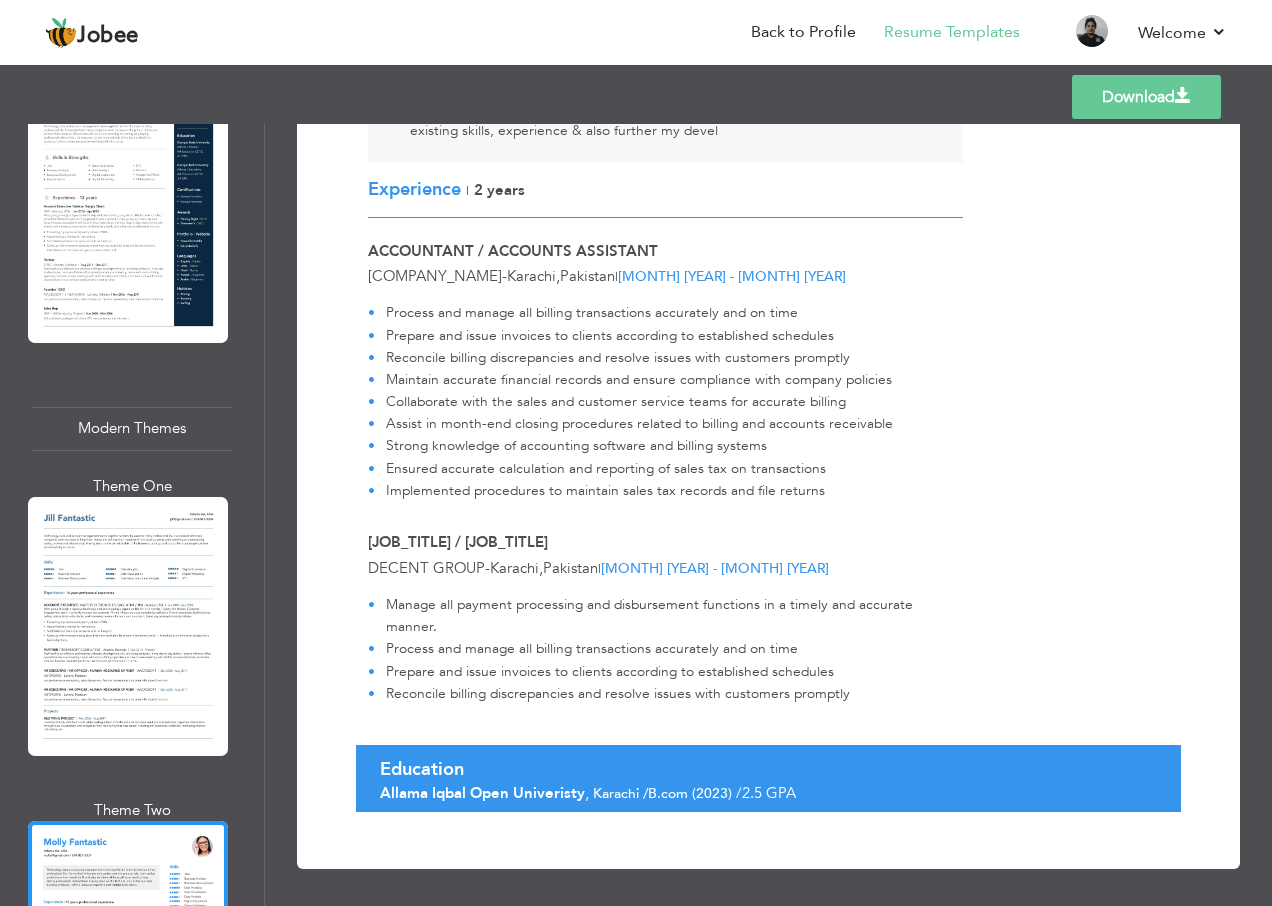 scroll, scrollTop: 544, scrollLeft: 0, axis: vertical 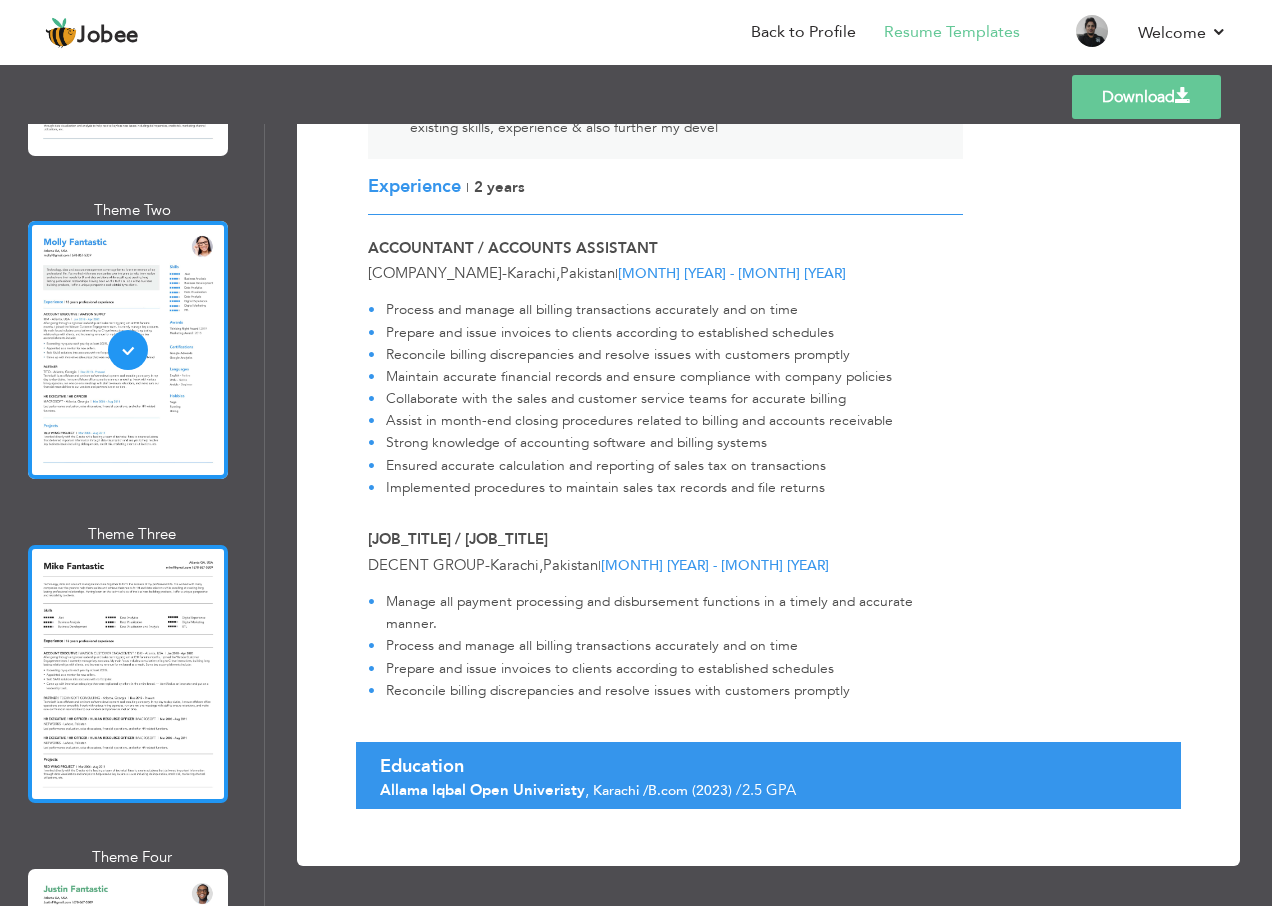 click at bounding box center (128, 674) 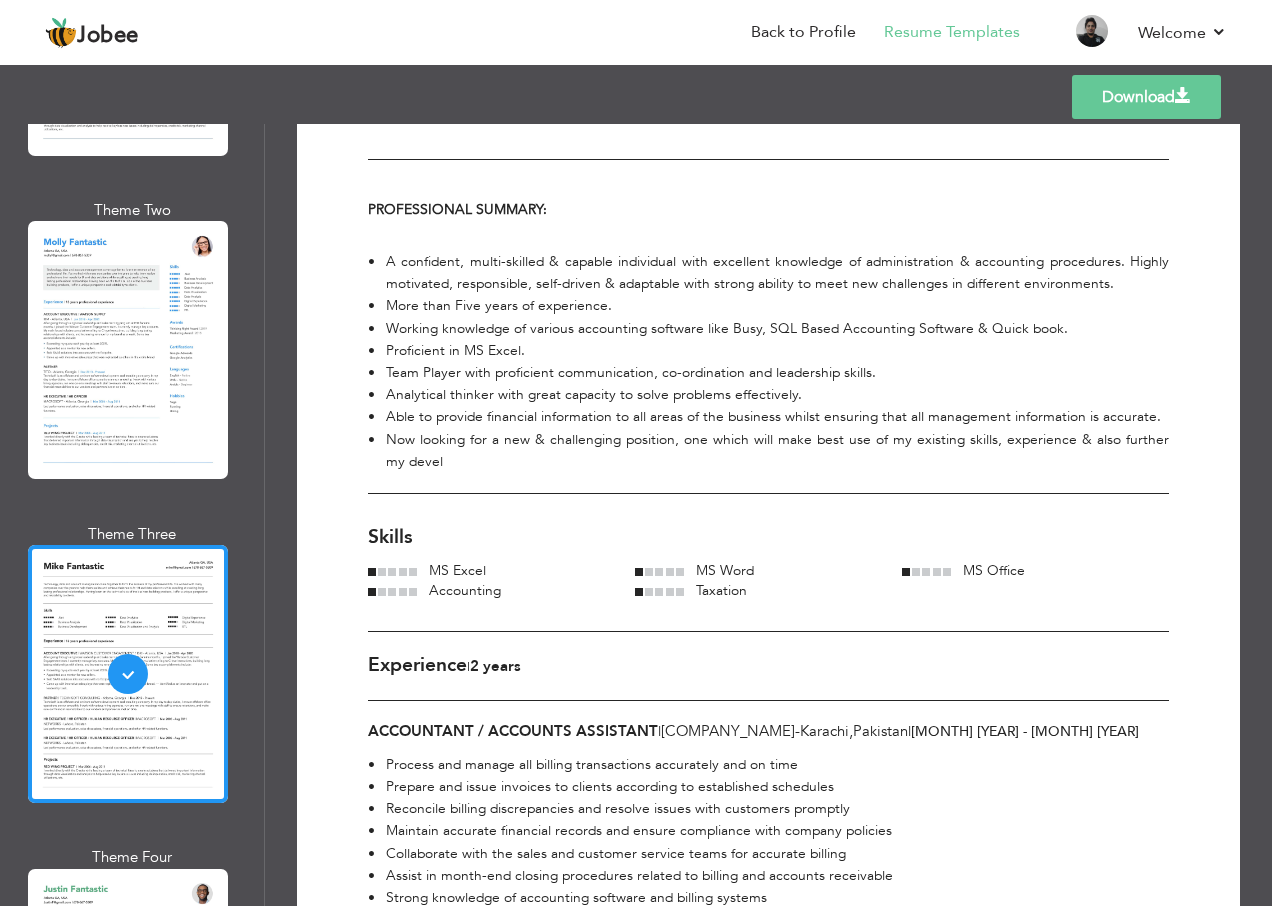 scroll, scrollTop: 0, scrollLeft: 0, axis: both 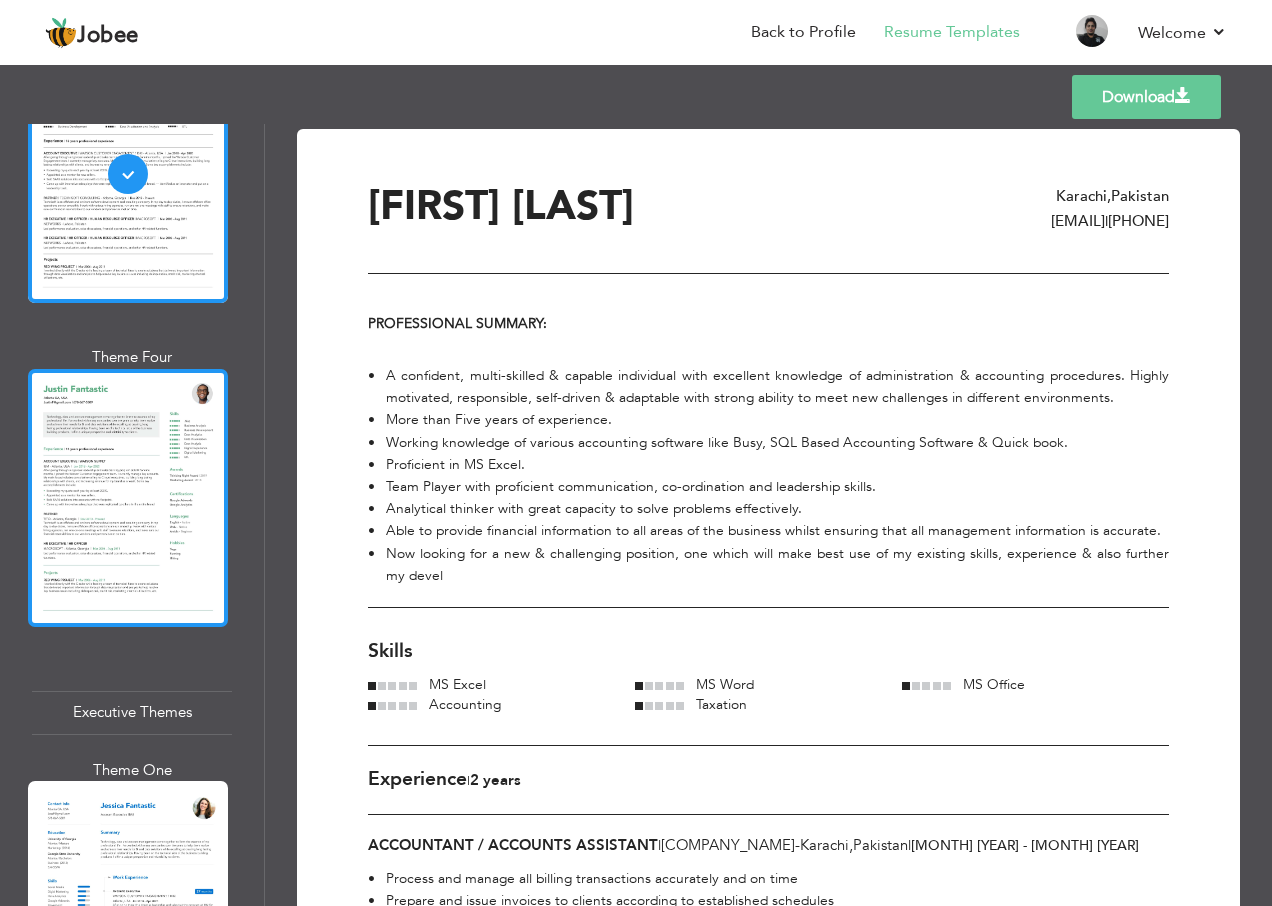 click at bounding box center (128, 498) 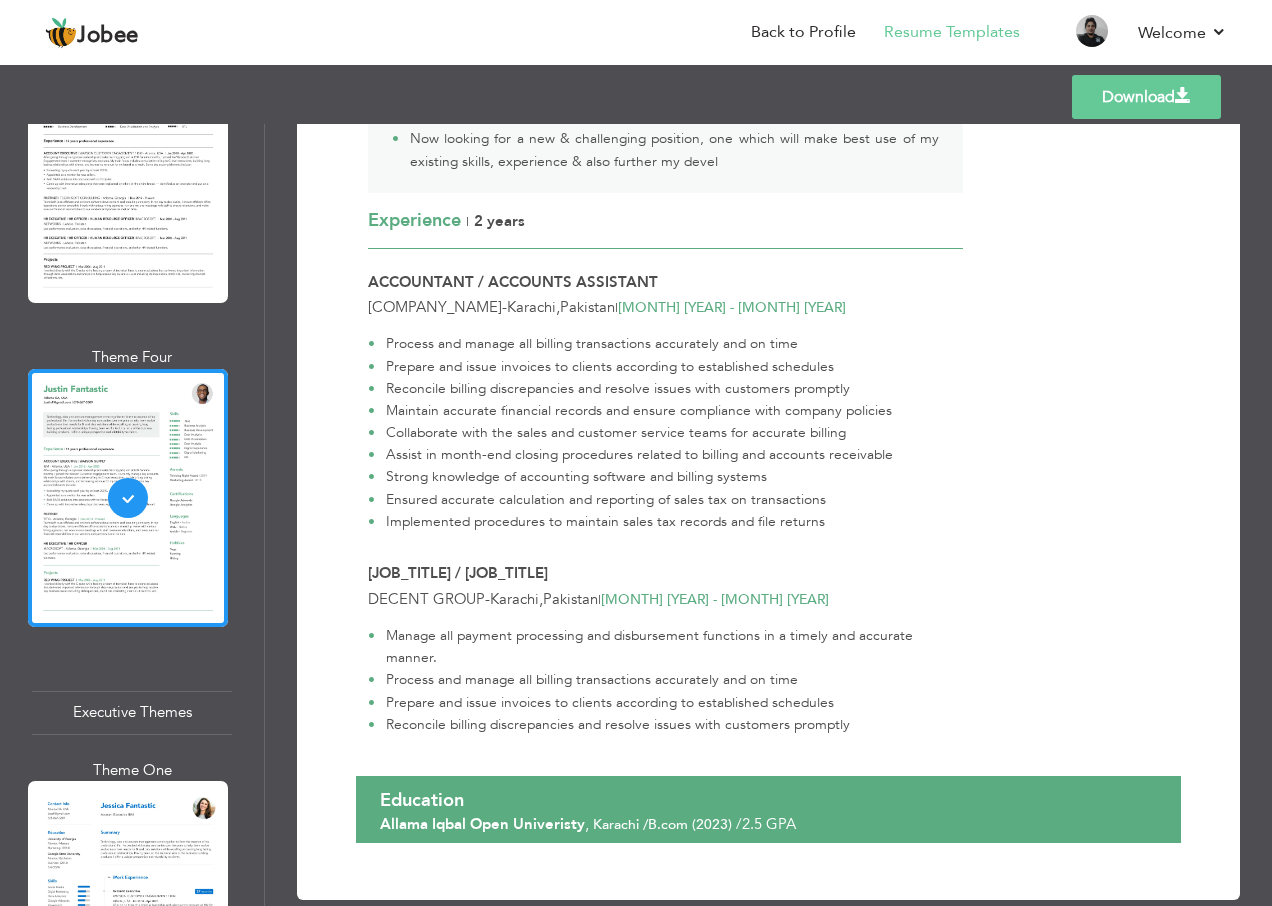 scroll, scrollTop: 544, scrollLeft: 0, axis: vertical 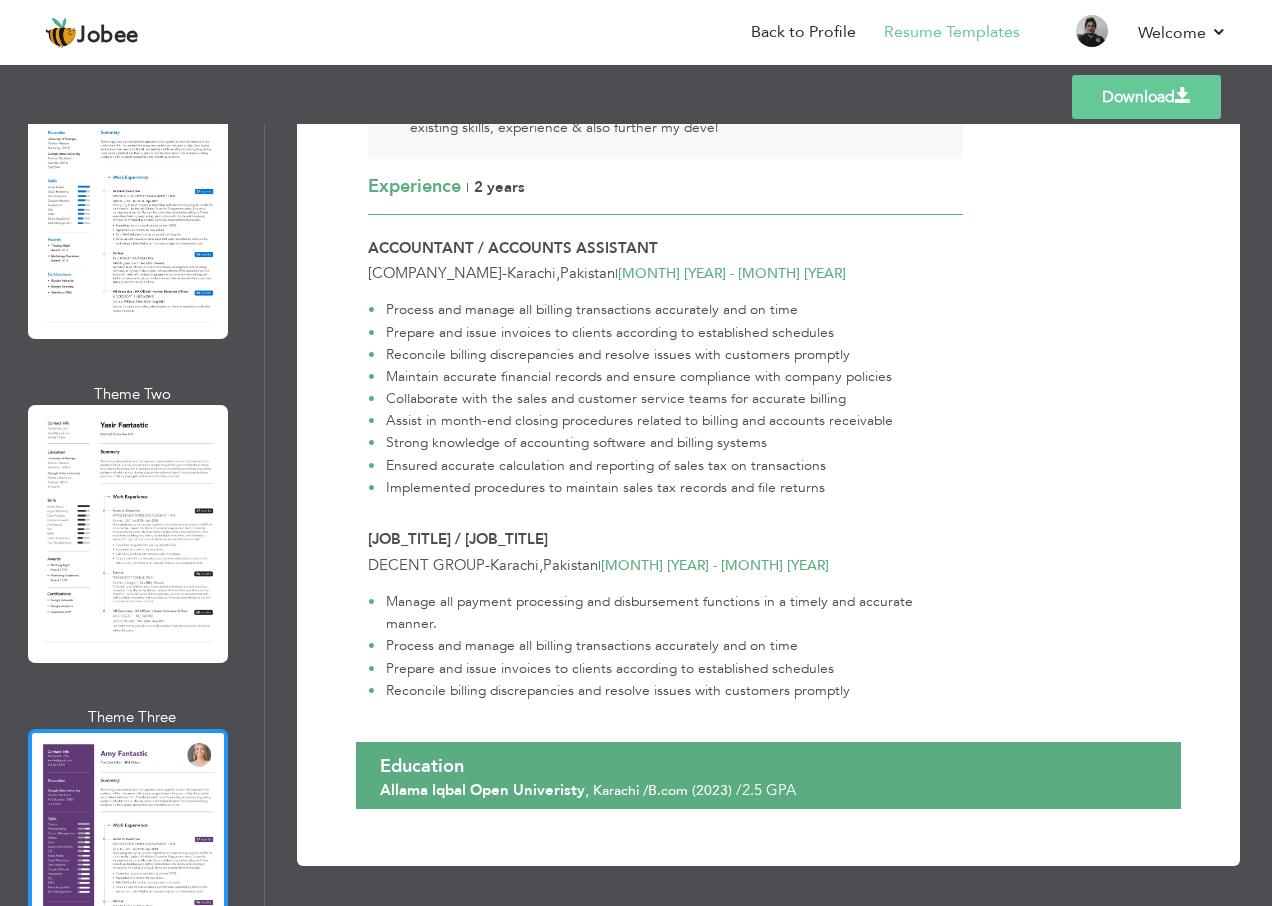 click at bounding box center [128, 858] 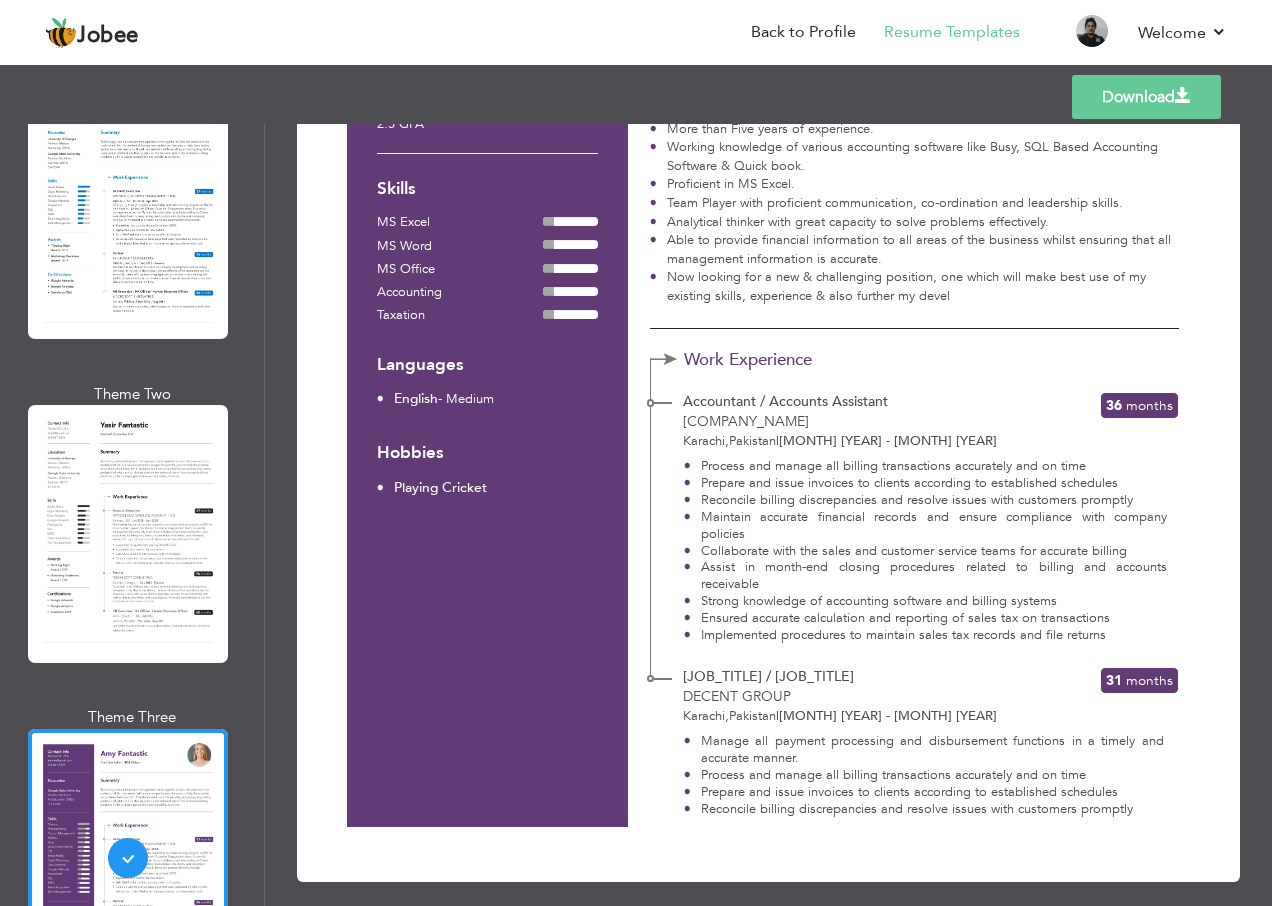 scroll, scrollTop: 358, scrollLeft: 0, axis: vertical 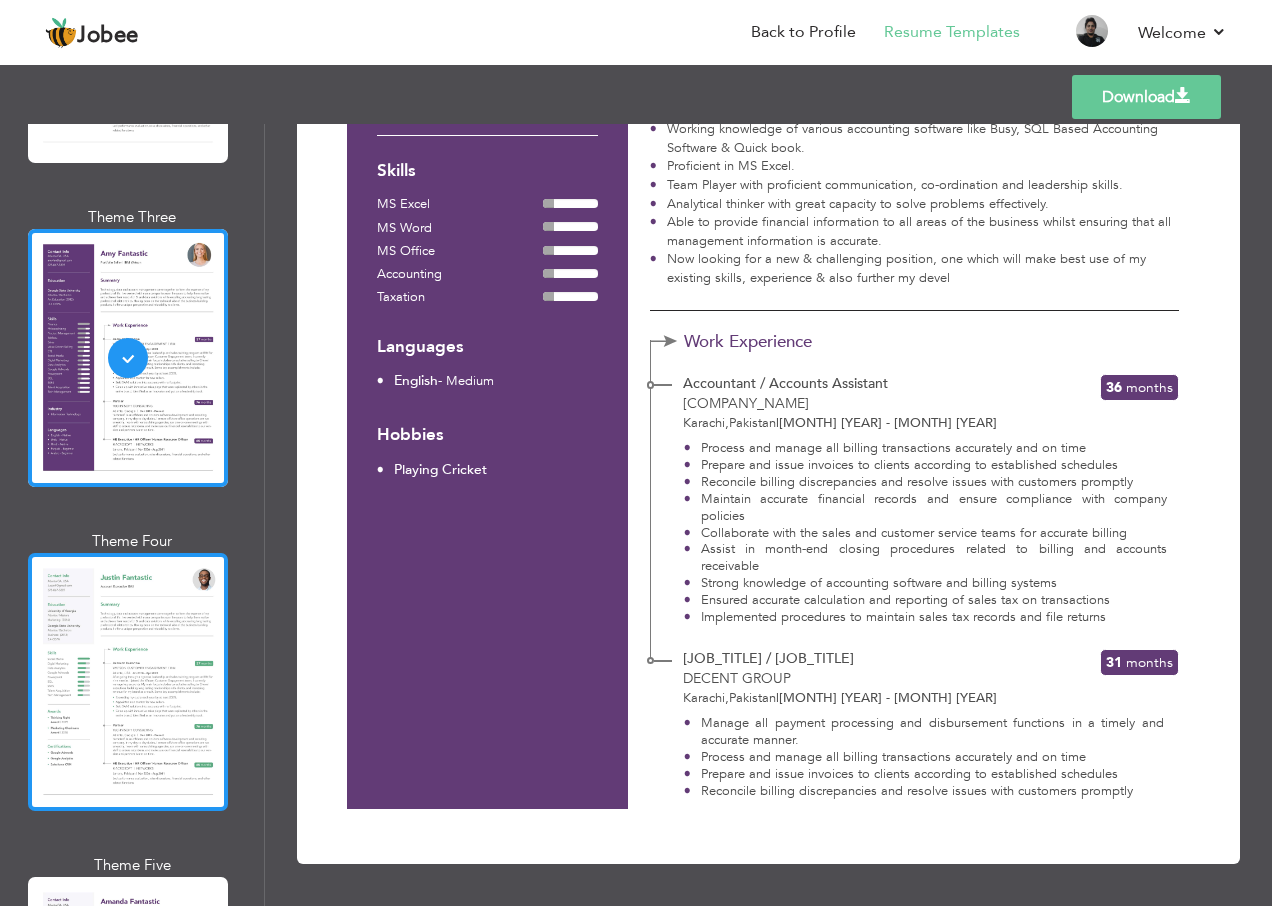 click at bounding box center (128, 682) 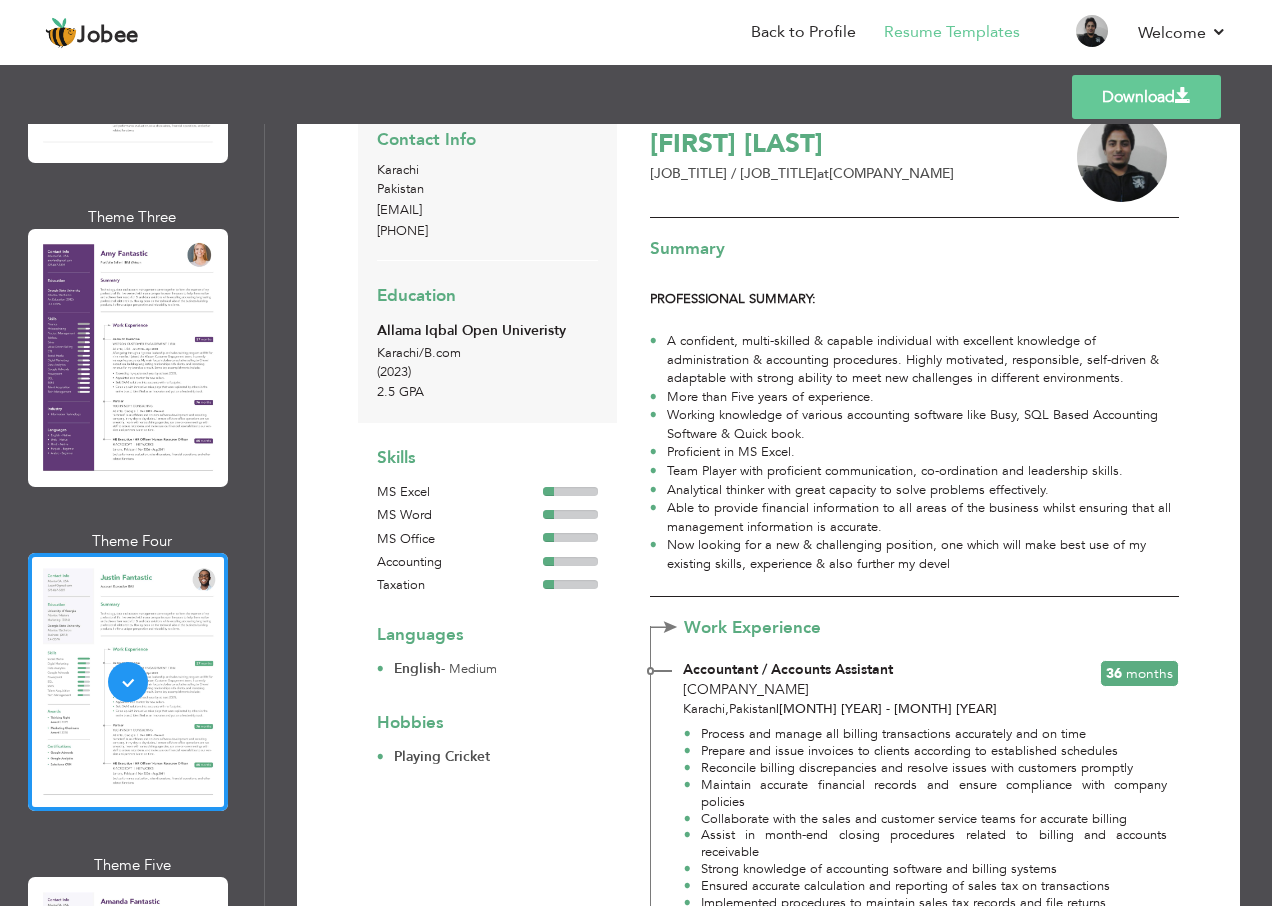 scroll, scrollTop: 0, scrollLeft: 0, axis: both 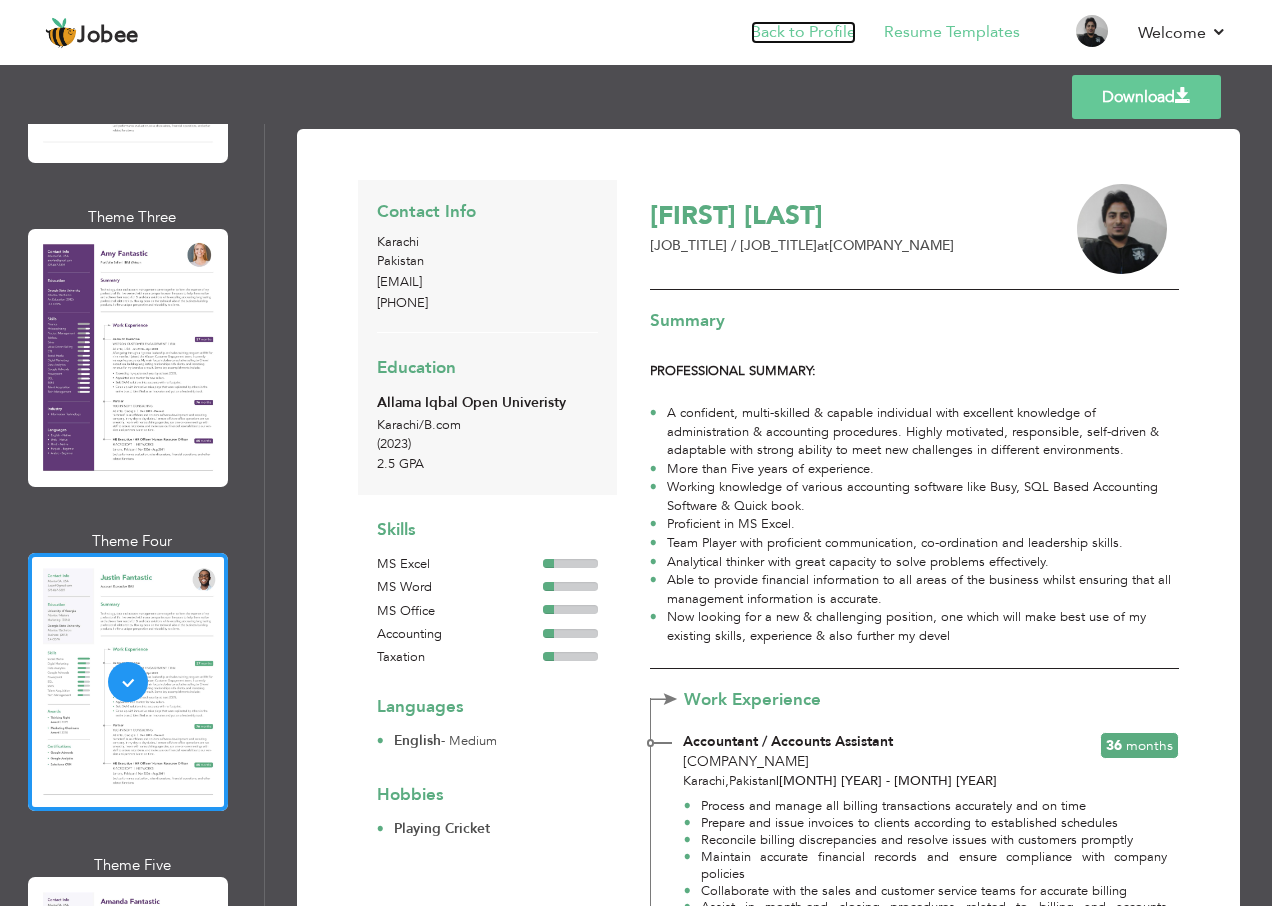 click on "Back to Profile" at bounding box center (803, 32) 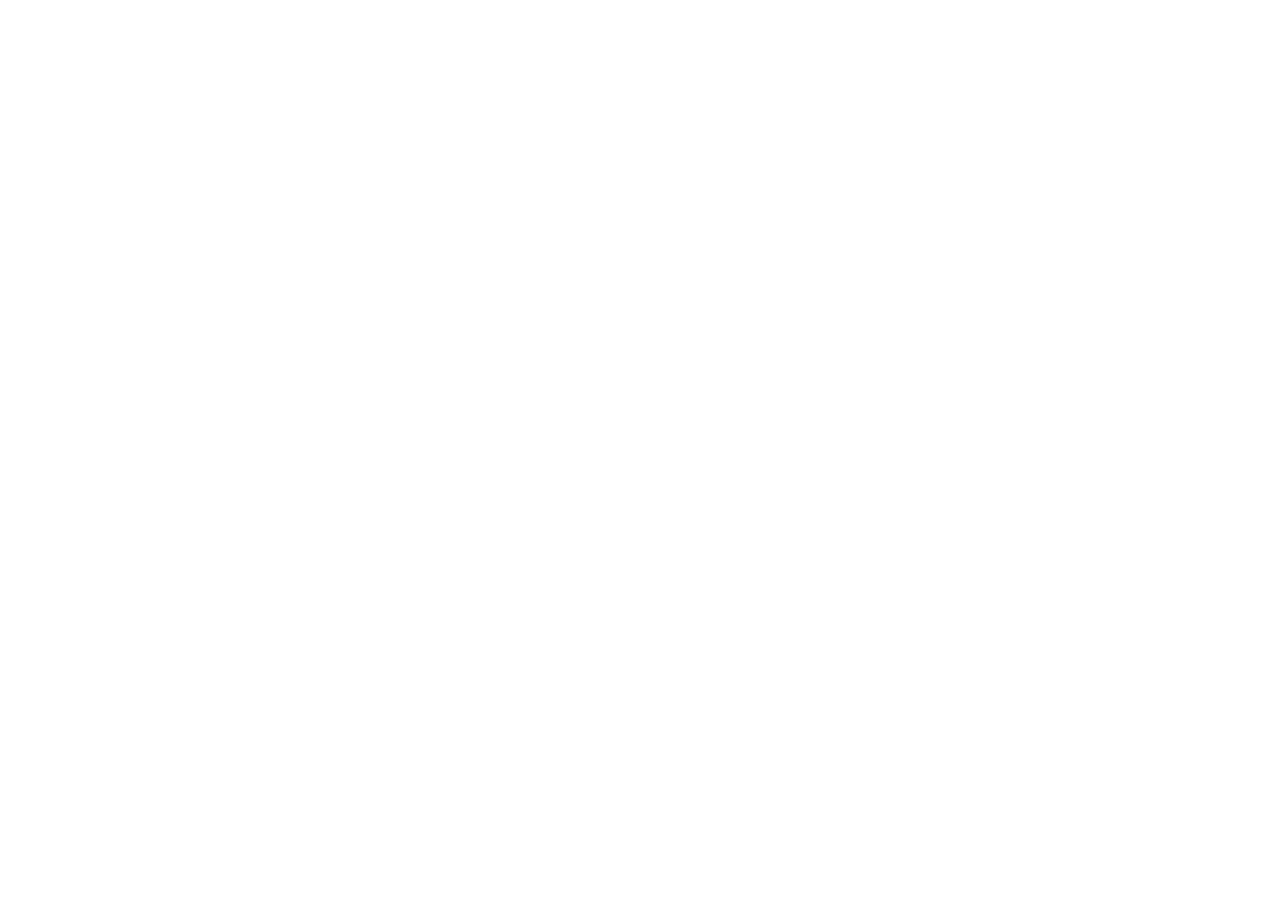 scroll, scrollTop: 0, scrollLeft: 0, axis: both 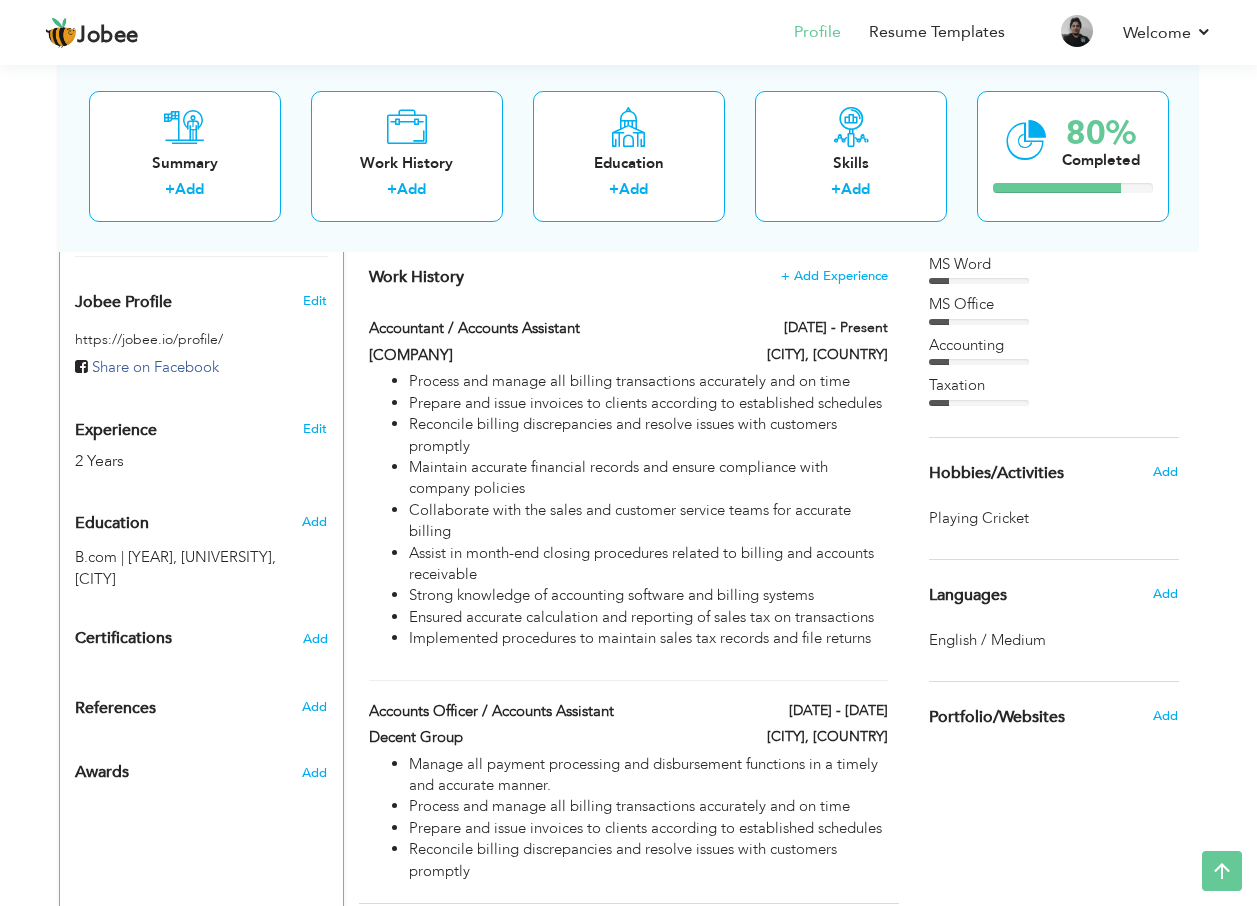 click on "MS Word" at bounding box center [1054, 264] 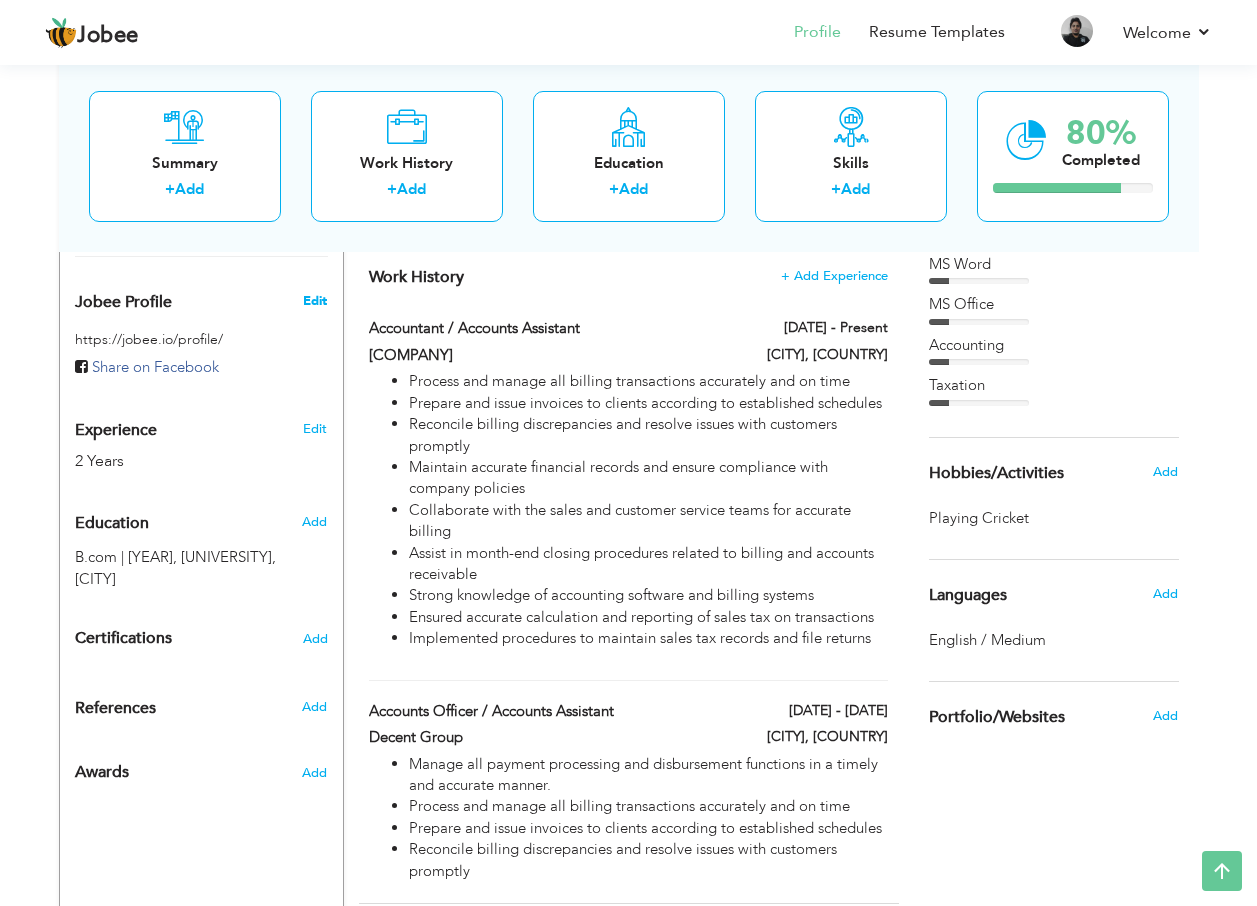 click on "Edit" at bounding box center (315, 301) 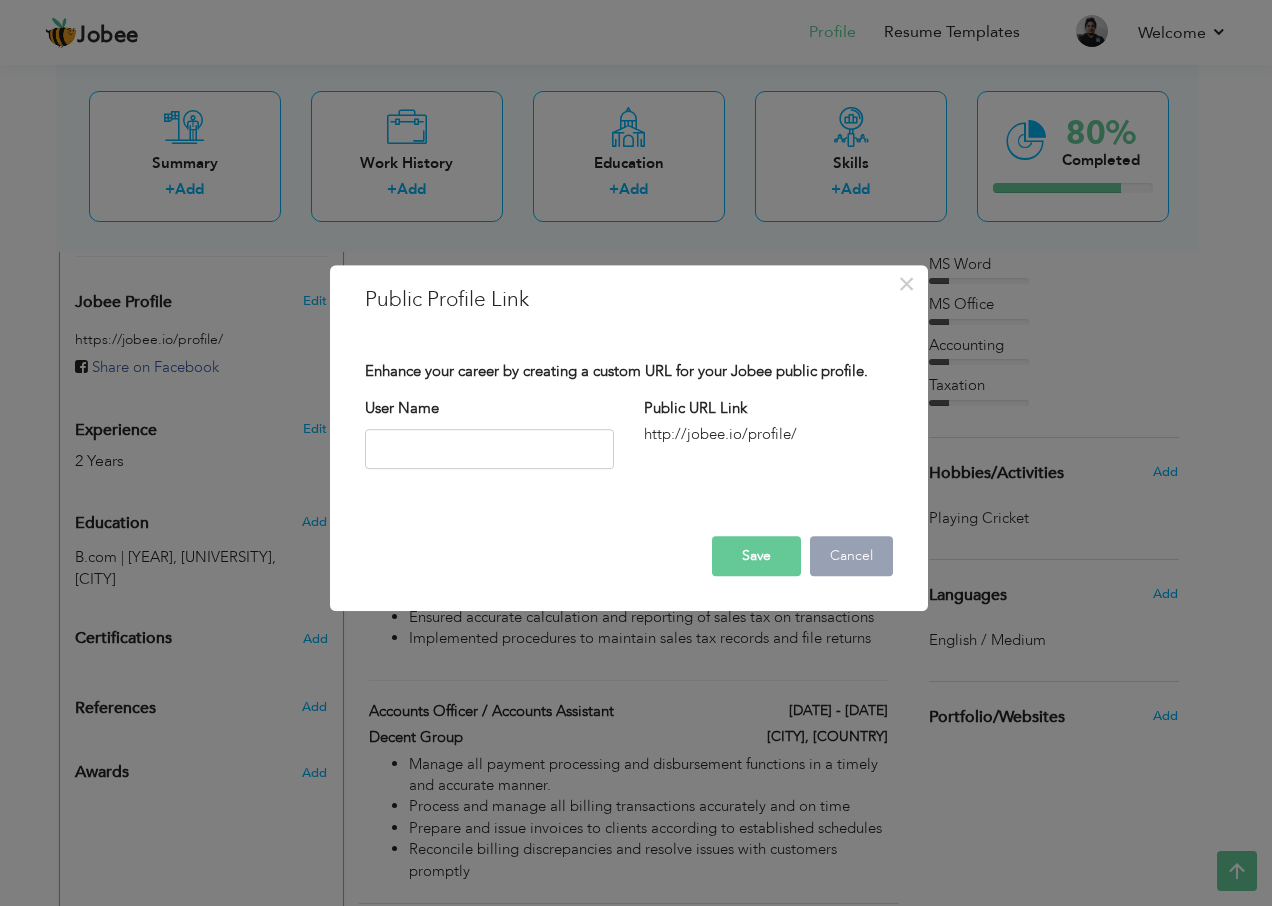 click on "Cancel" at bounding box center [851, 556] 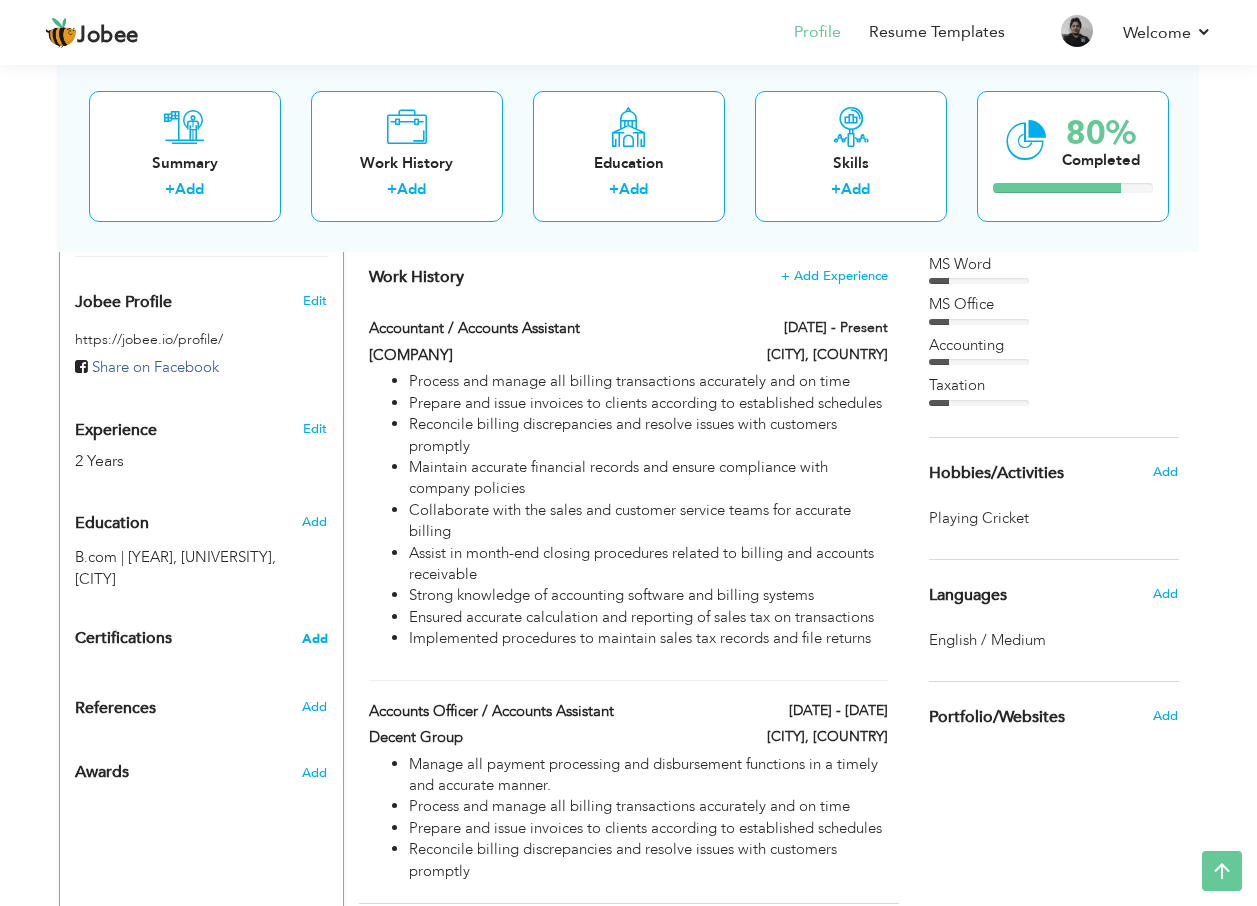 click on "Add" at bounding box center [315, 639] 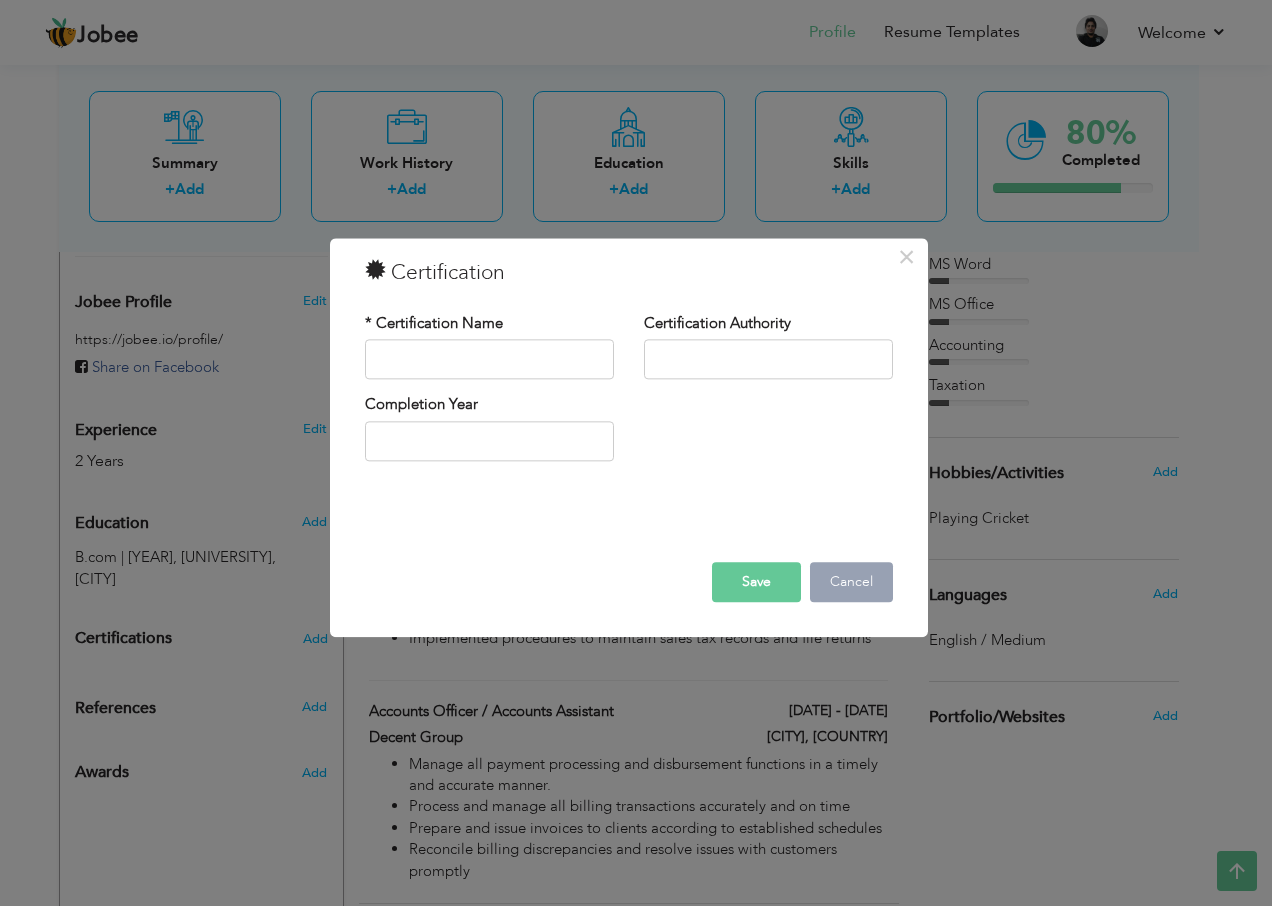click on "Cancel" at bounding box center (851, 583) 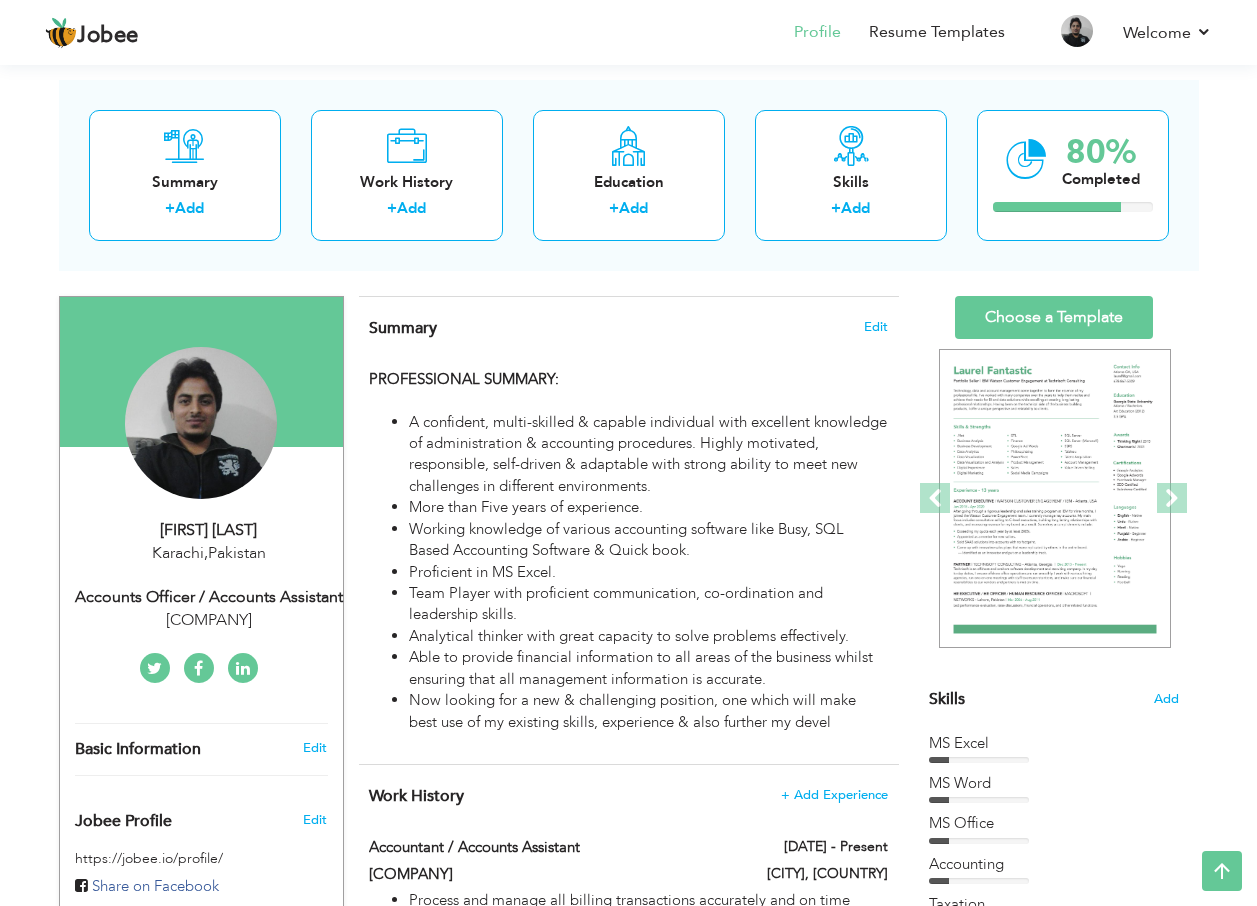 scroll, scrollTop: 57, scrollLeft: 0, axis: vertical 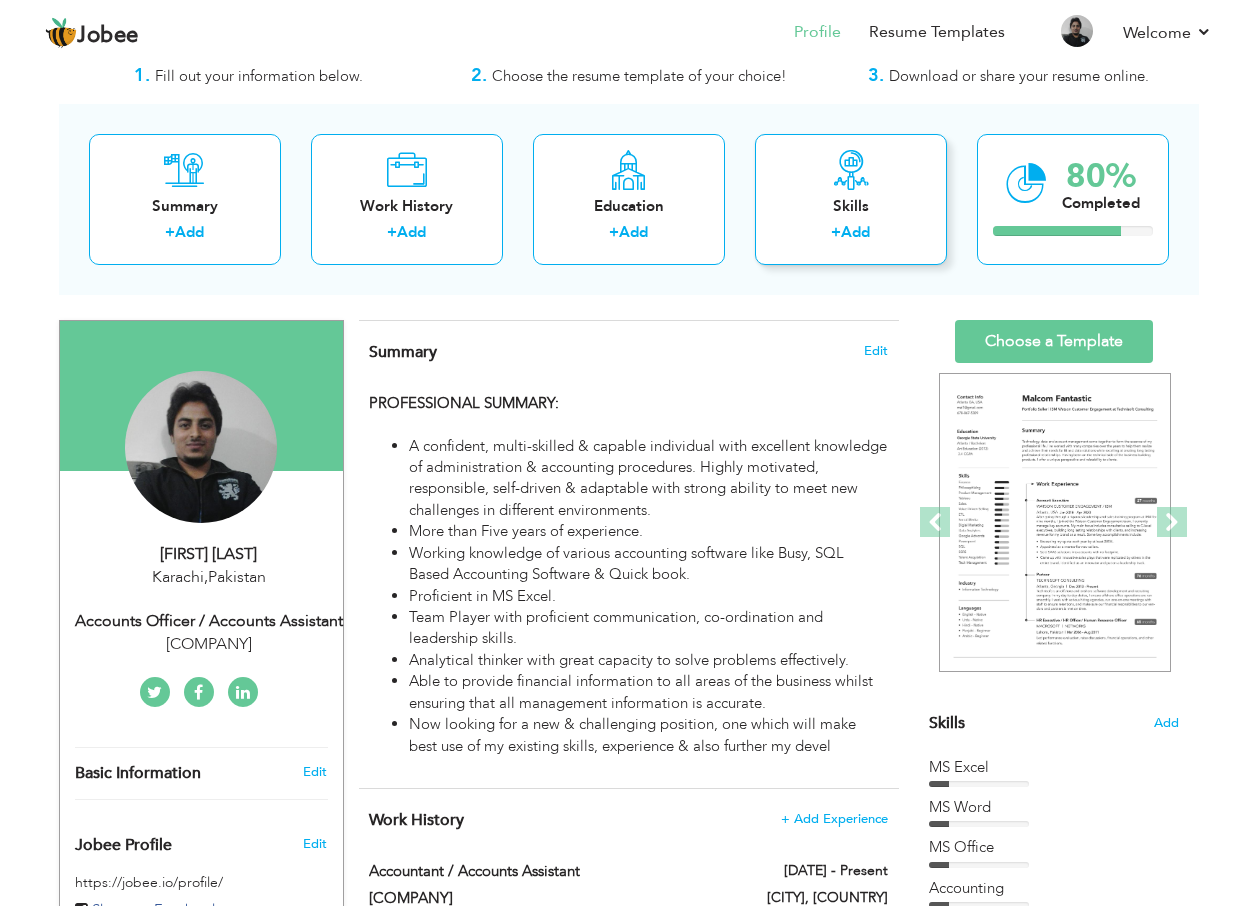 click on "+  Add" at bounding box center [851, 235] 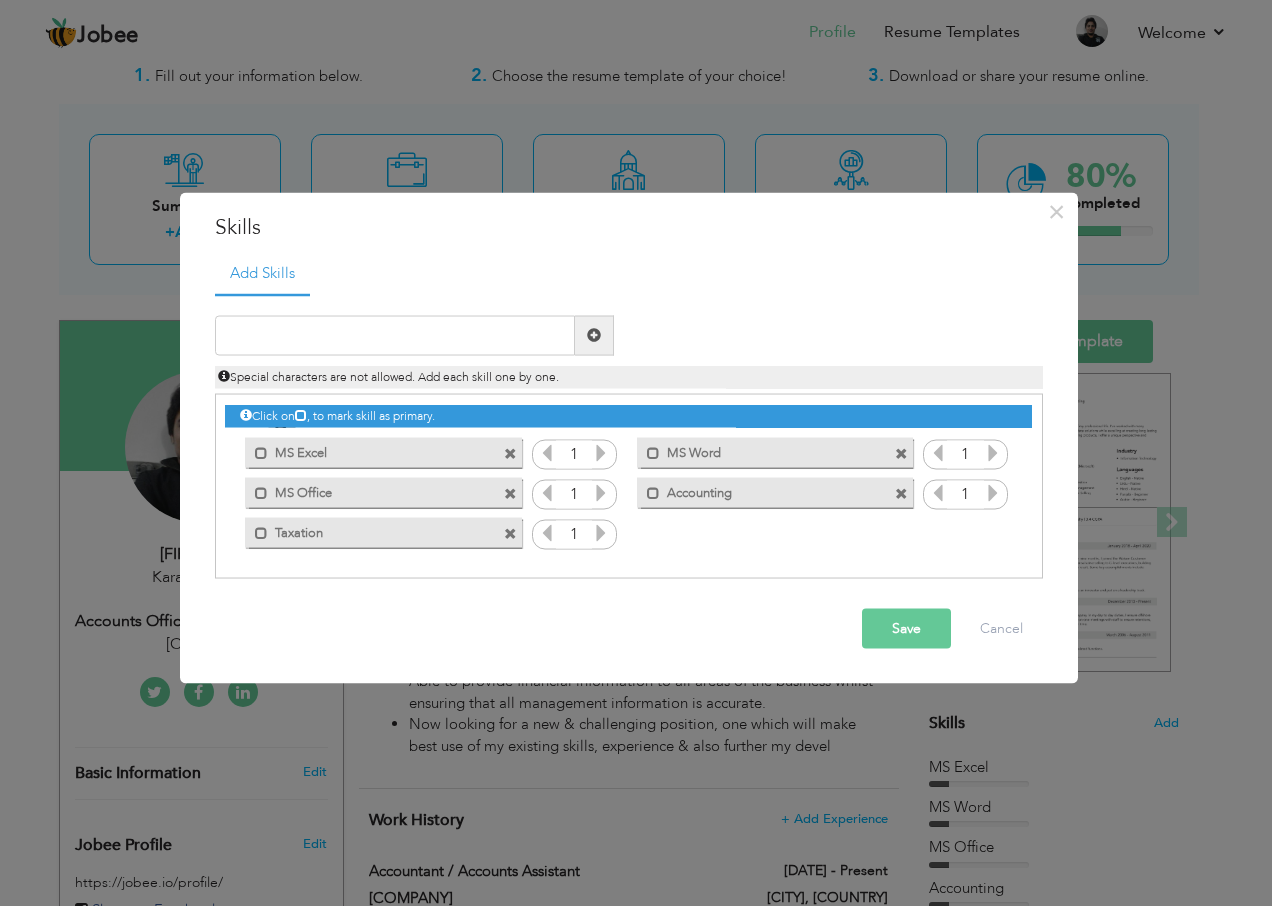 click at bounding box center [601, 452] 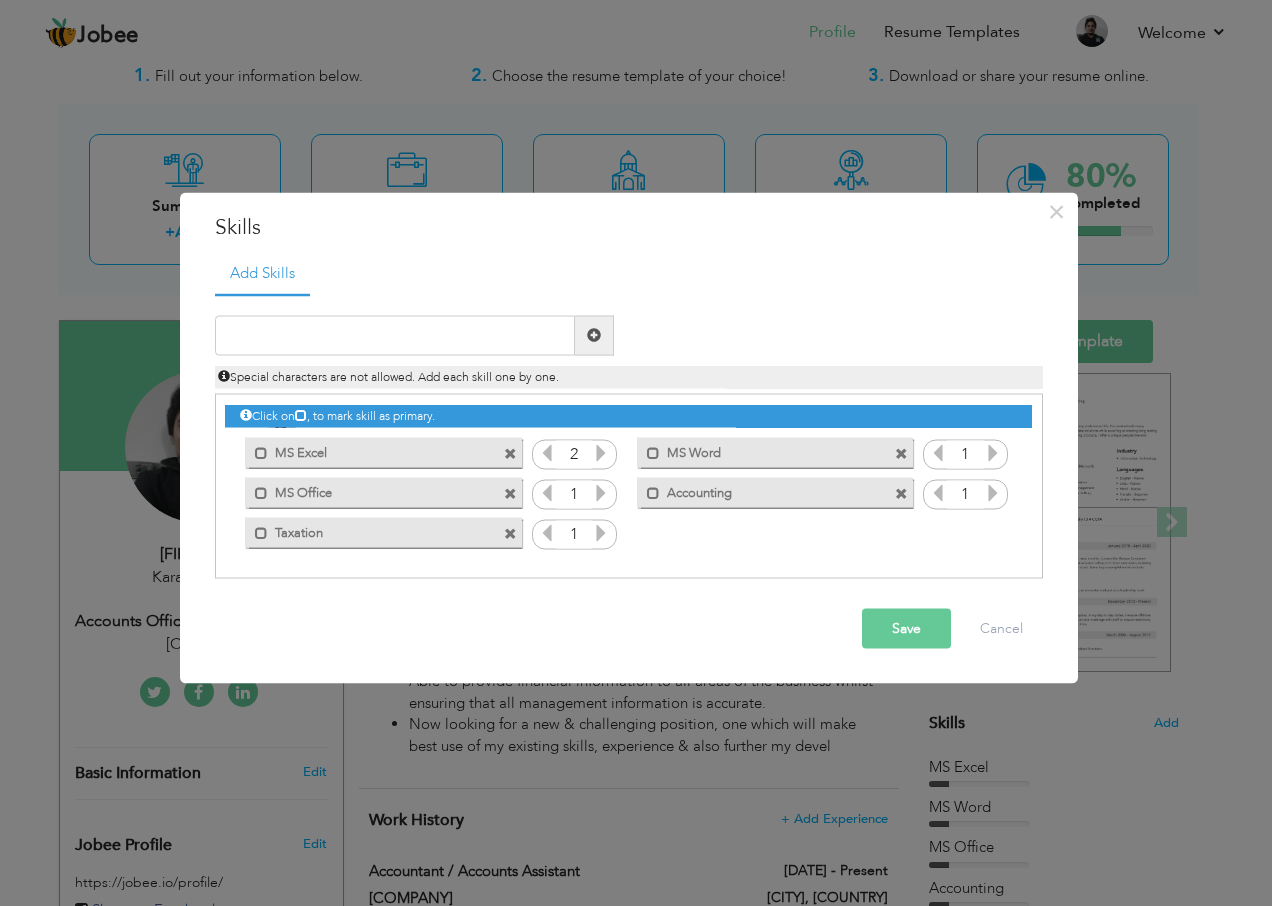 click at bounding box center (601, 452) 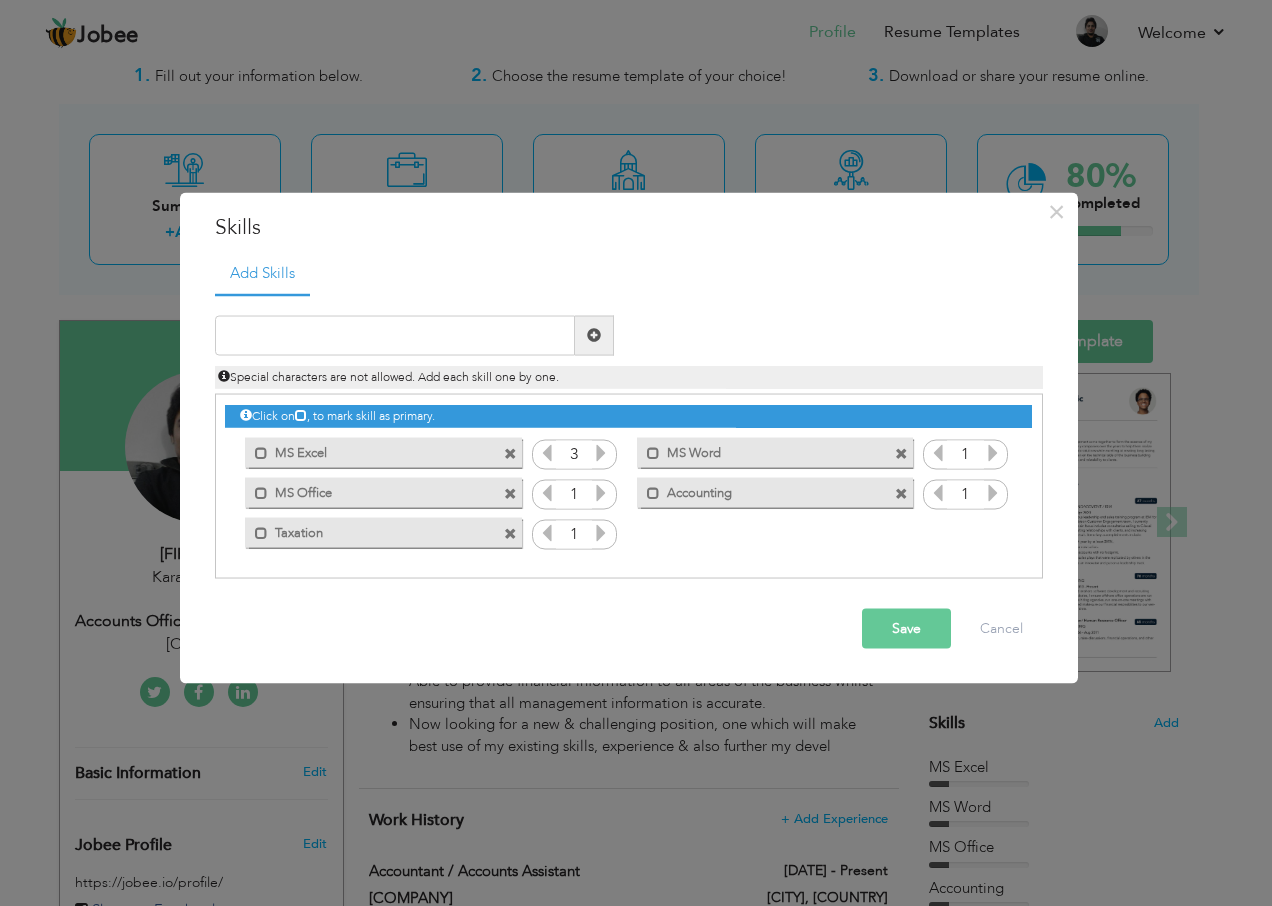 click at bounding box center (601, 532) 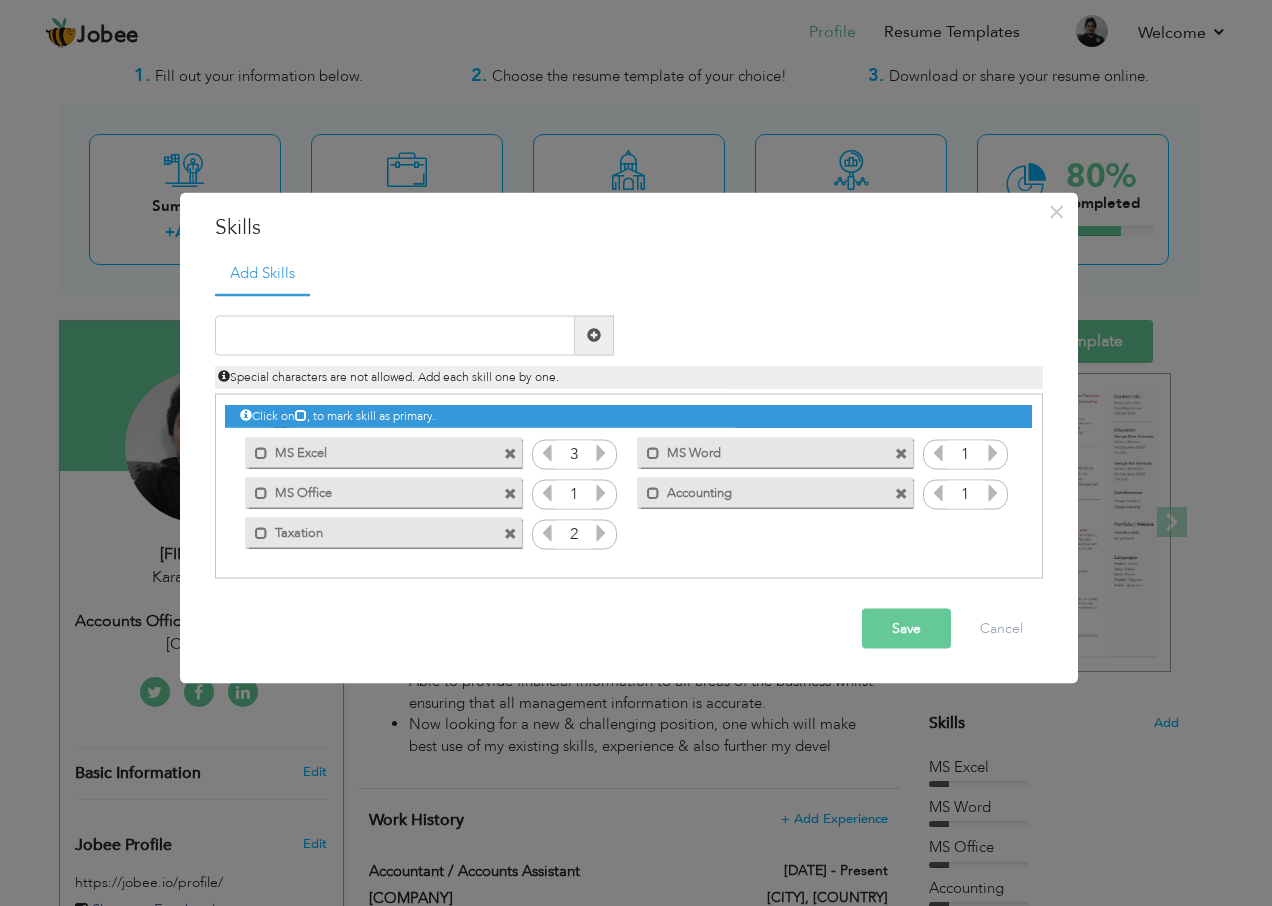 click at bounding box center [993, 452] 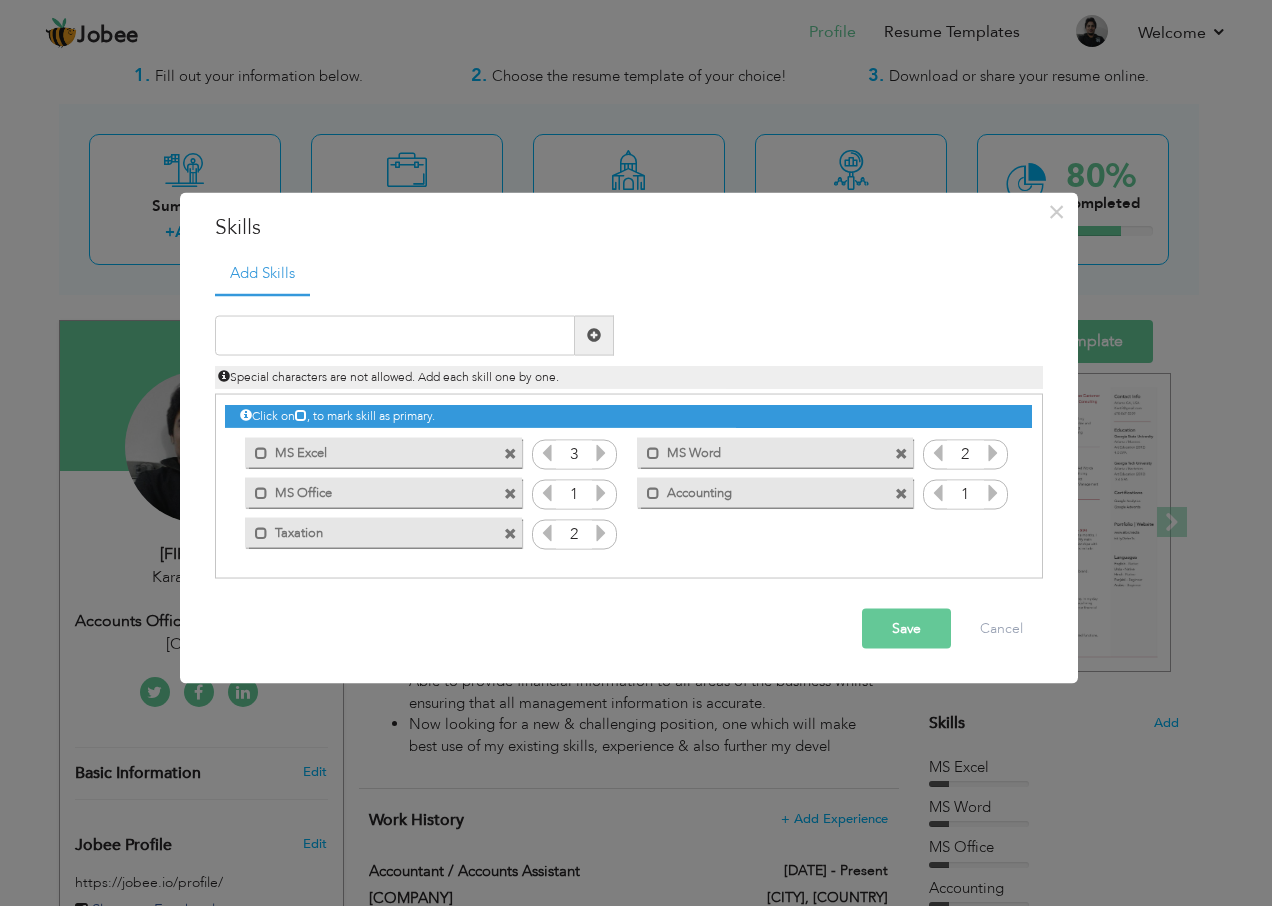click at bounding box center [993, 492] 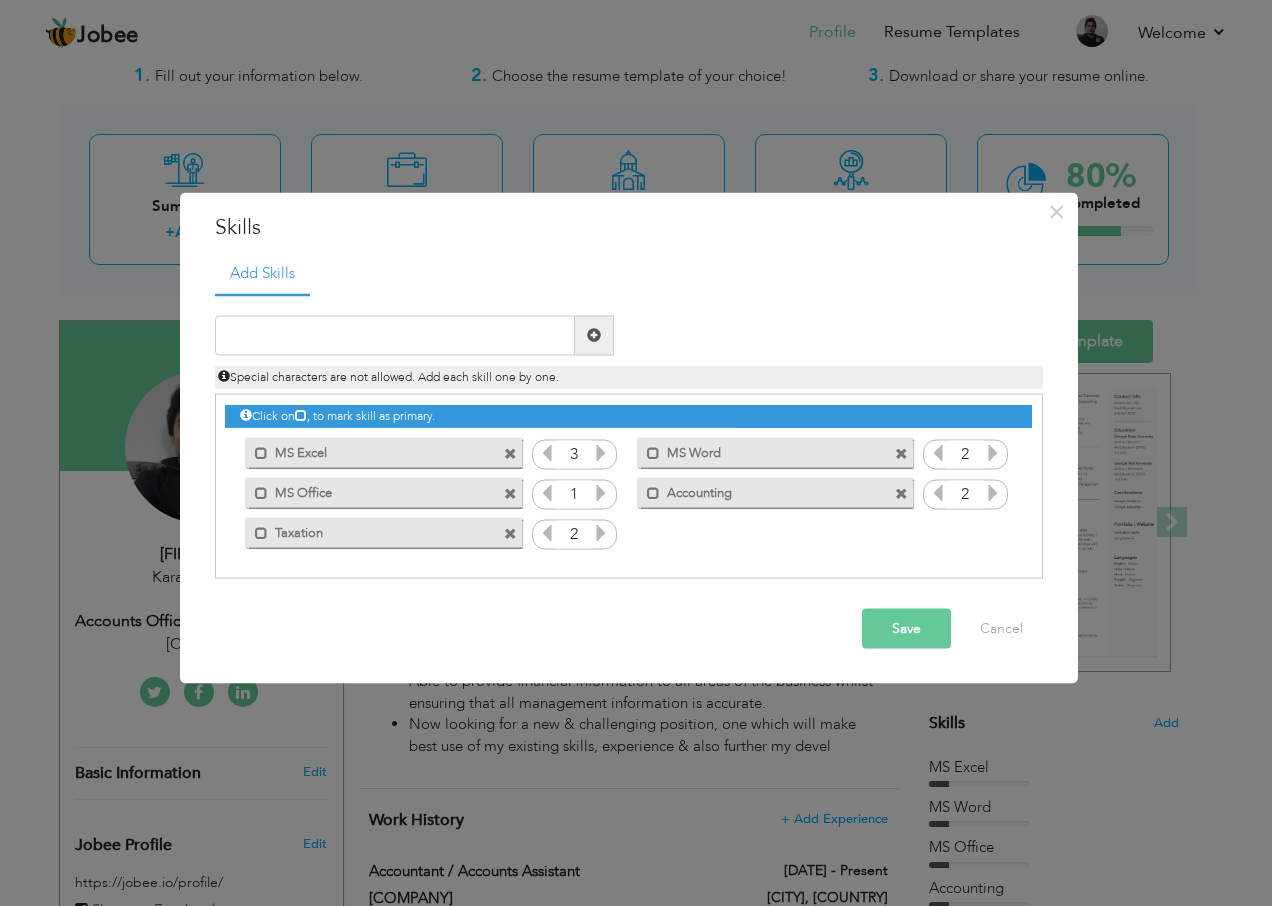click at bounding box center (993, 492) 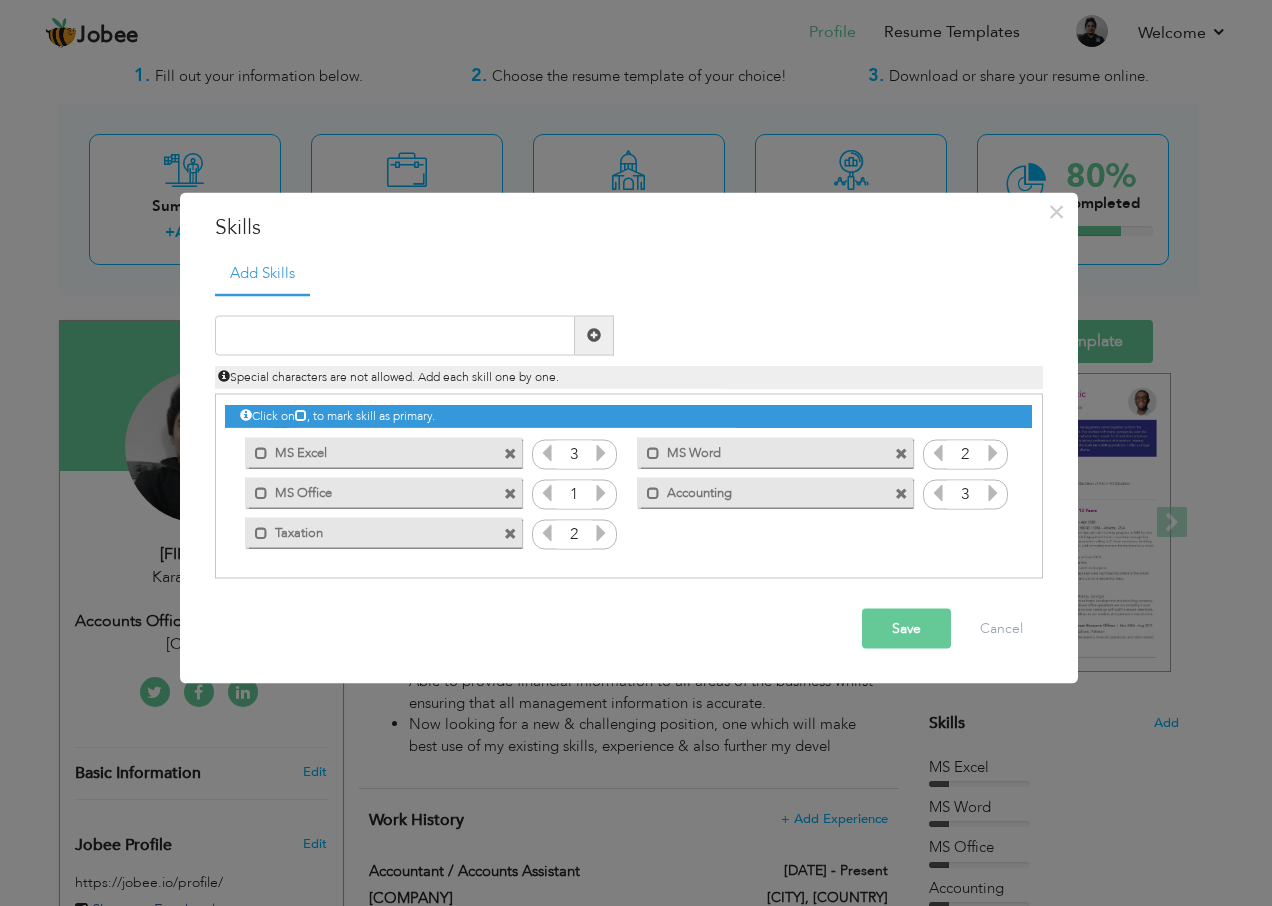 click at bounding box center [938, 492] 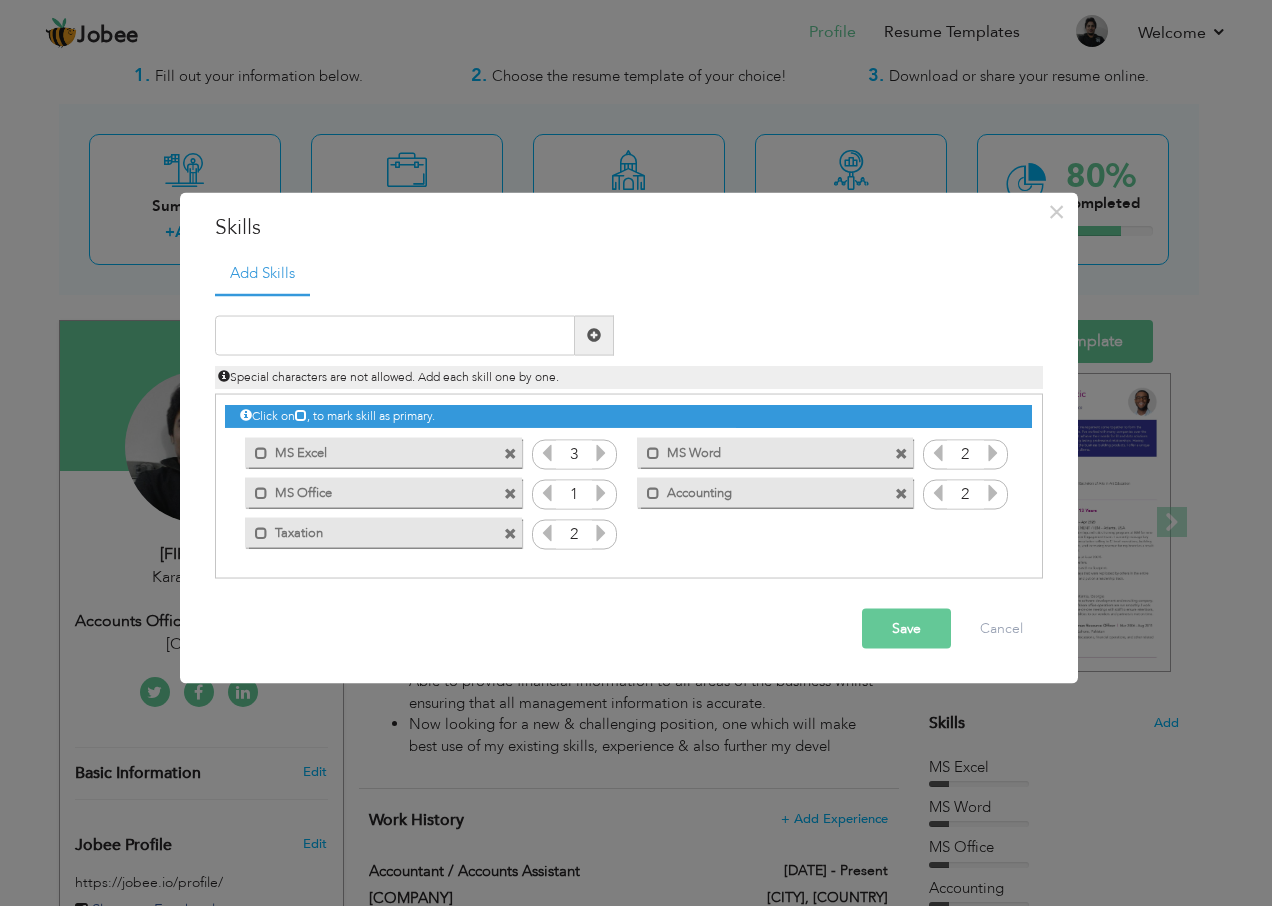 click on "Save" at bounding box center [906, 628] 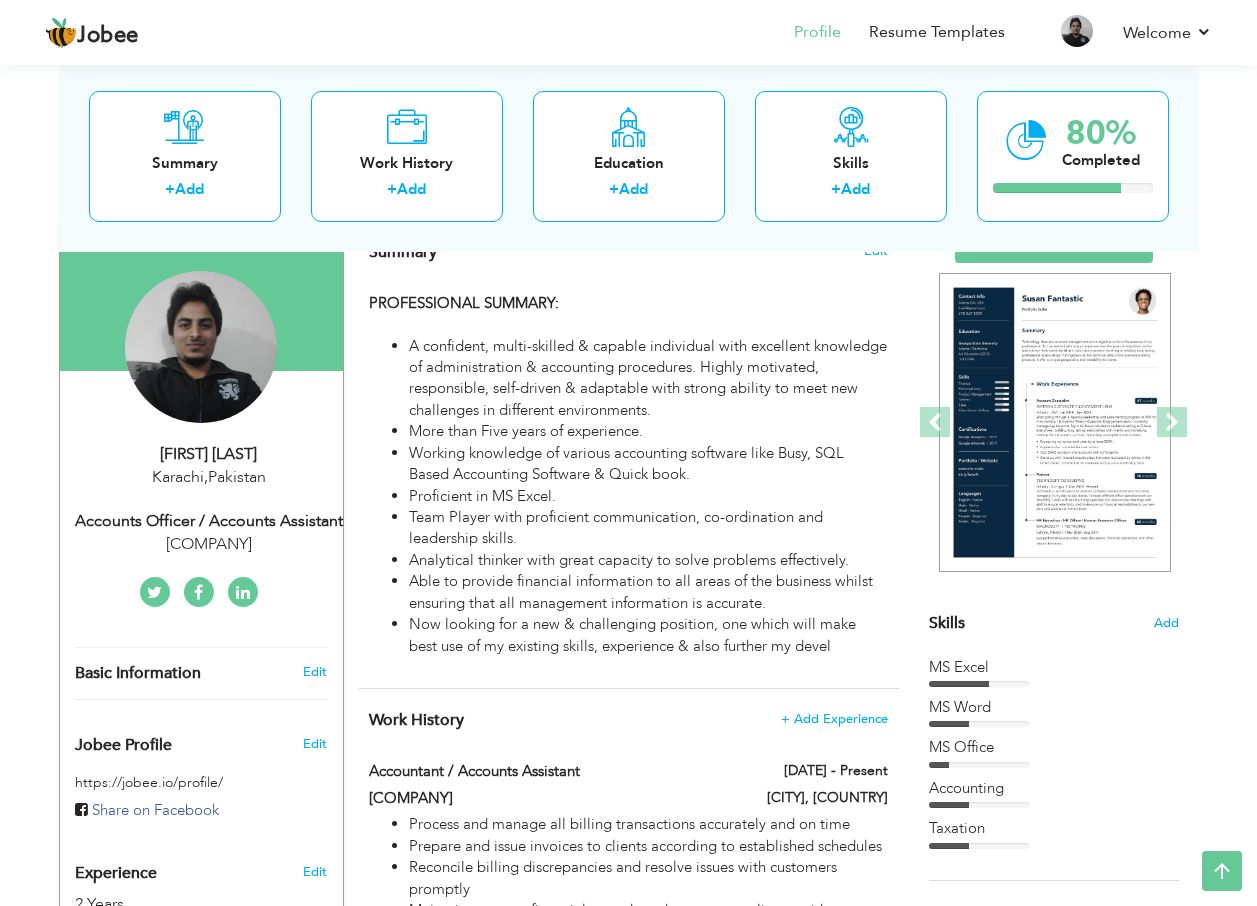scroll, scrollTop: 0, scrollLeft: 0, axis: both 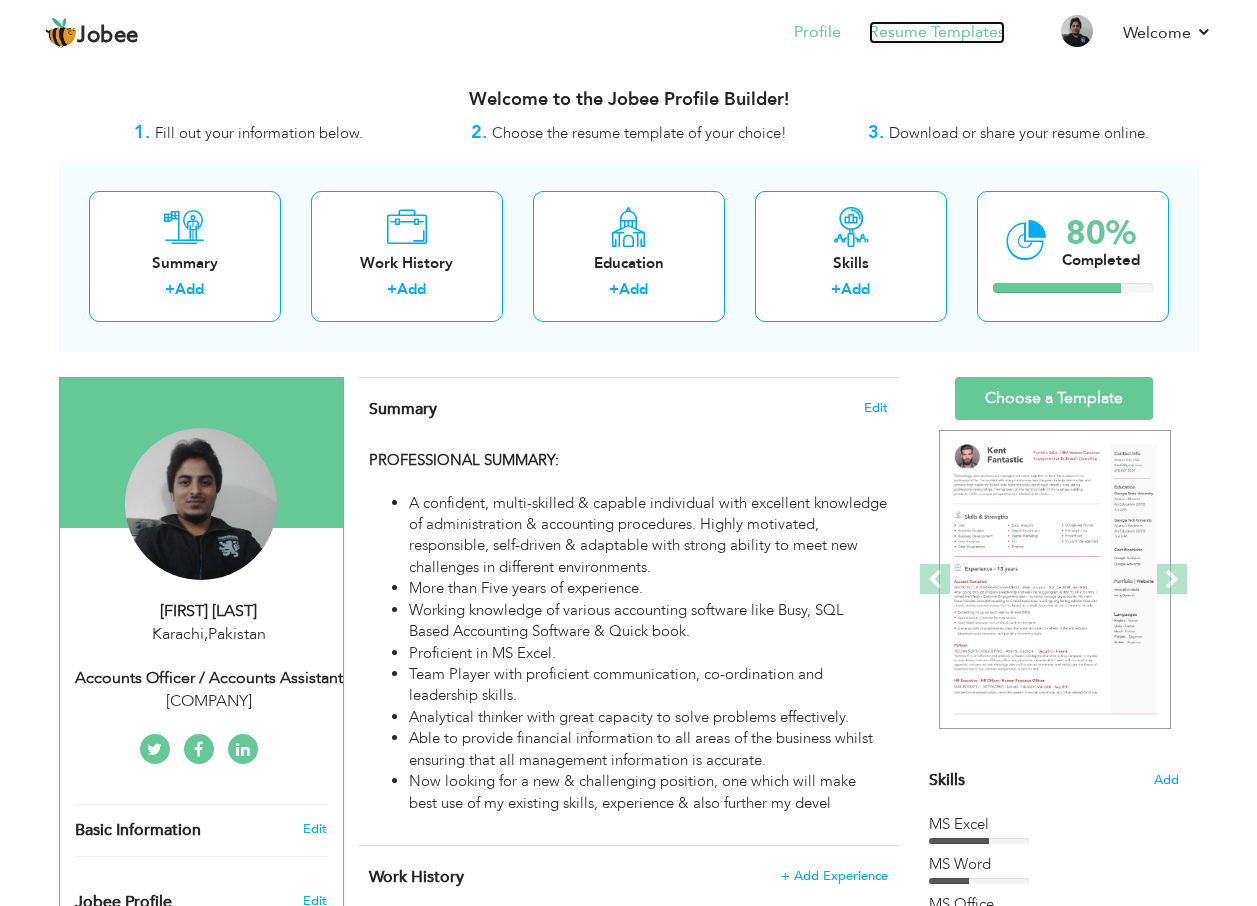 click on "Resume Templates" at bounding box center [937, 32] 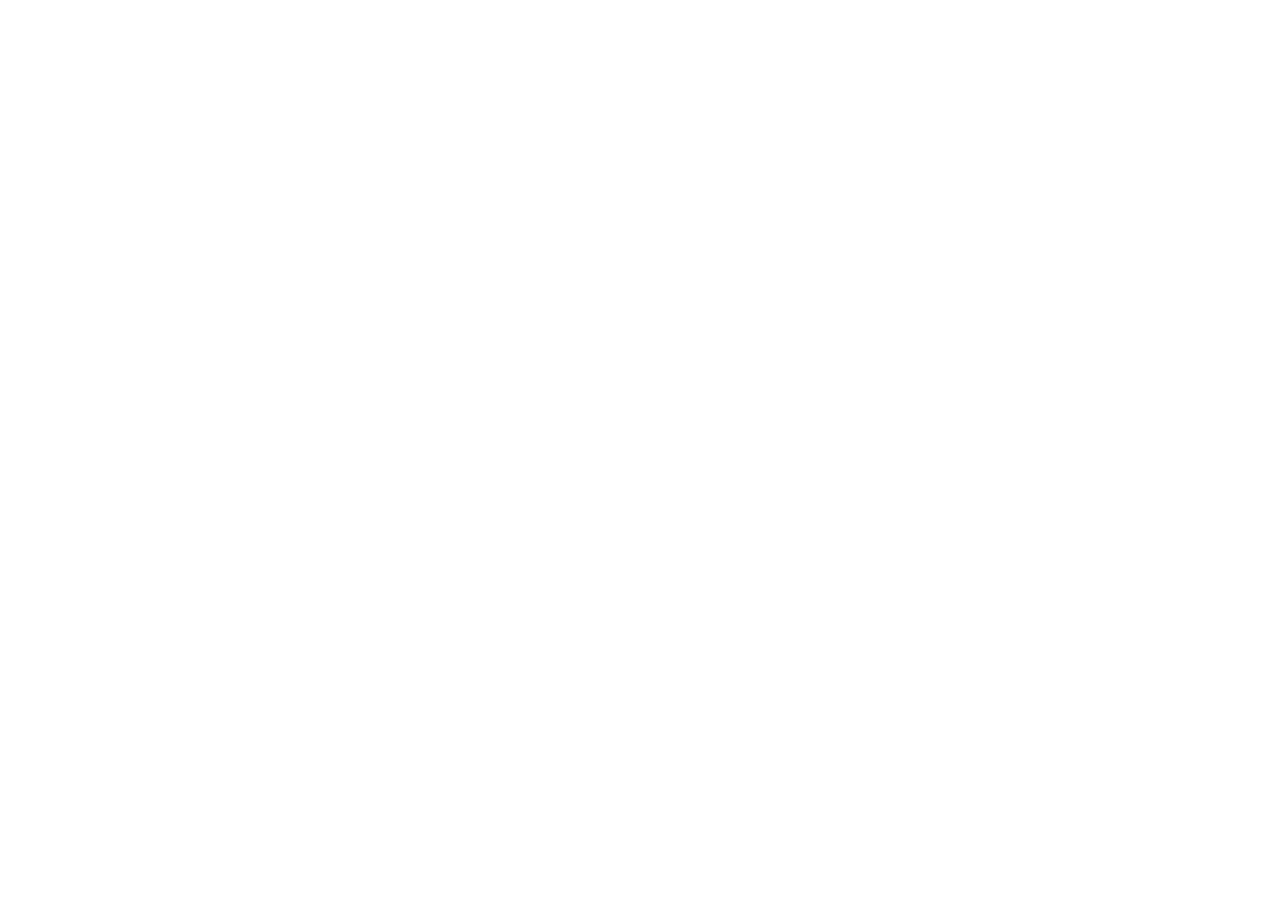 scroll, scrollTop: 0, scrollLeft: 0, axis: both 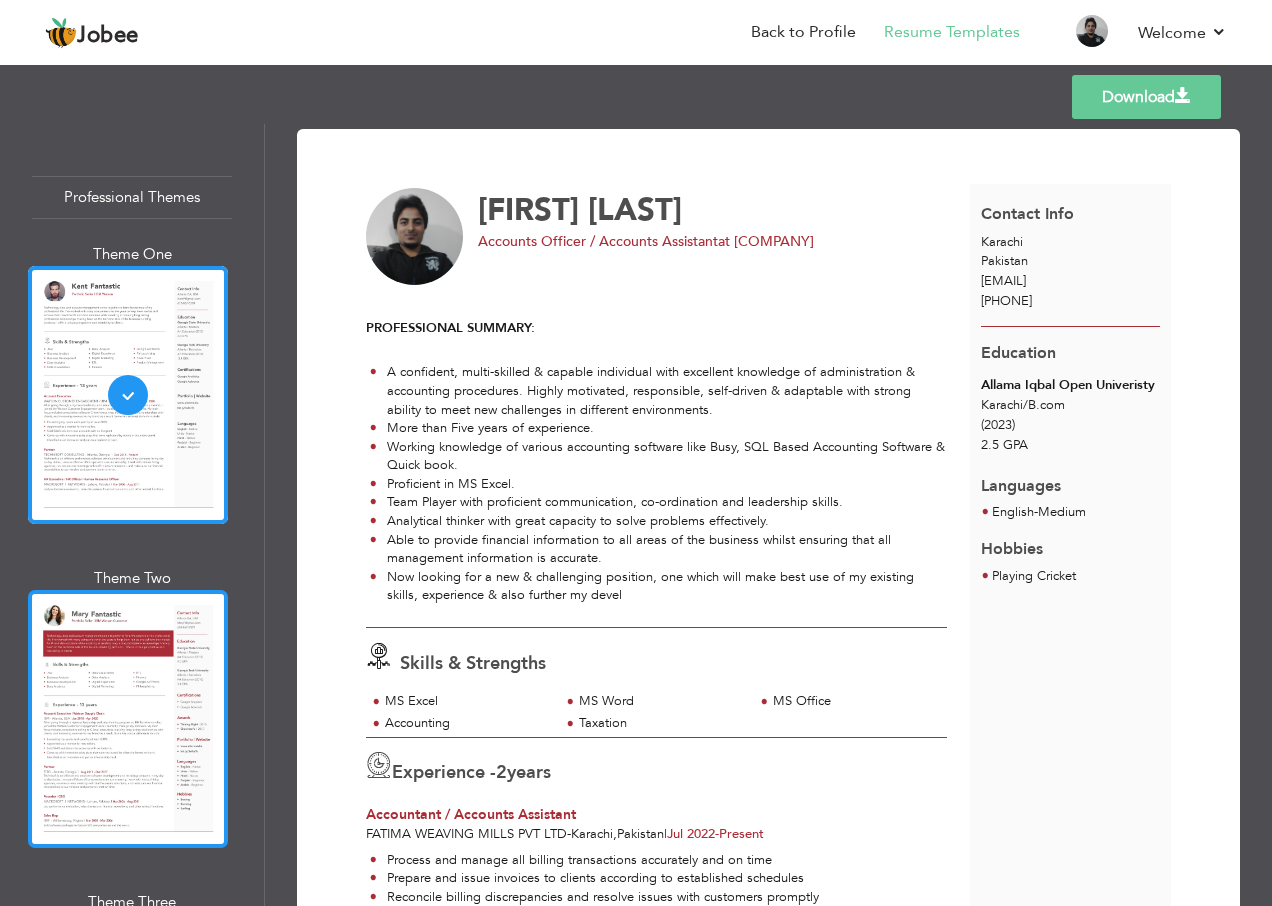 click at bounding box center [128, 719] 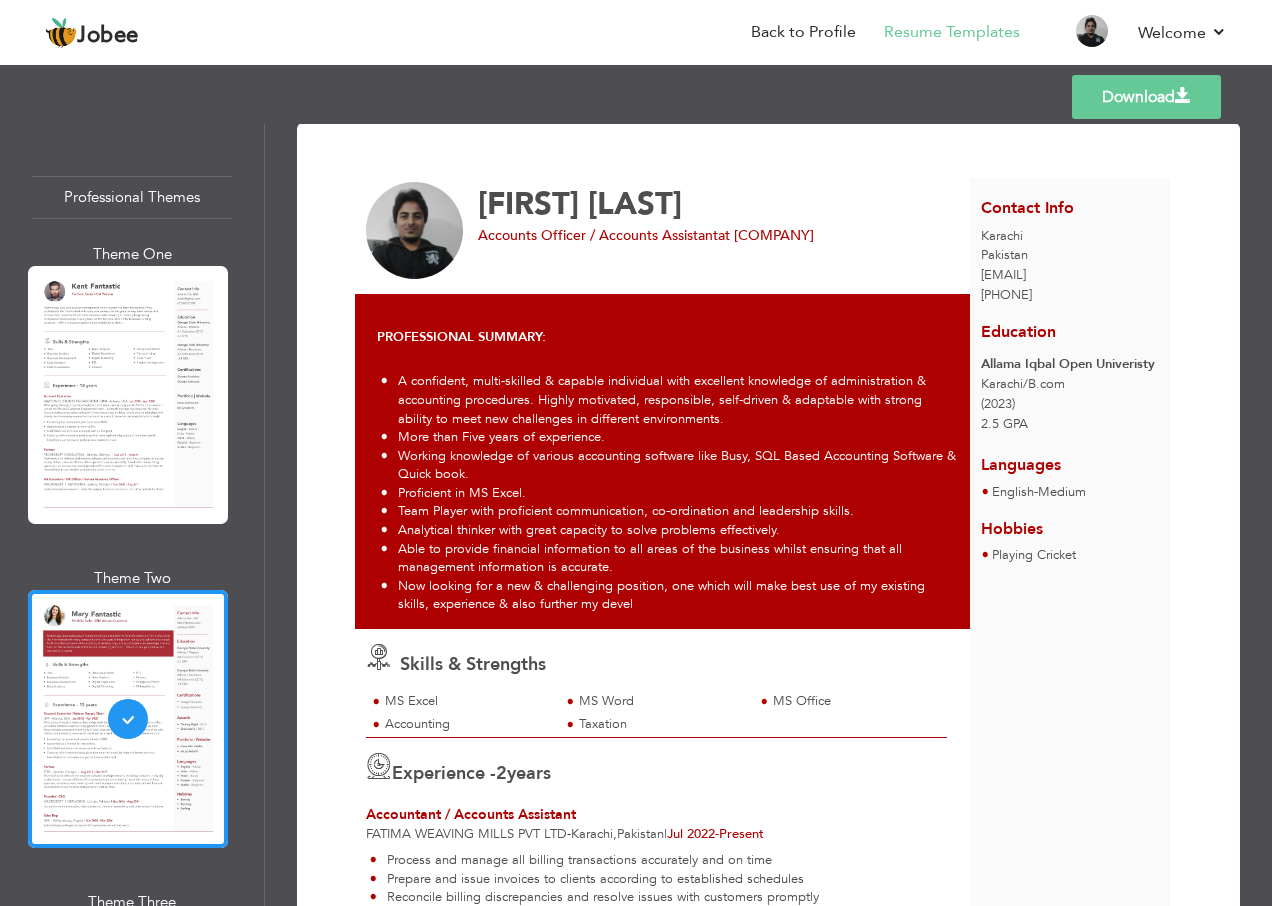 scroll, scrollTop: 0, scrollLeft: 0, axis: both 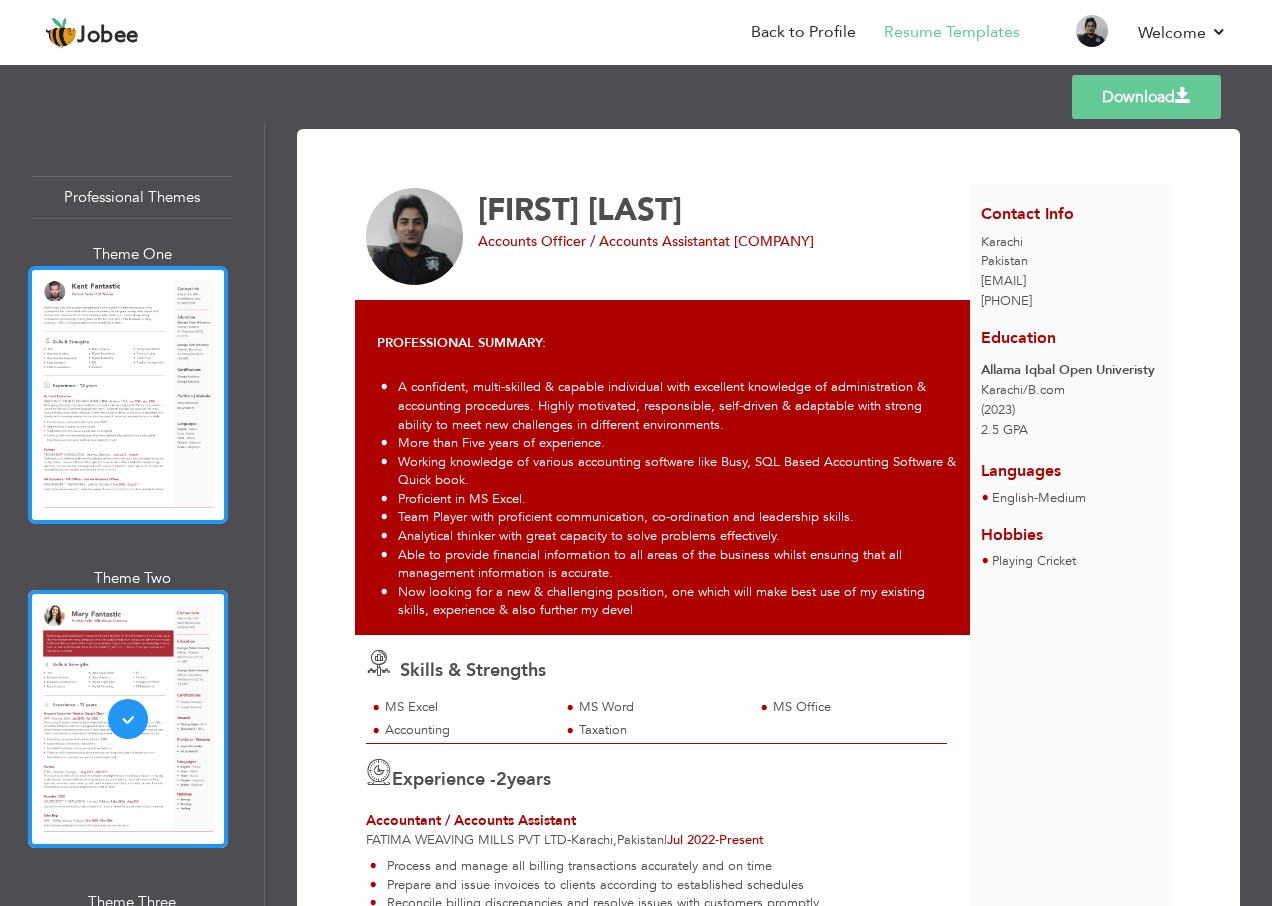 click at bounding box center (128, 395) 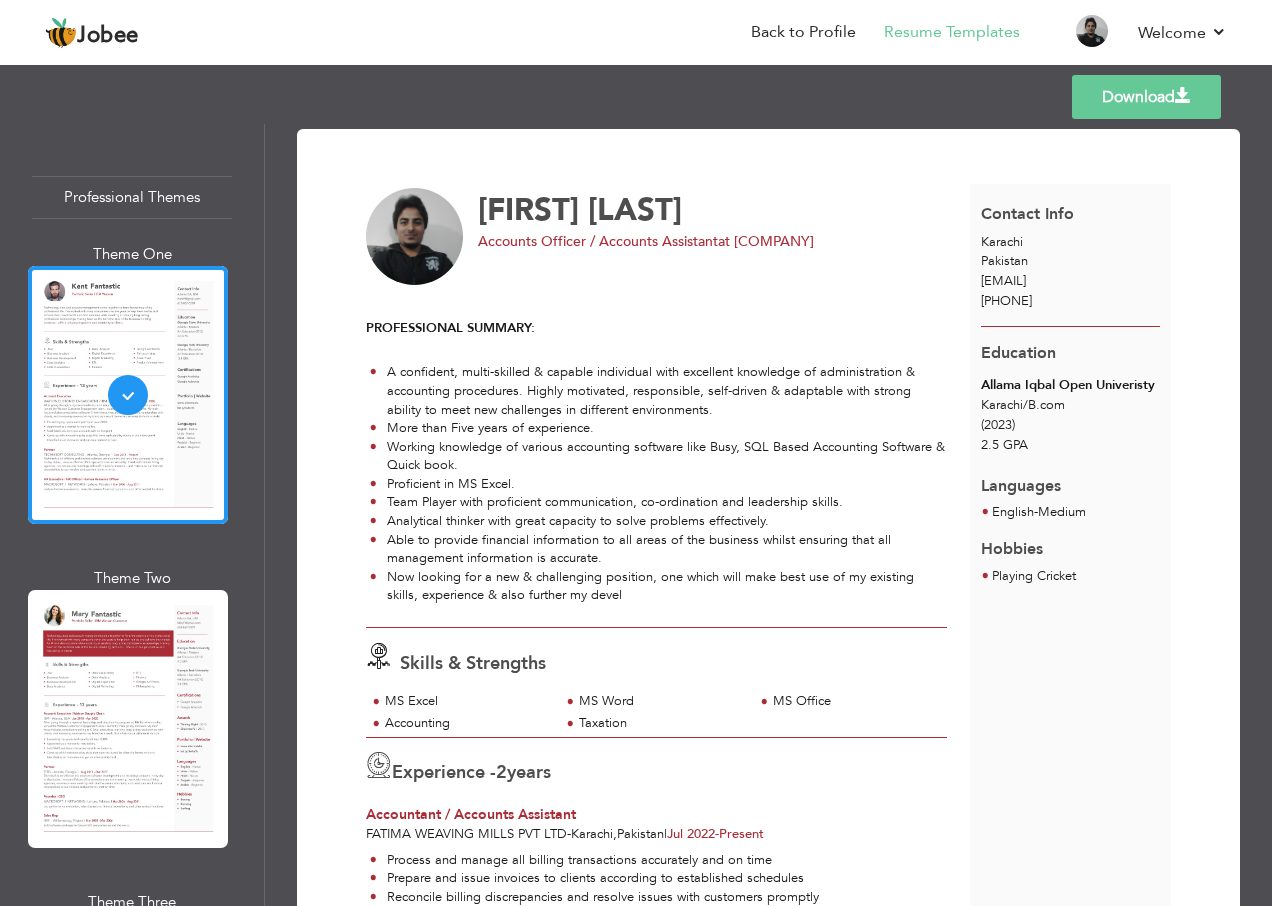 click at bounding box center [415, 237] 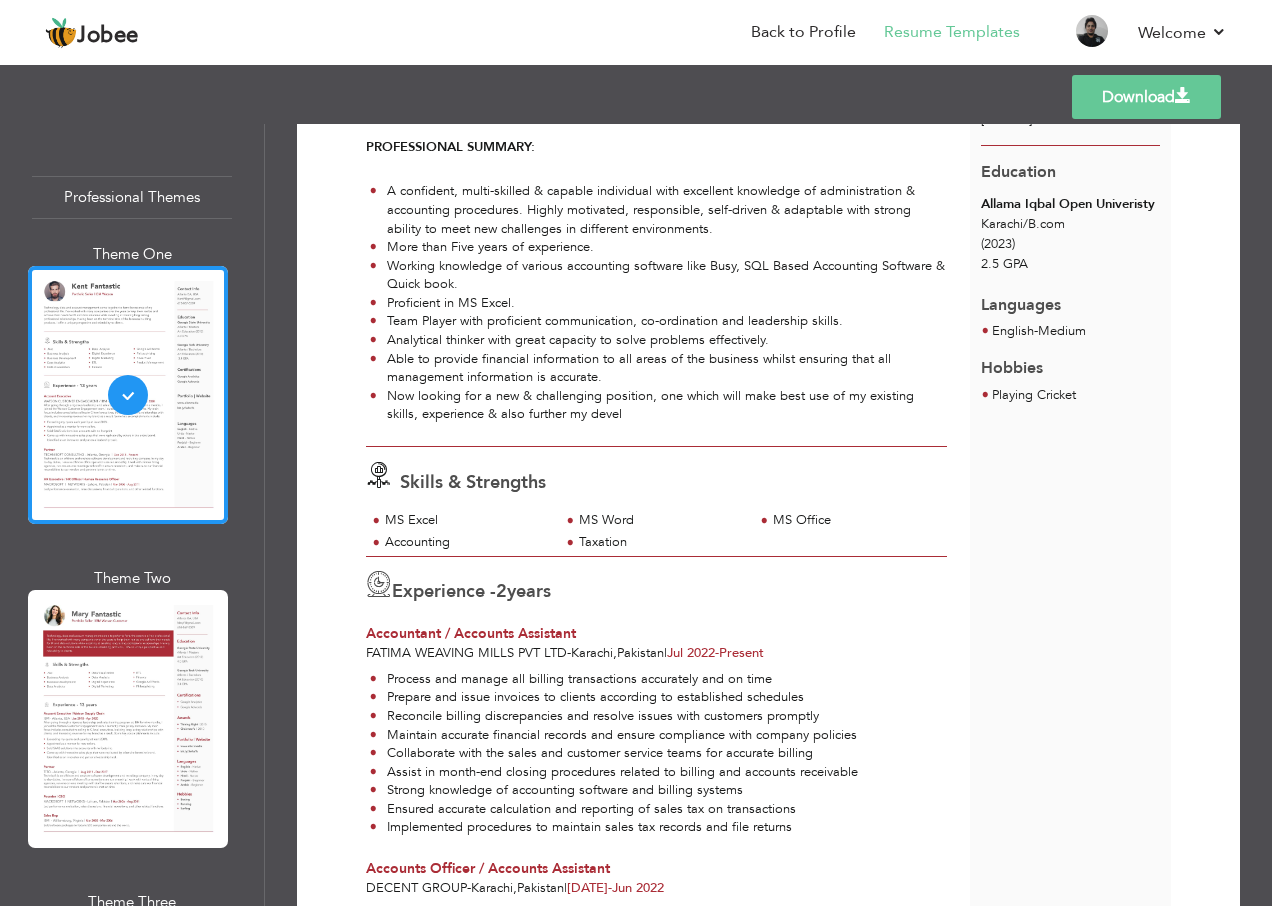 scroll, scrollTop: 0, scrollLeft: 0, axis: both 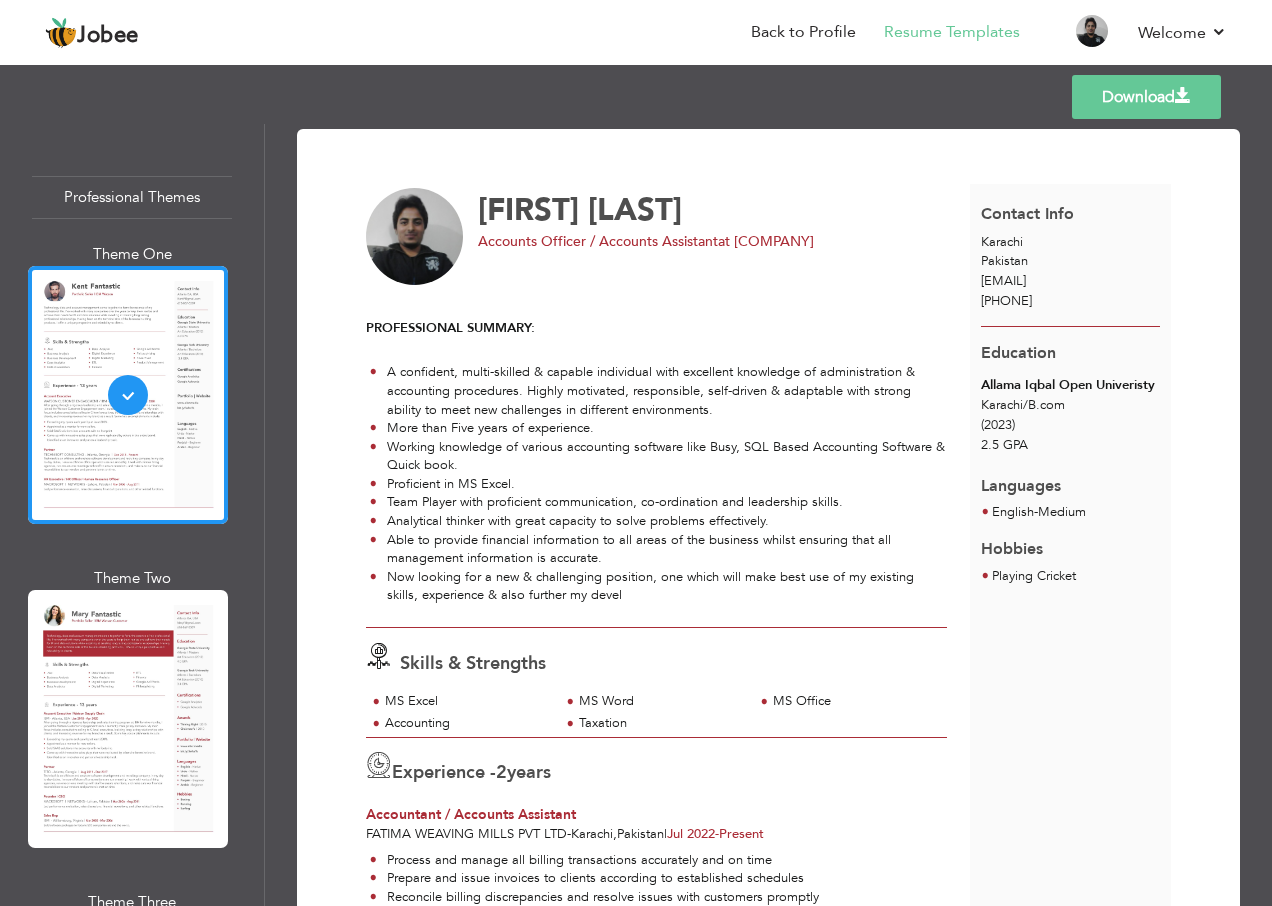 click on "PROFESSIONAL SUMMARY :
A confident, multi-skilled & capable individual with excellent knowledge of administration & accounting procedures. Highly motivated, responsible, self-driven & adaptable with strong ability to meet new challenges in different environments.
More than Five years of experience.
Working knowledge of various accounting software like Busy, SQL Based Accounting Software & Quick book.
Proficient in MS Excel.
Team Player with proficient communication, co-ordination and leadership skills.
Analytical thinker with great capacity to solve problems effectively.
Able to provide financial information to all areas of the business whilst ensuring that all management information is accurate.
Now looking for a new & challenging position, one which will make best use of my existing skills, experience & also further my devel" at bounding box center (657, 456) 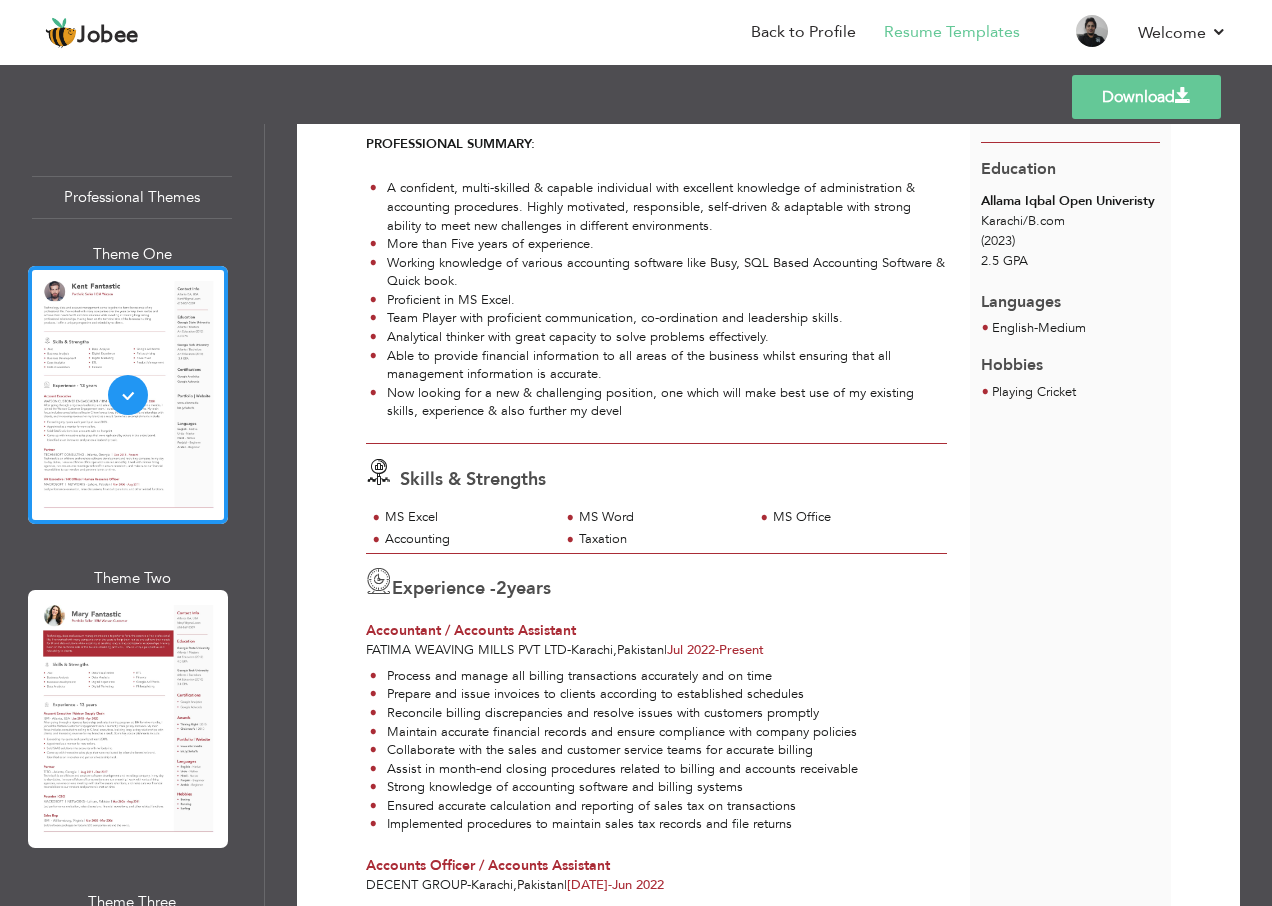 scroll, scrollTop: 0, scrollLeft: 0, axis: both 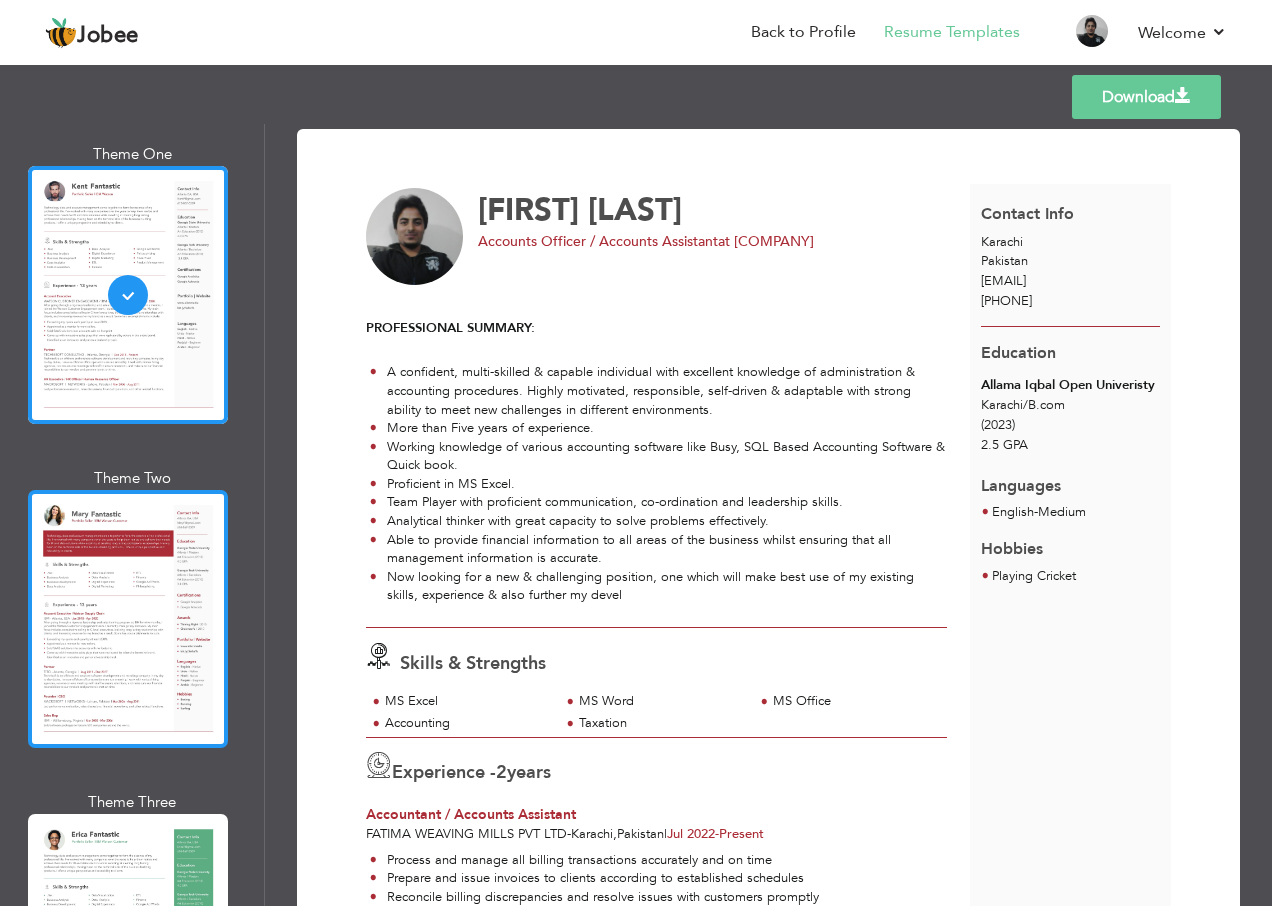 click at bounding box center (128, 619) 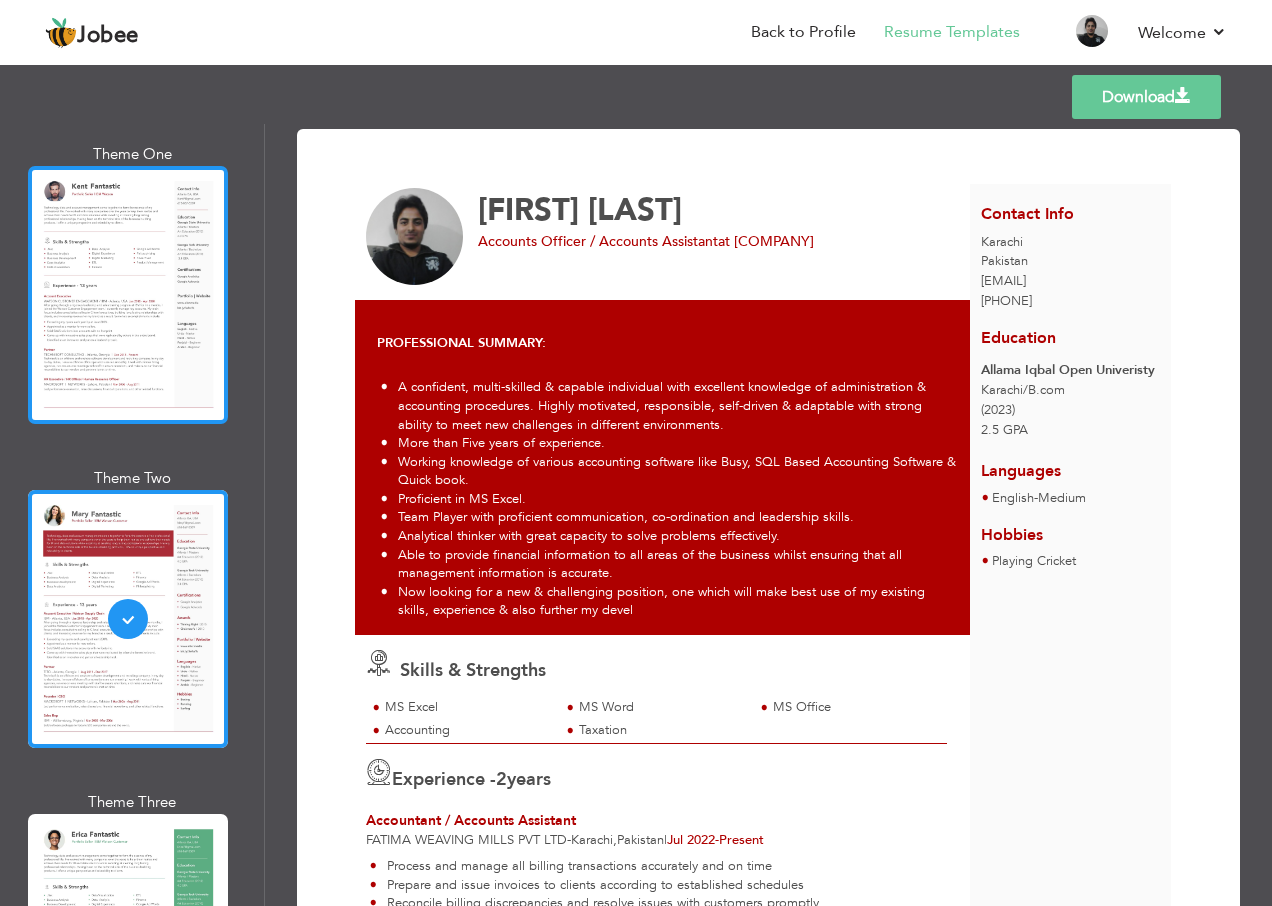click at bounding box center (128, 295) 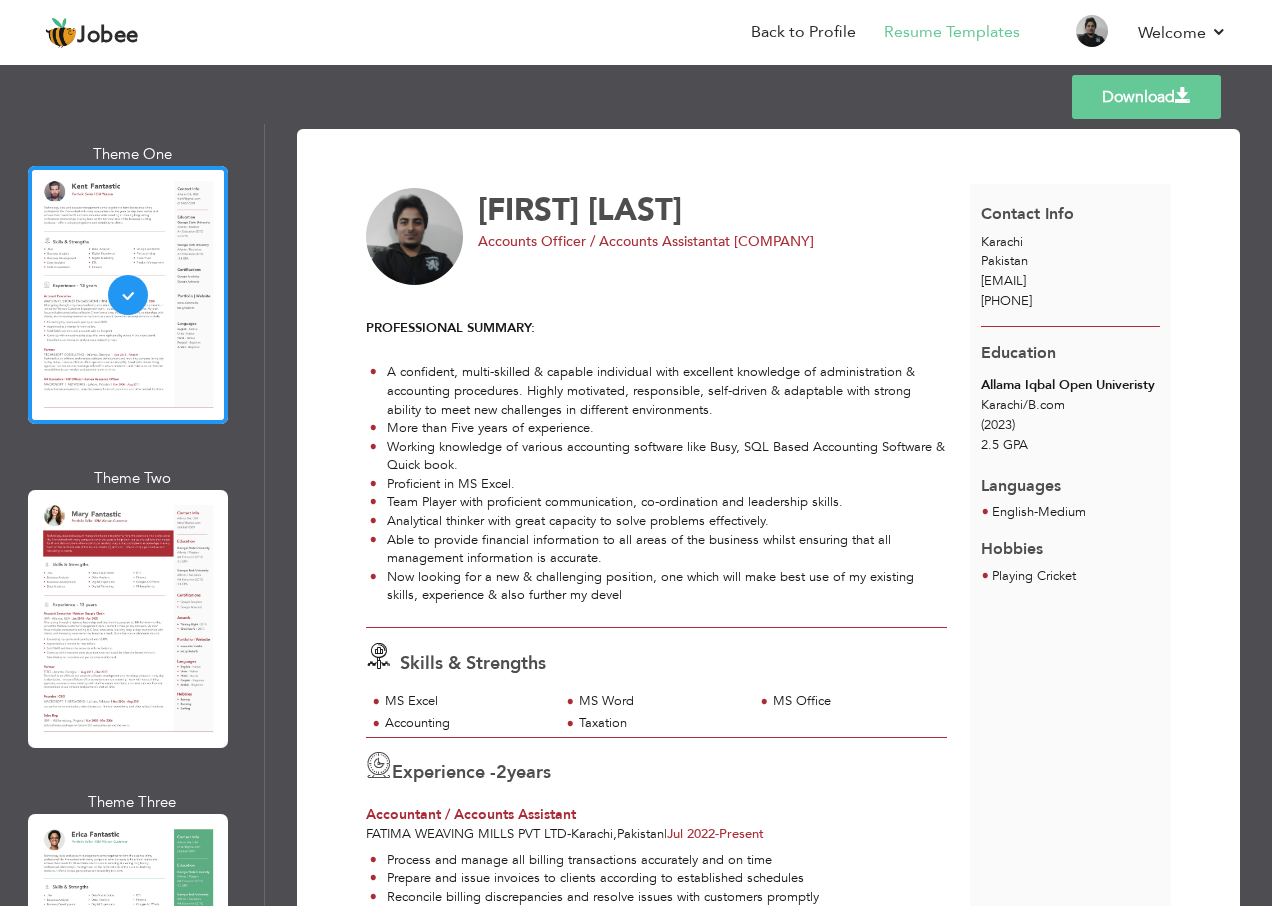 click at bounding box center [415, 237] 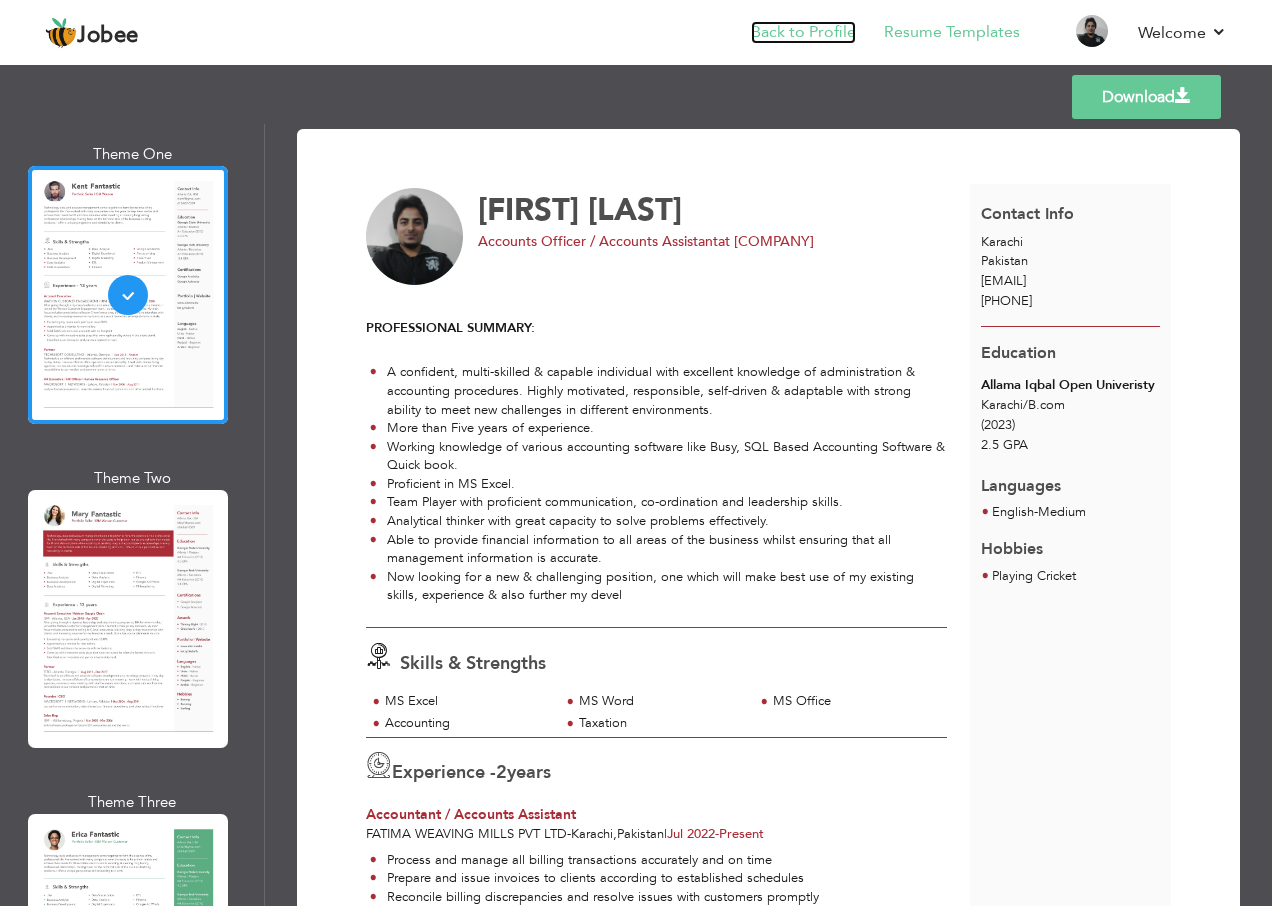 click on "Back to Profile" at bounding box center [803, 32] 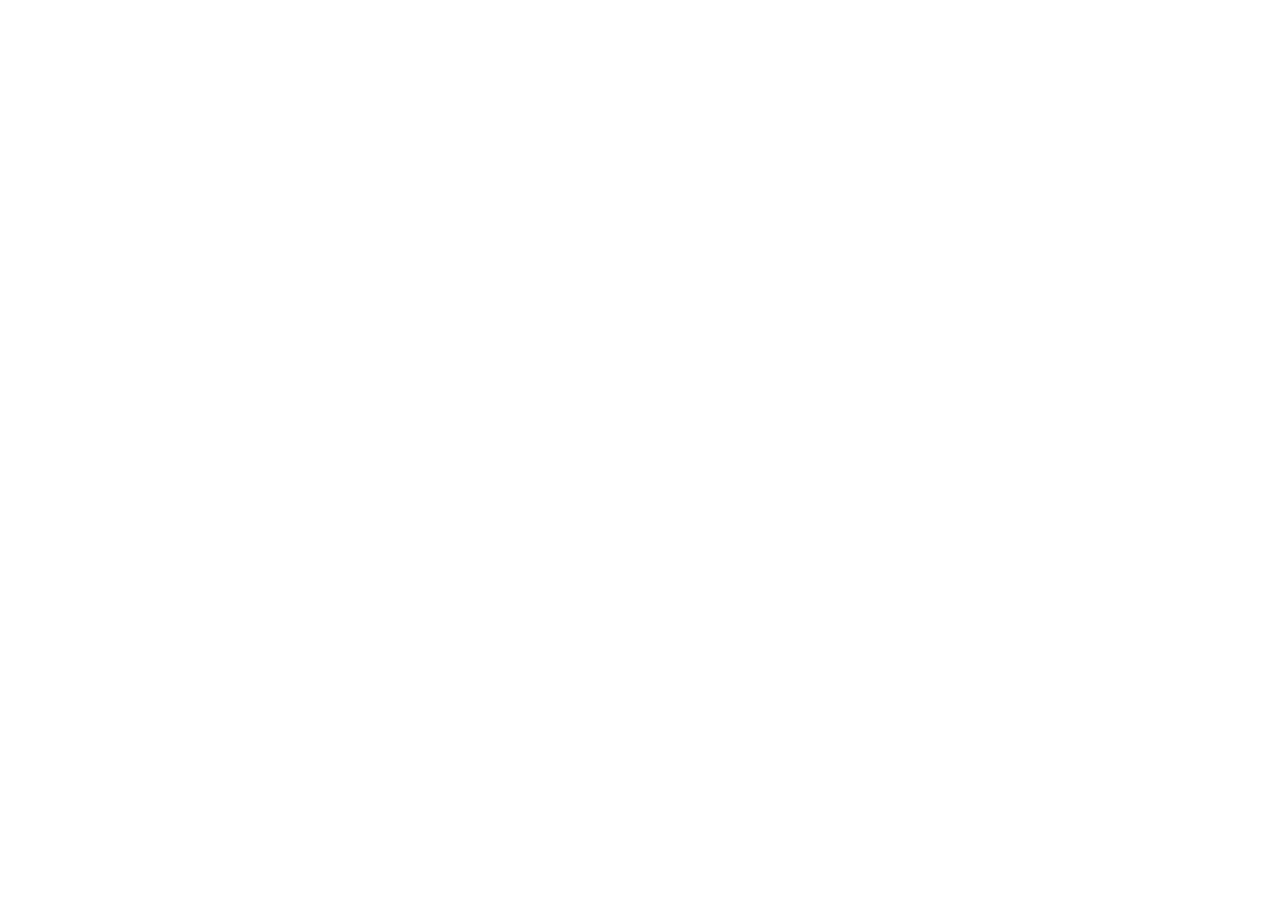 scroll, scrollTop: 0, scrollLeft: 0, axis: both 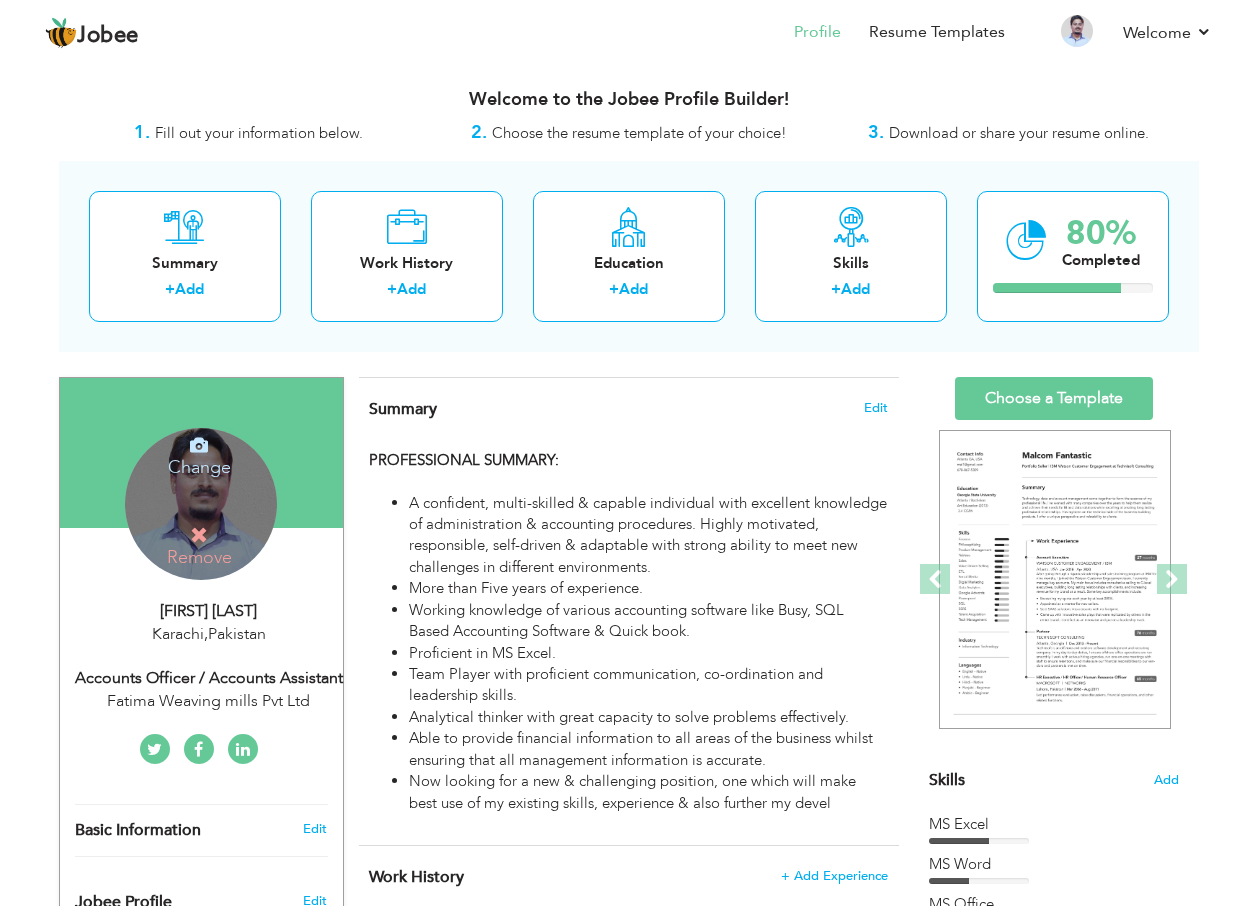click on "Change" at bounding box center [199, 454] 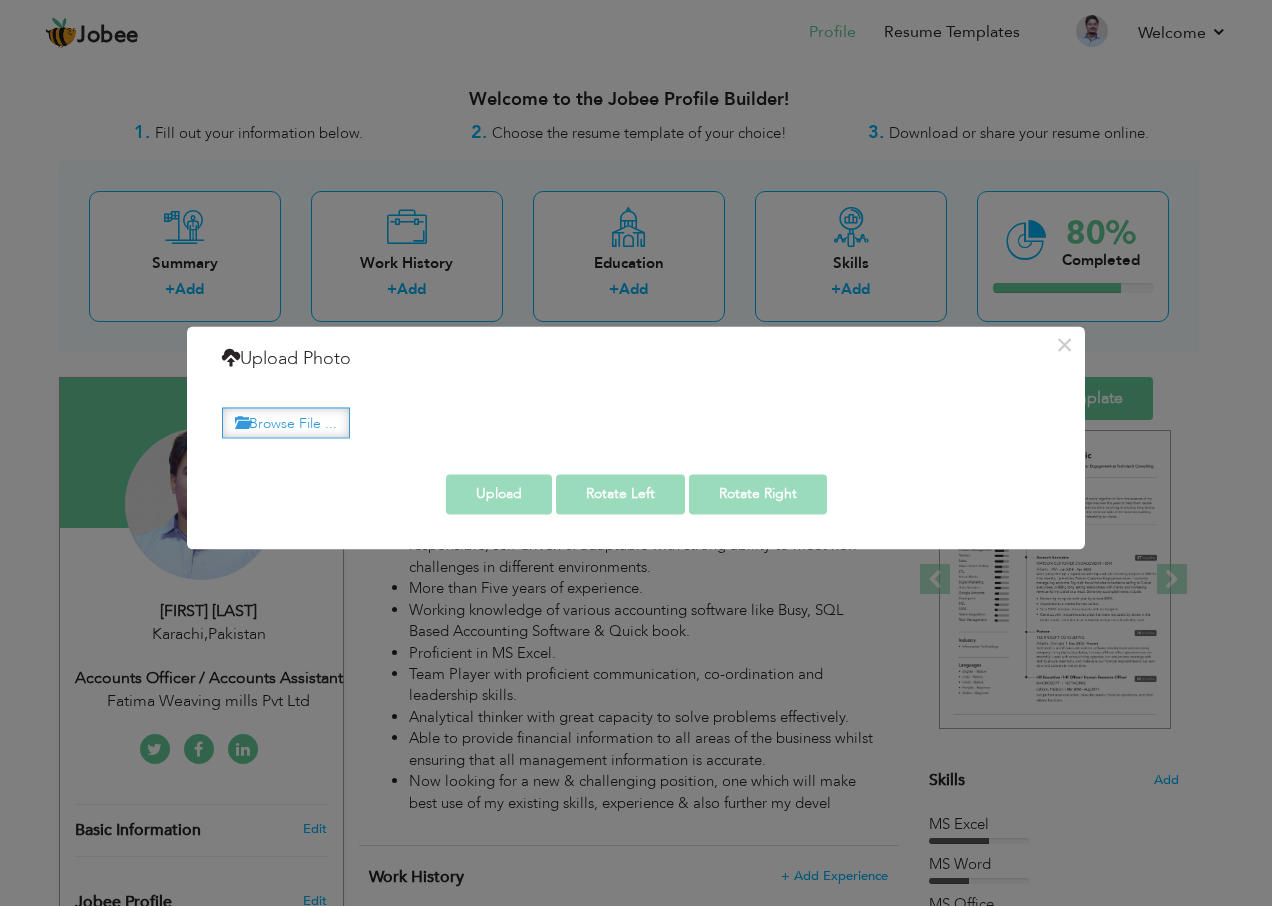 click on "Browse File ..." at bounding box center [286, 422] 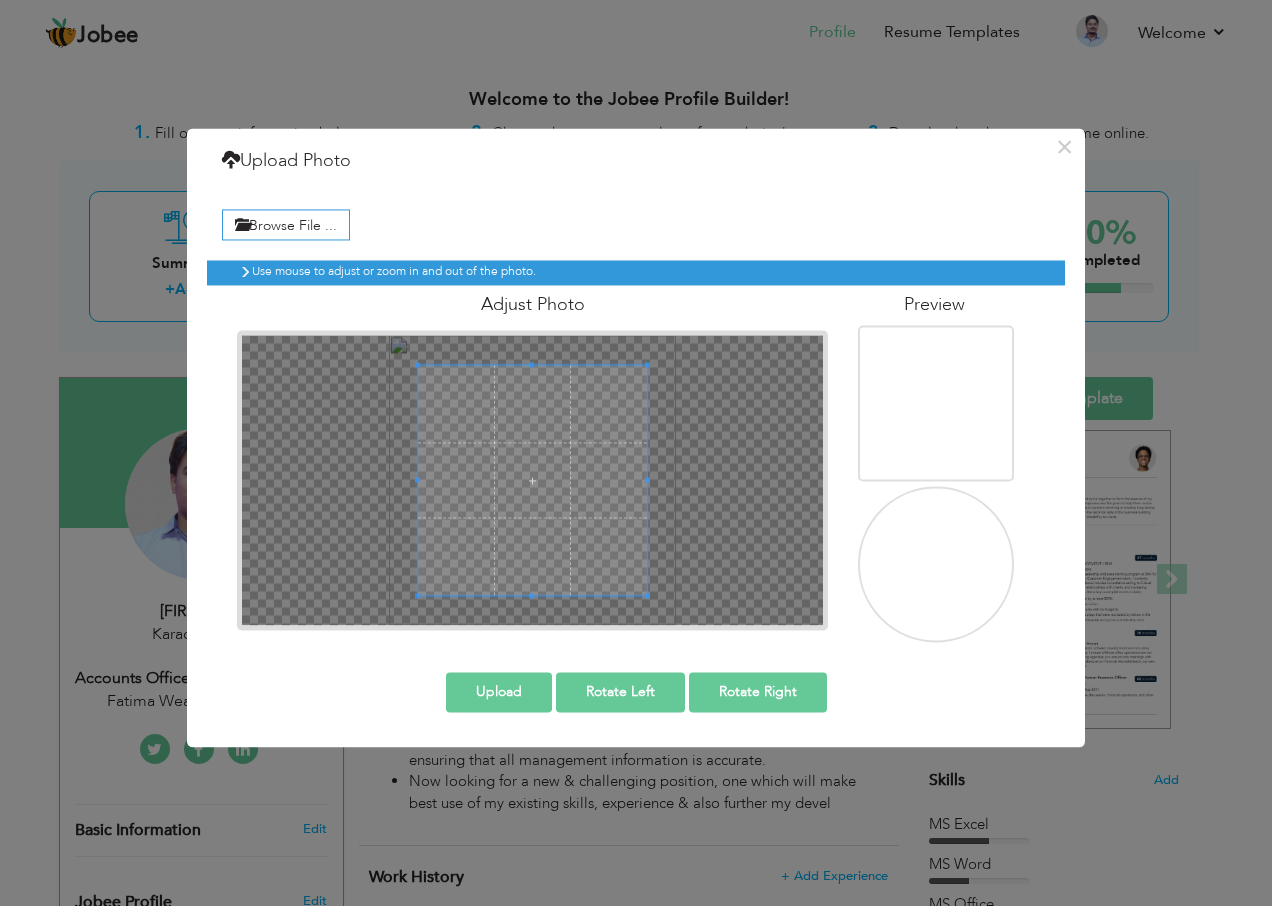 click at bounding box center [938, 566] 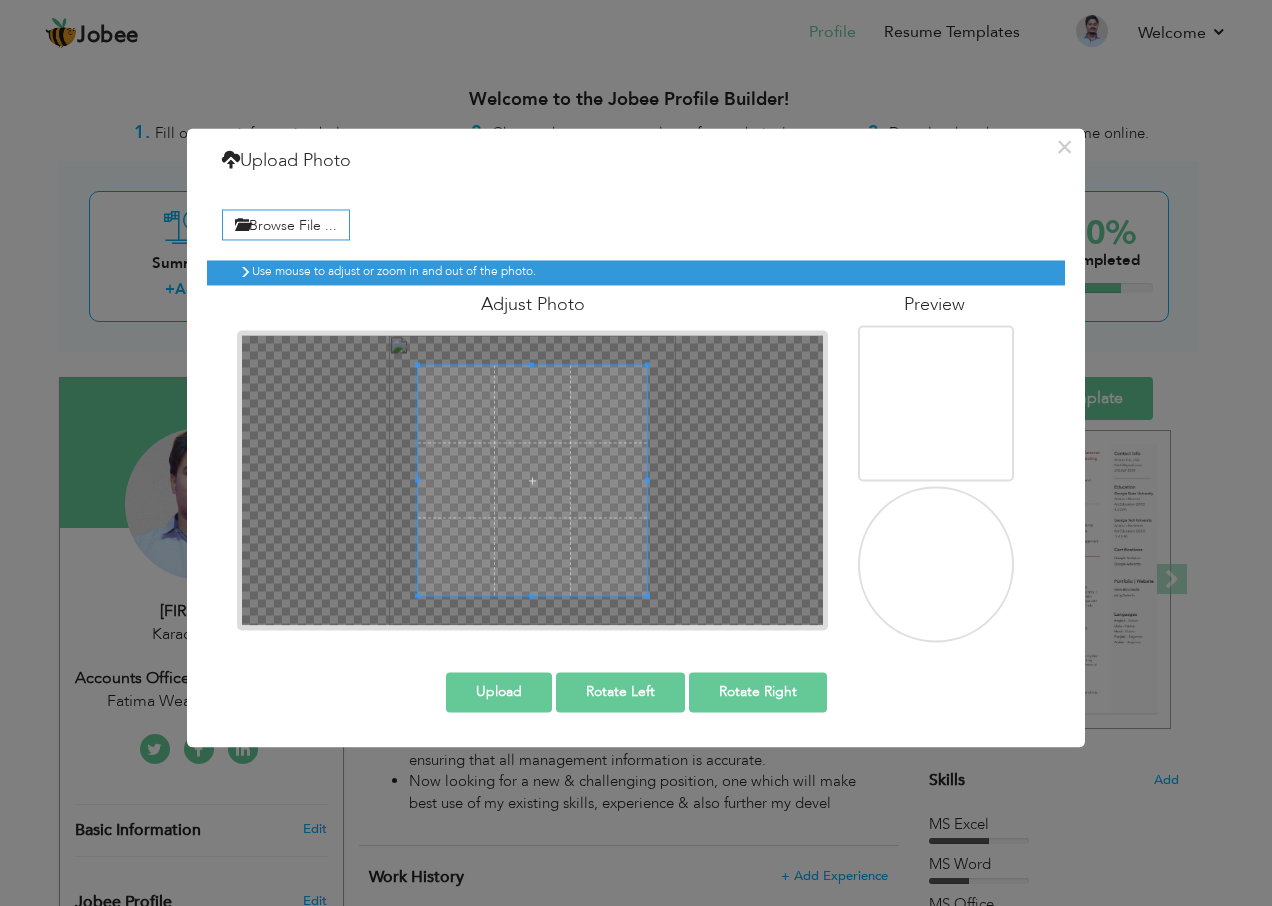 click at bounding box center (938, 566) 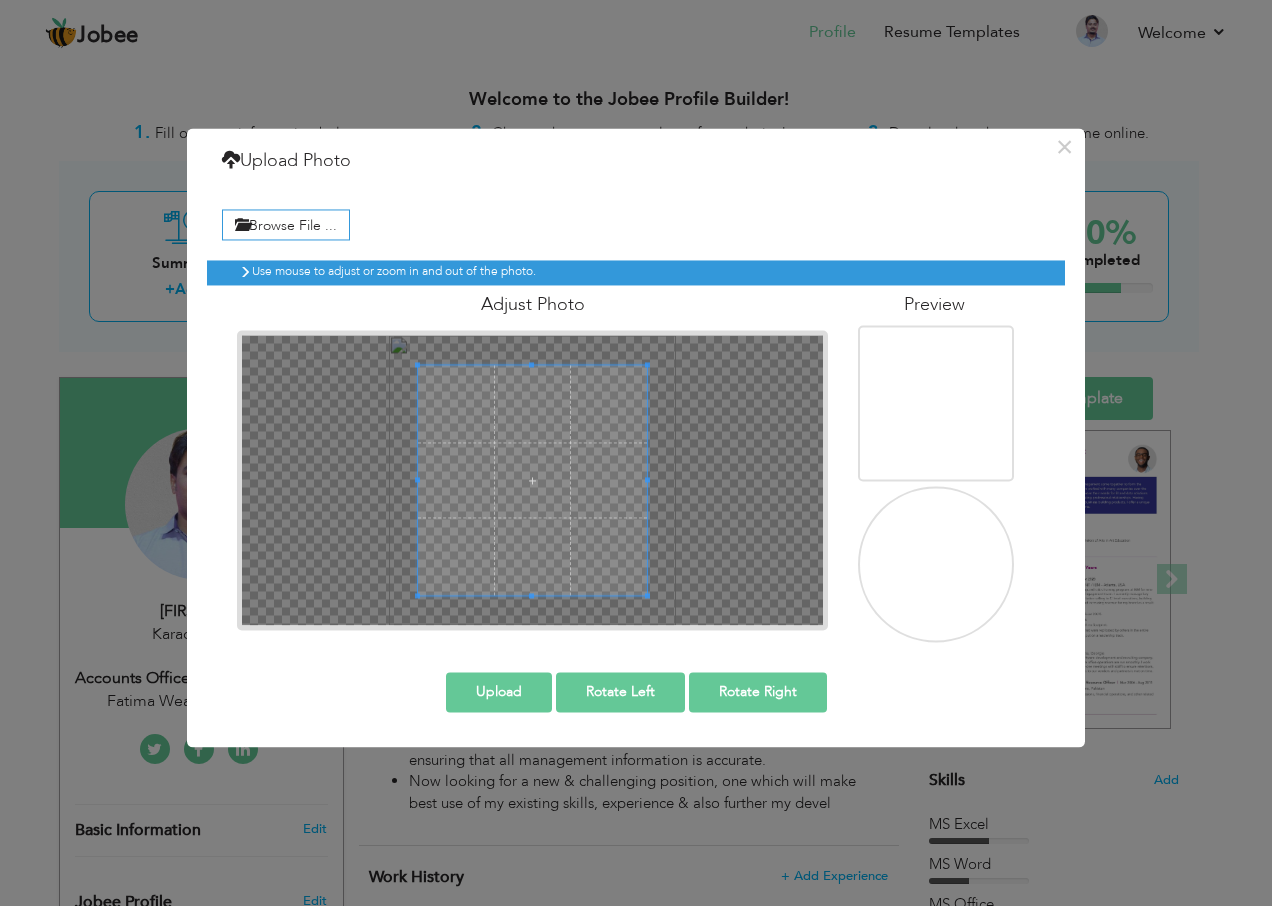 click at bounding box center [938, 405] 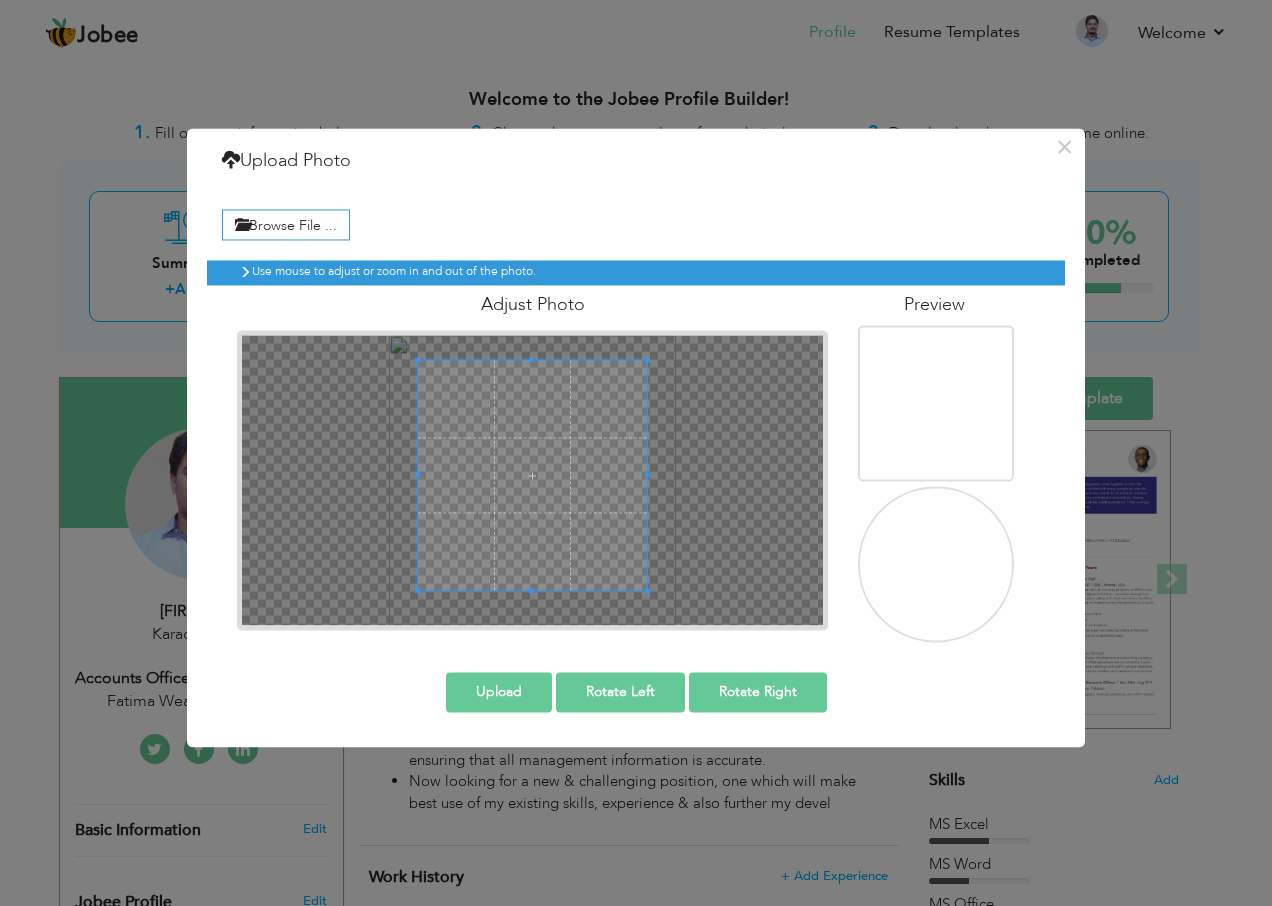 click at bounding box center [533, 476] 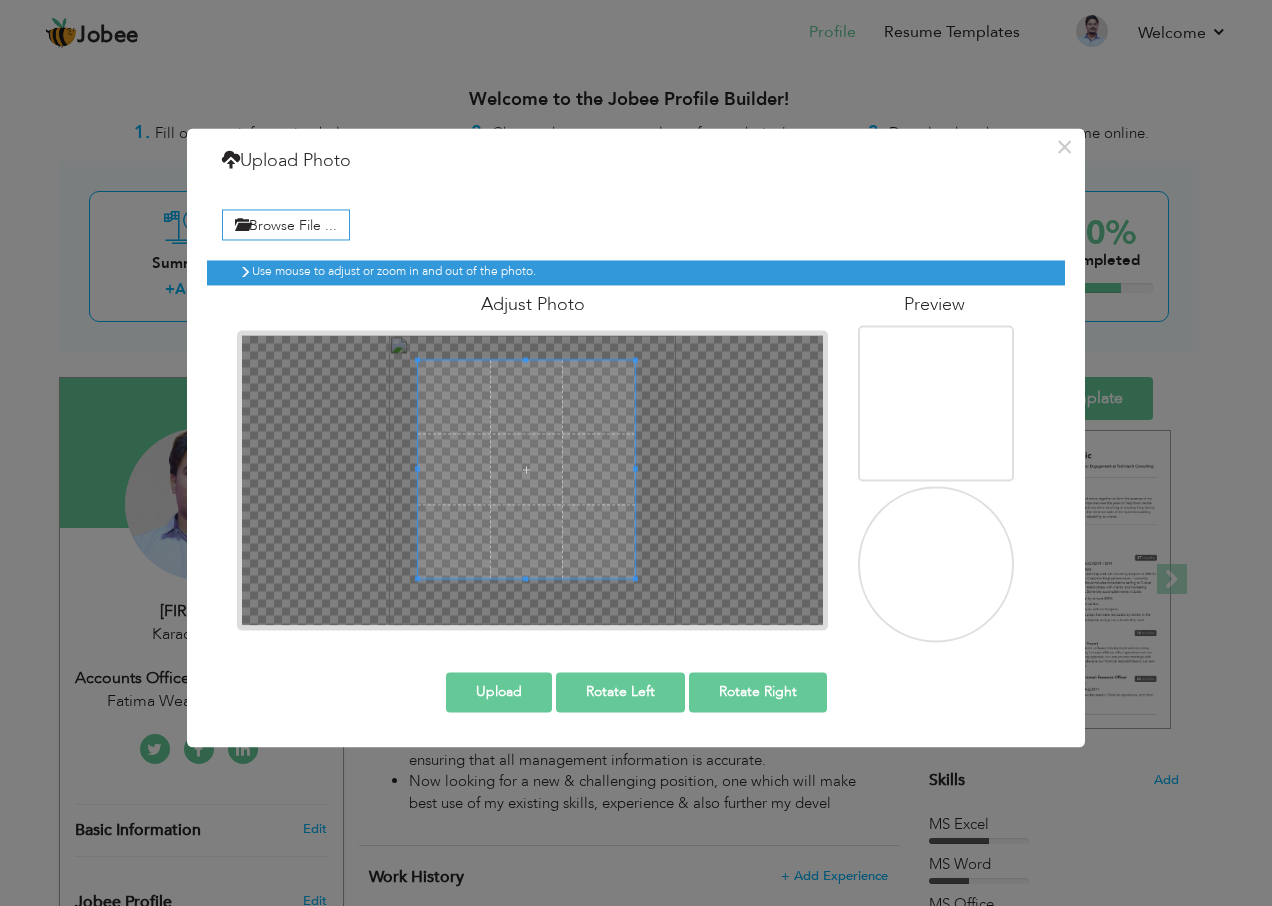 click at bounding box center [635, 578] 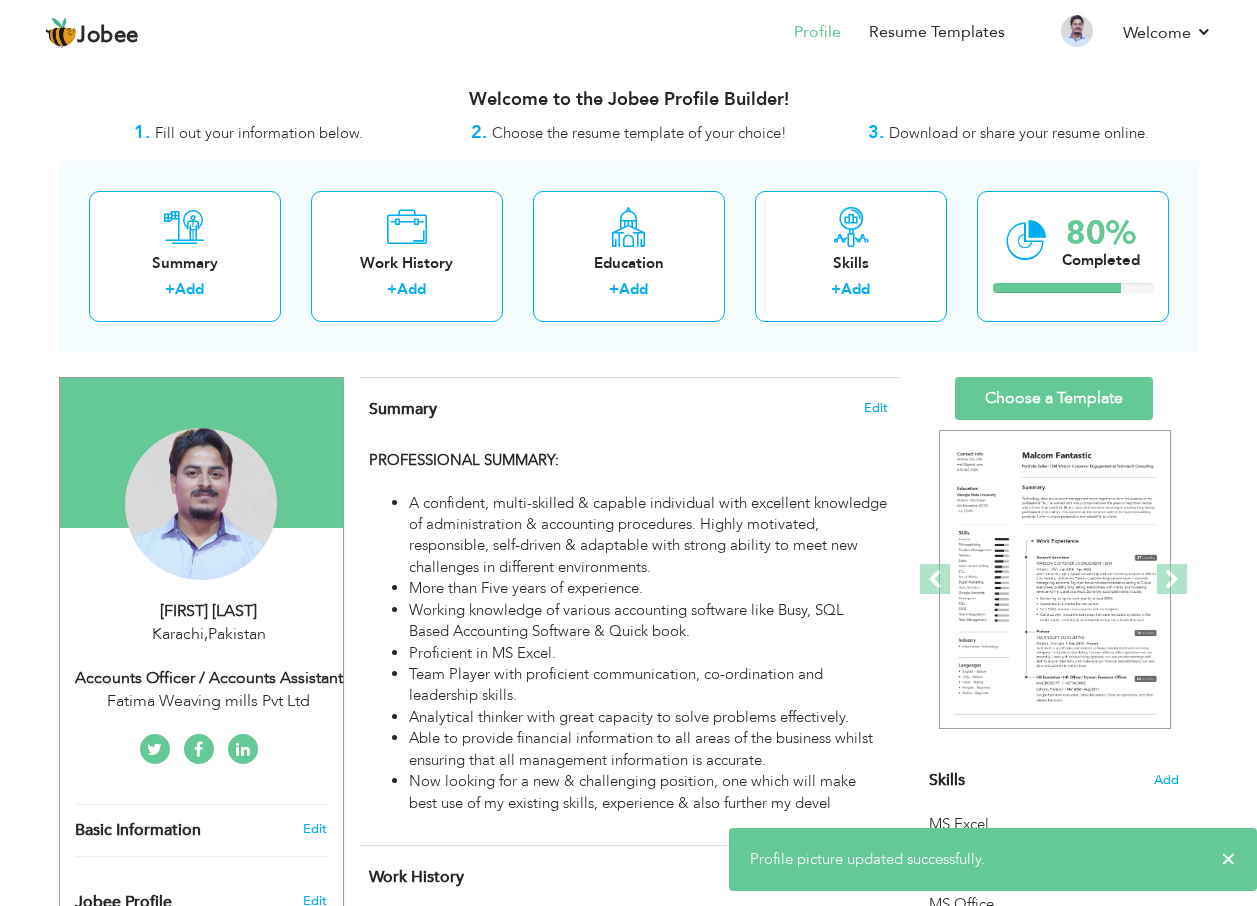 click on "Change
Remove
Muheeb Rehman
Karachi ,   Pakistan
Fatima Weaving mills Pvt Ltd" at bounding box center [629, 1011] 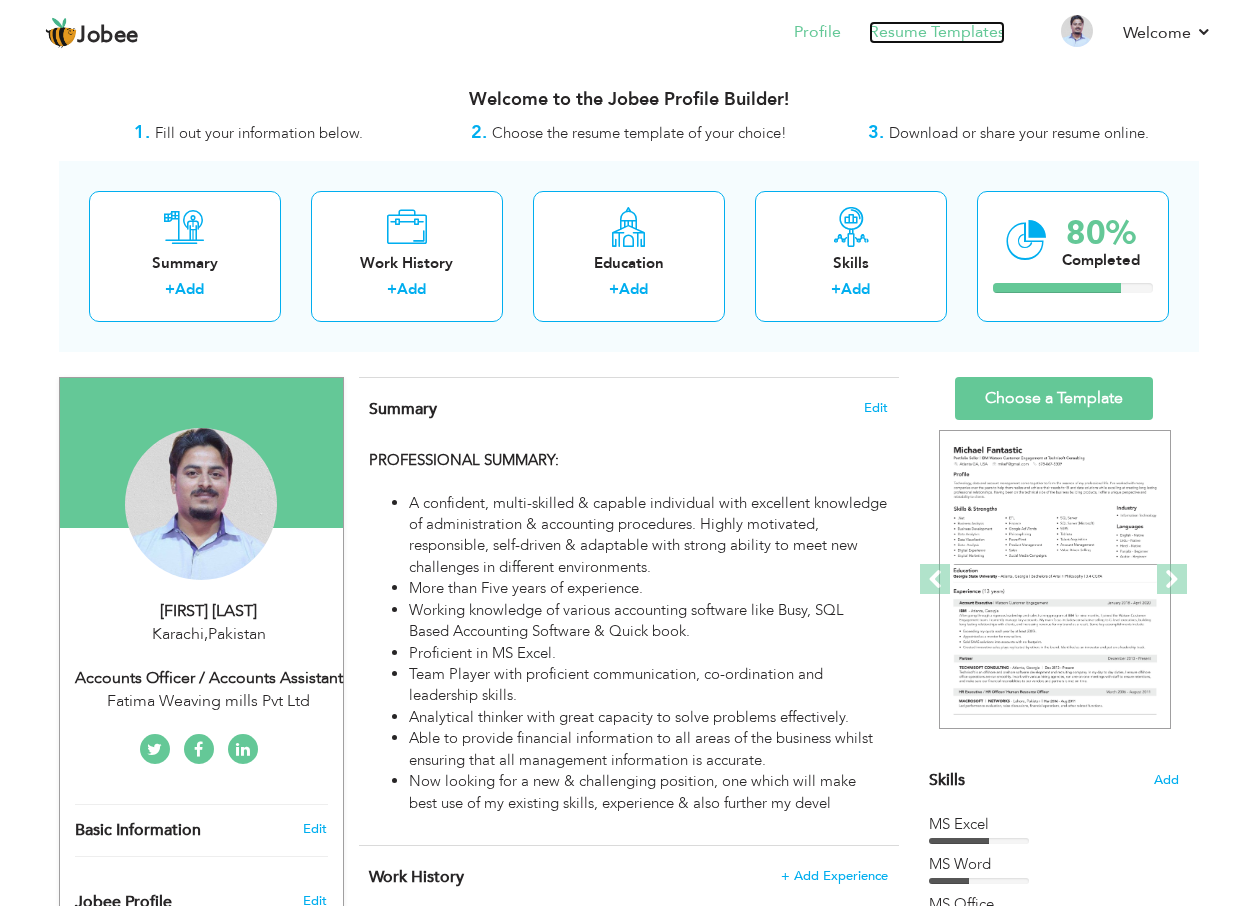 drag, startPoint x: 886, startPoint y: 35, endPoint x: 877, endPoint y: 44, distance: 12.727922 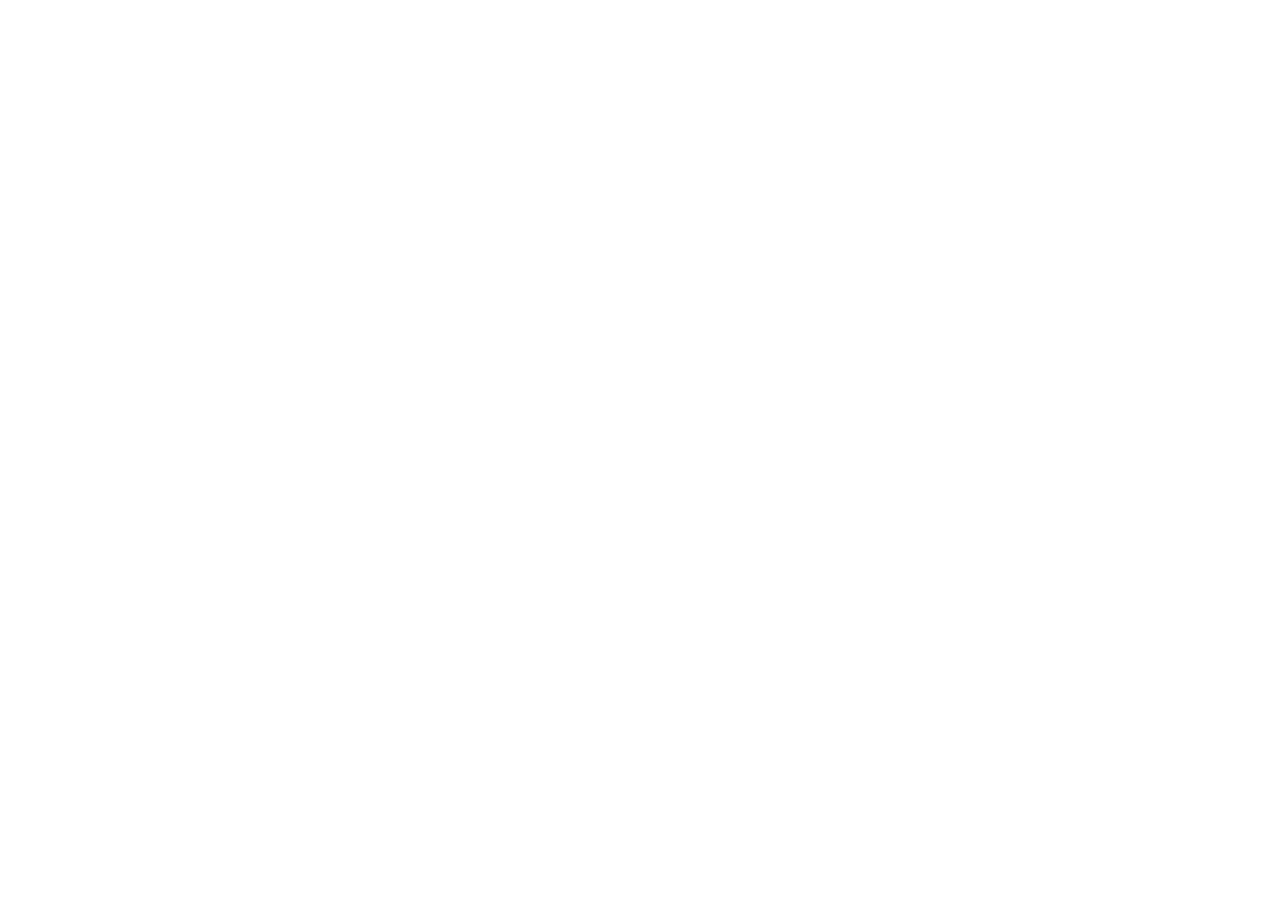 scroll, scrollTop: 0, scrollLeft: 0, axis: both 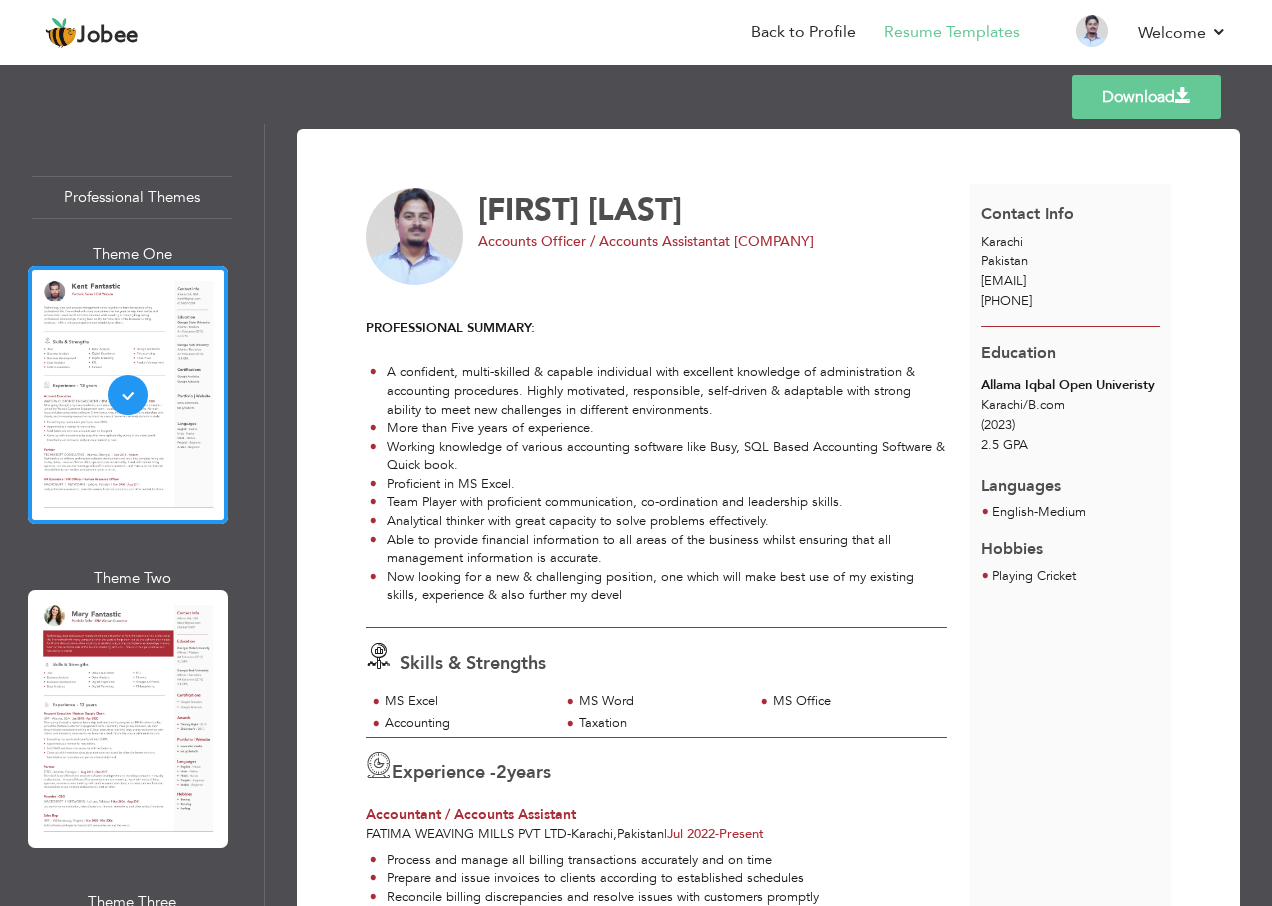 click on "Download" at bounding box center [1146, 97] 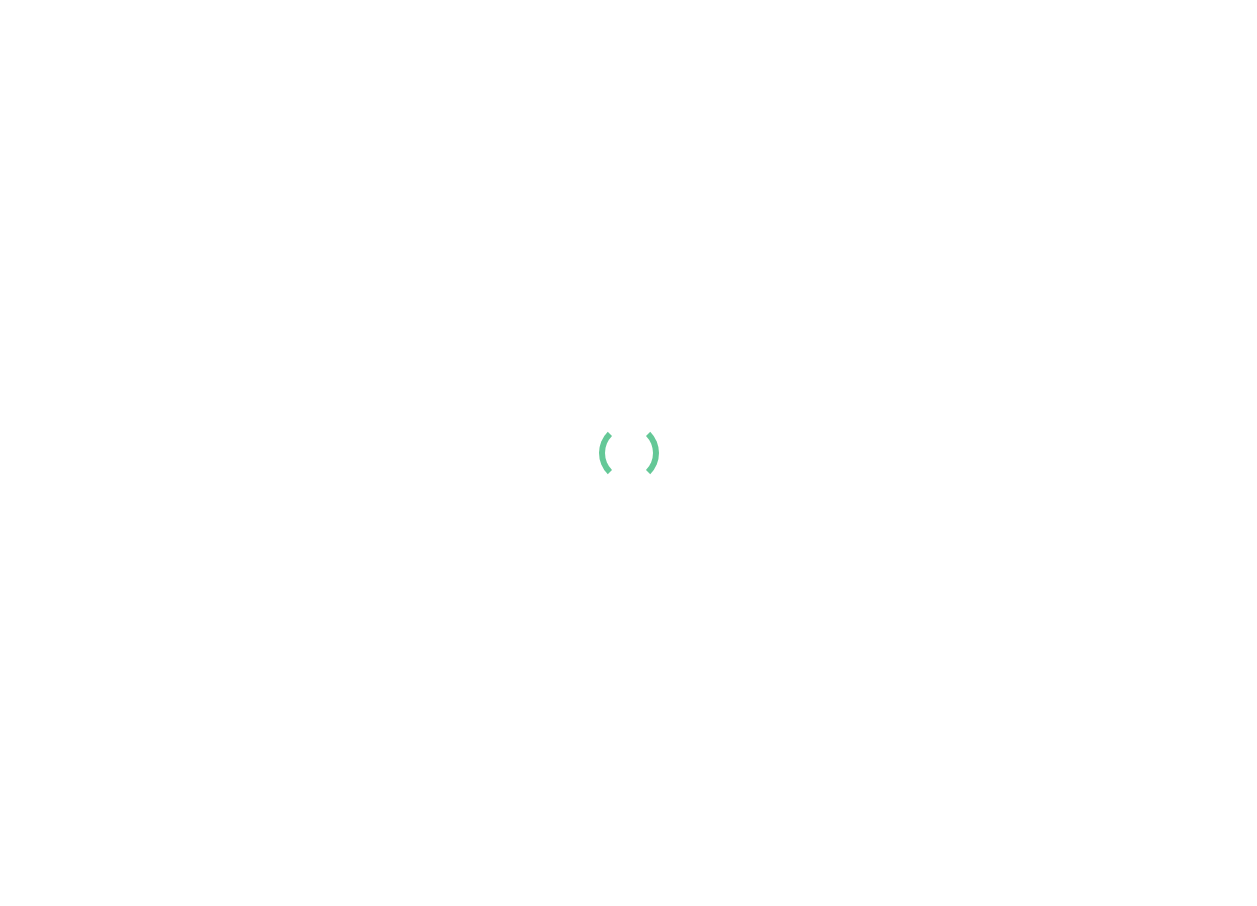 scroll, scrollTop: 0, scrollLeft: 0, axis: both 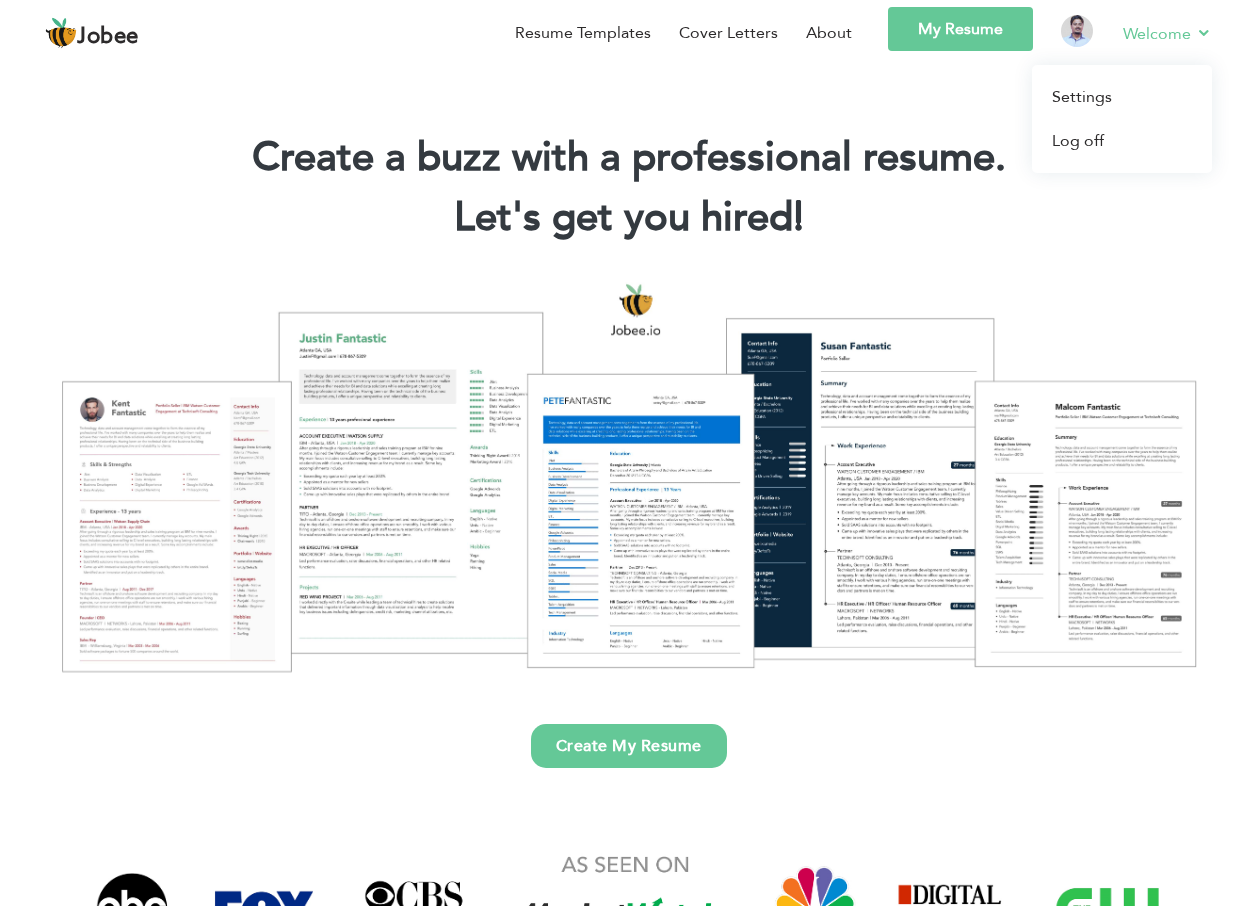 click on "Welcome" at bounding box center [1167, 33] 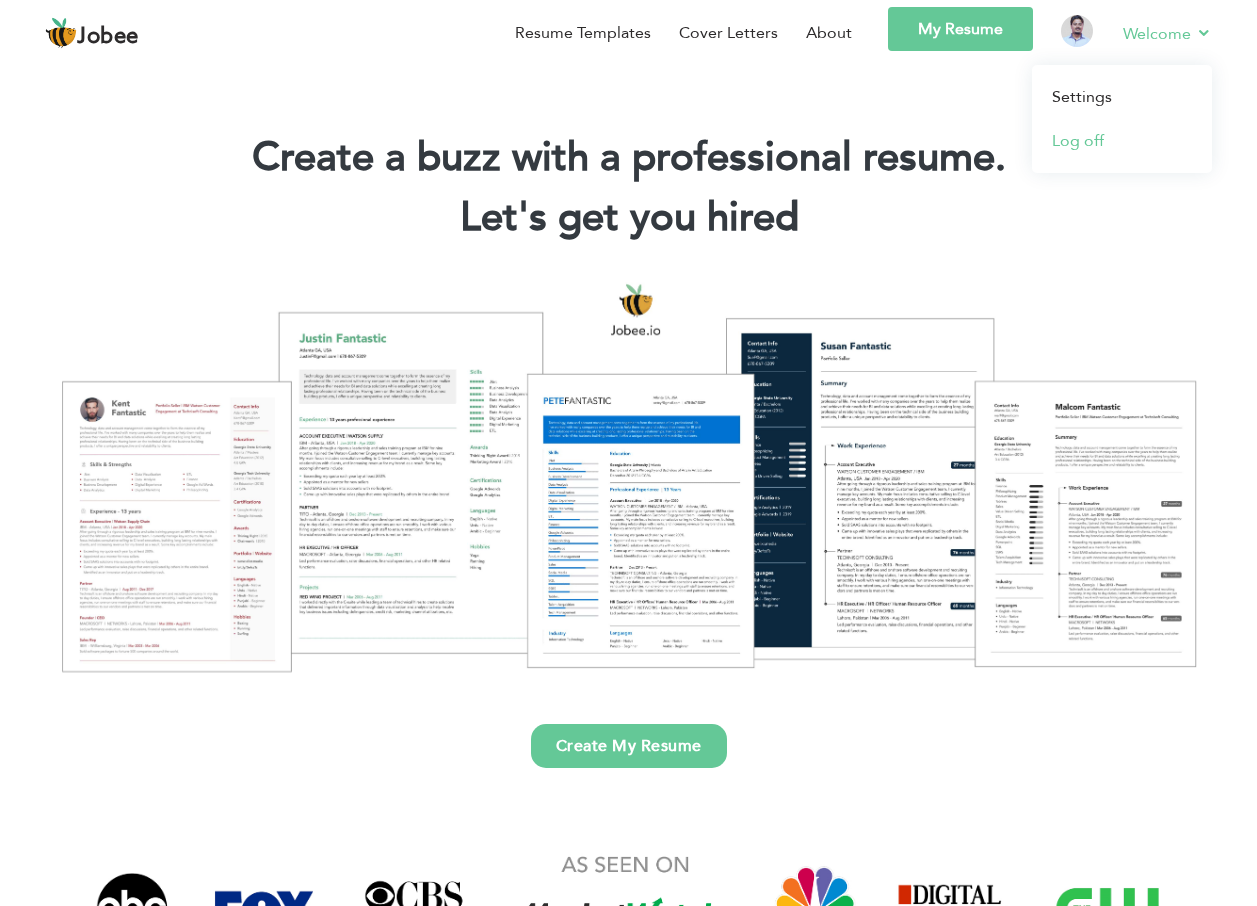 click on "Log off" at bounding box center (1122, 141) 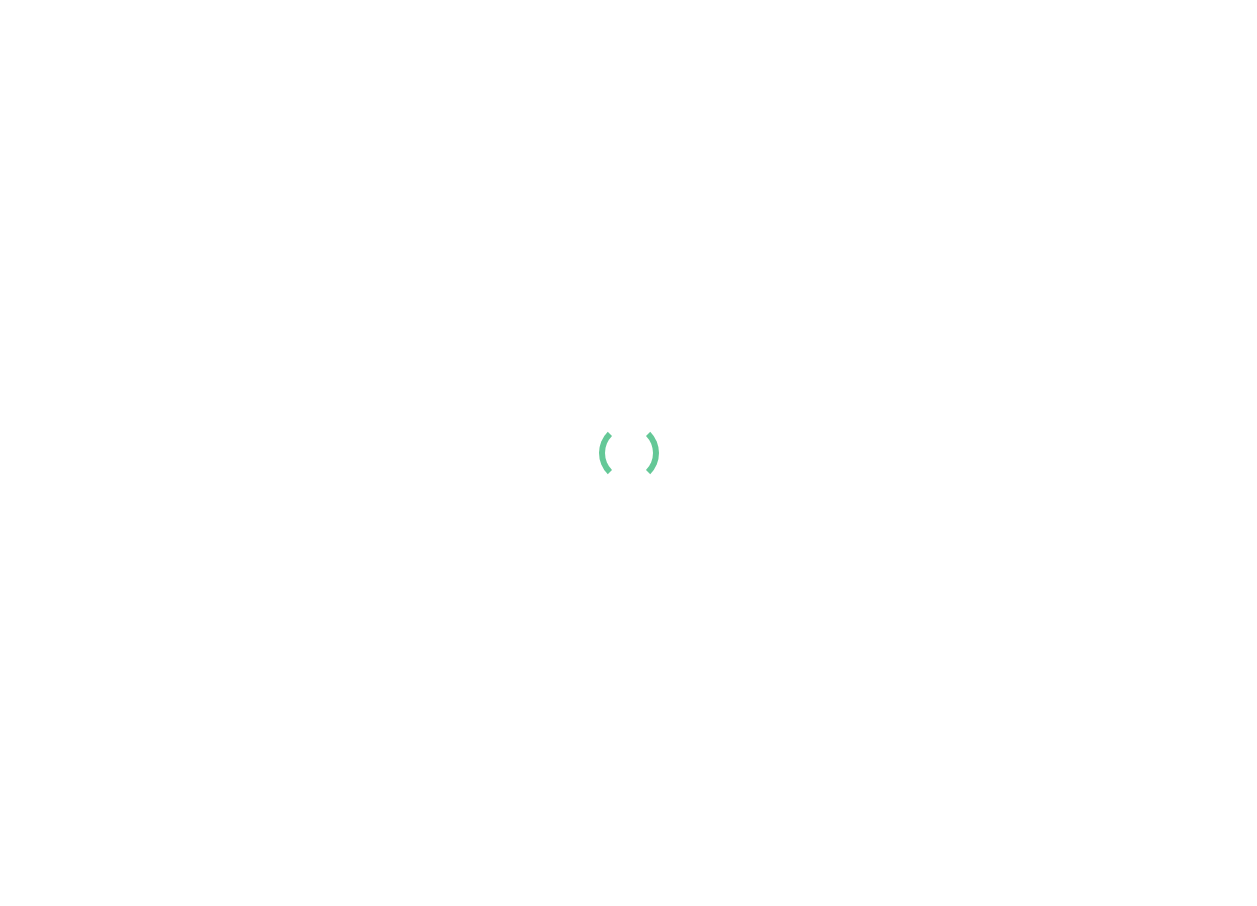 scroll, scrollTop: 0, scrollLeft: 0, axis: both 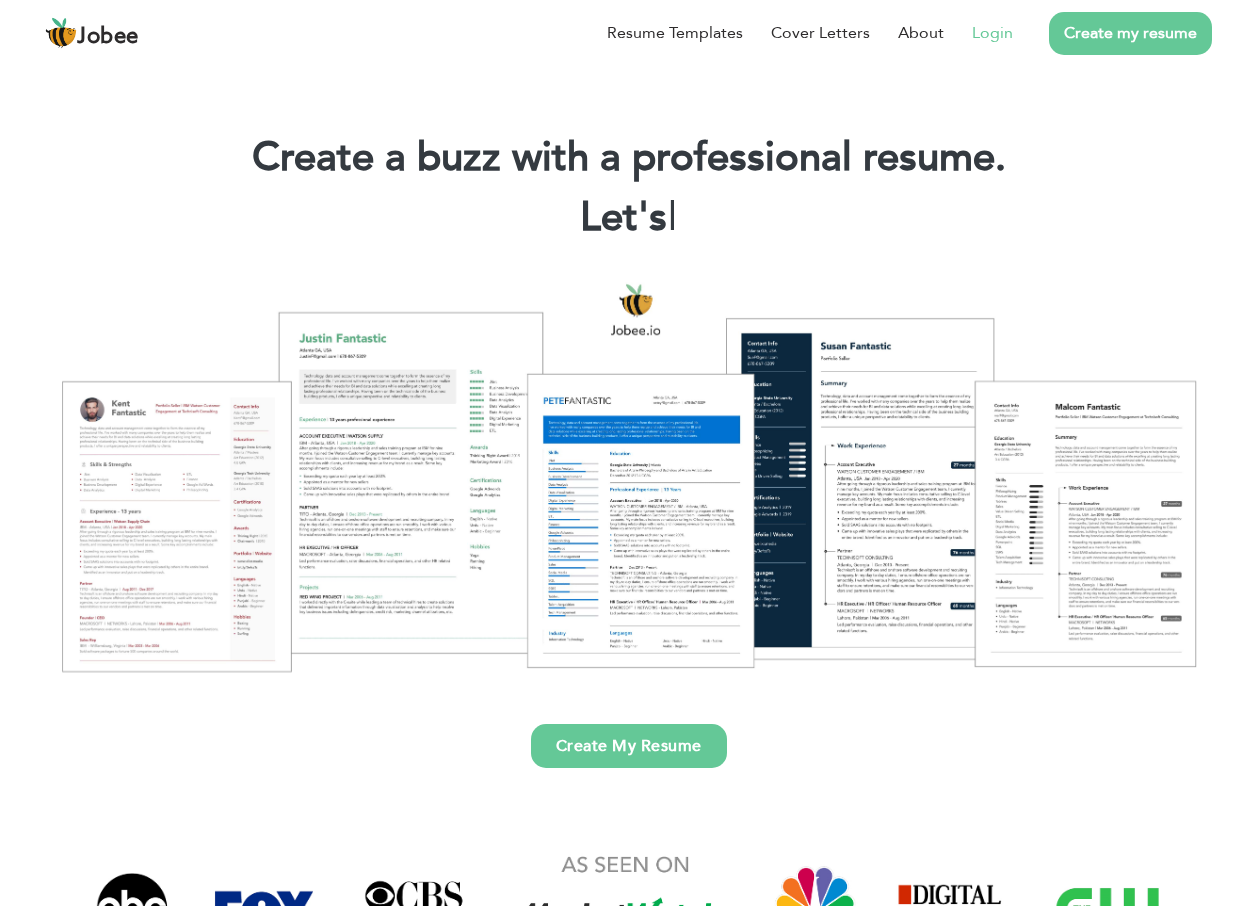 click on "Login" at bounding box center (992, 33) 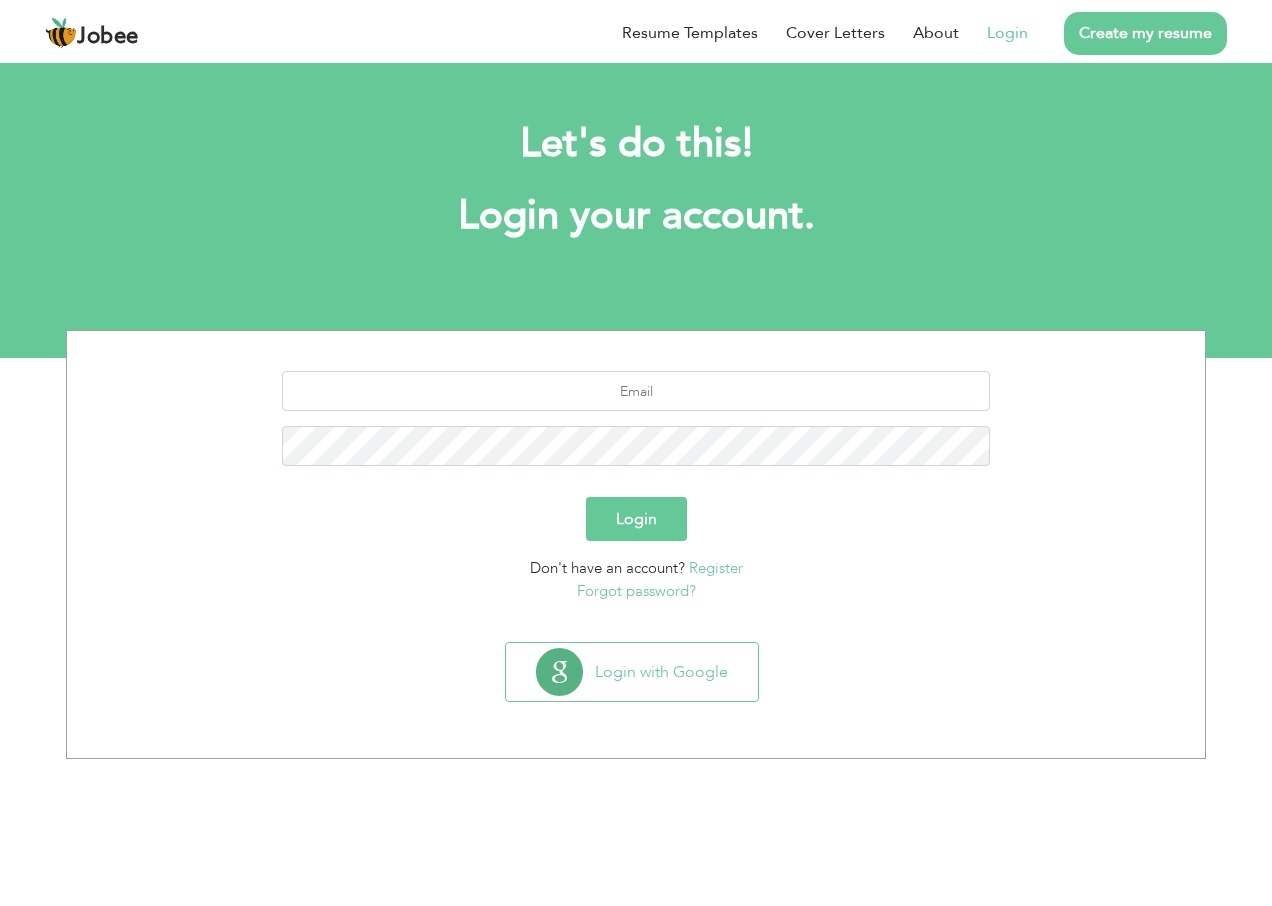 scroll, scrollTop: 0, scrollLeft: 0, axis: both 